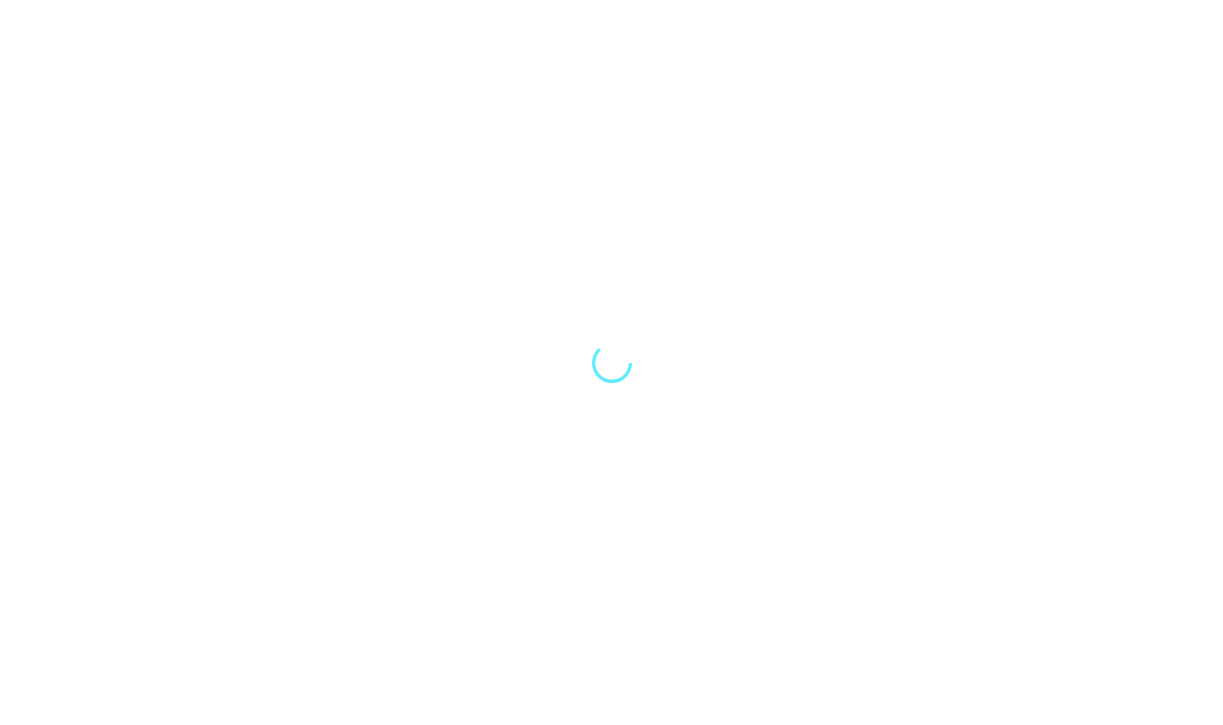 scroll, scrollTop: 0, scrollLeft: 0, axis: both 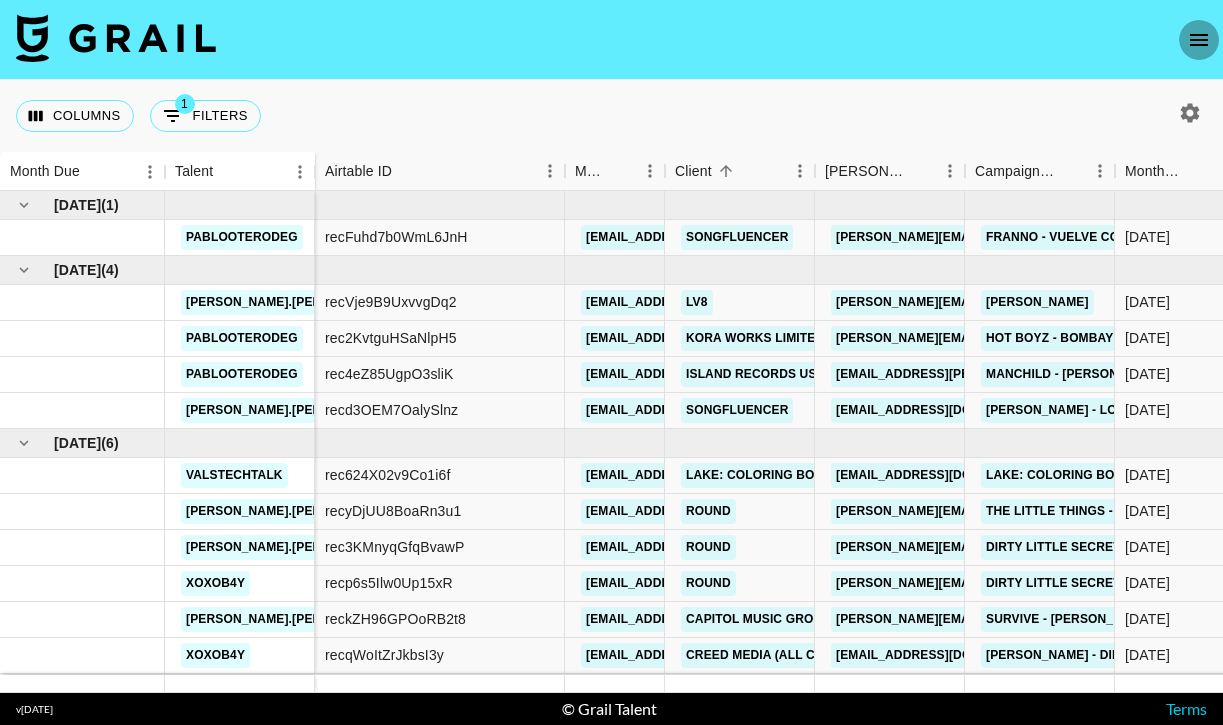 click 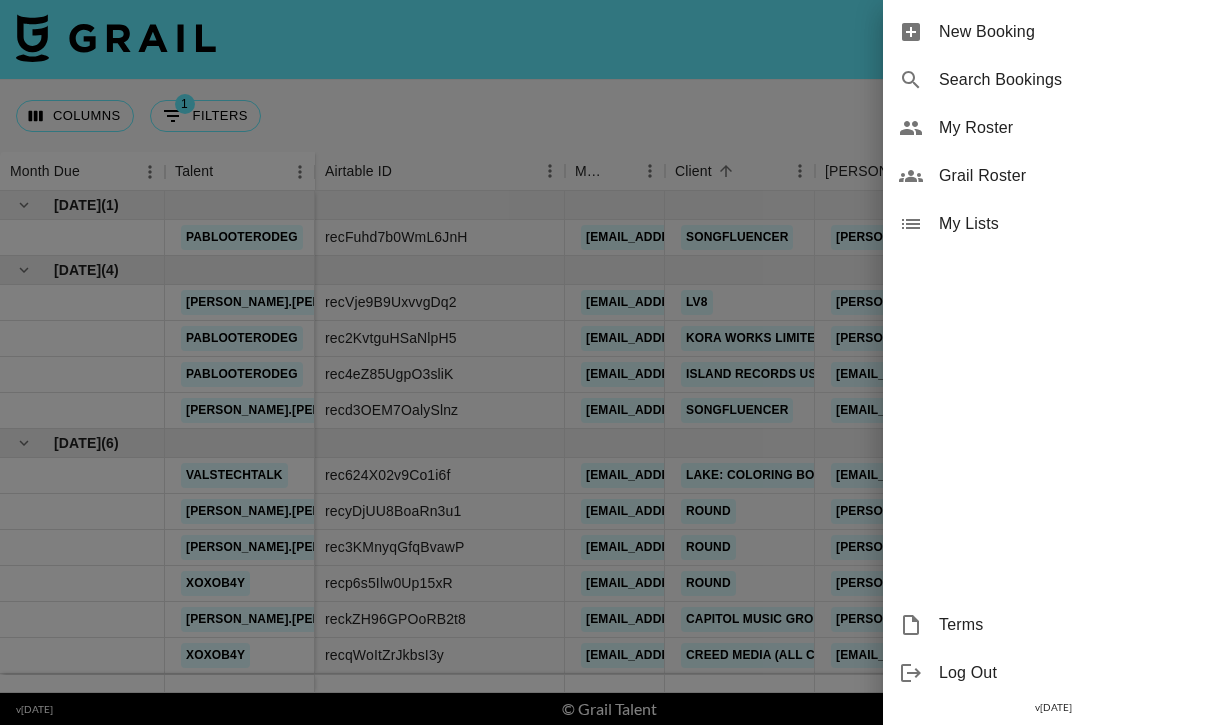 click on "My Roster" at bounding box center (1073, 128) 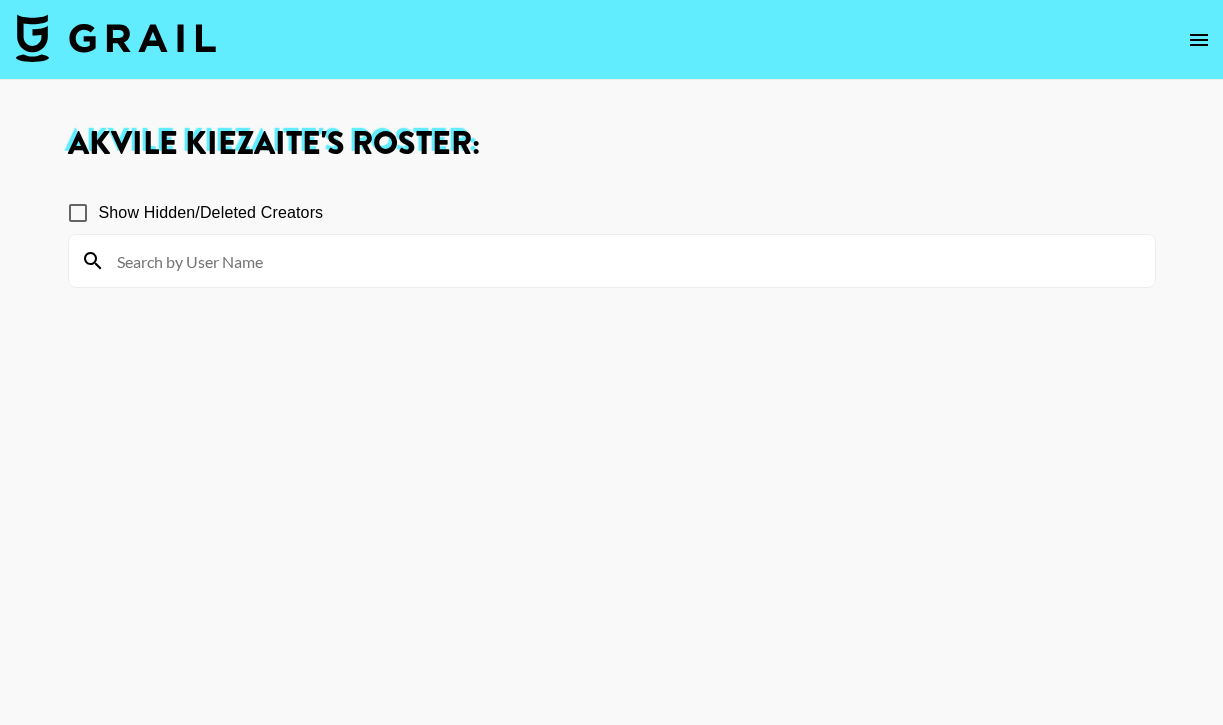 click at bounding box center [1199, 40] 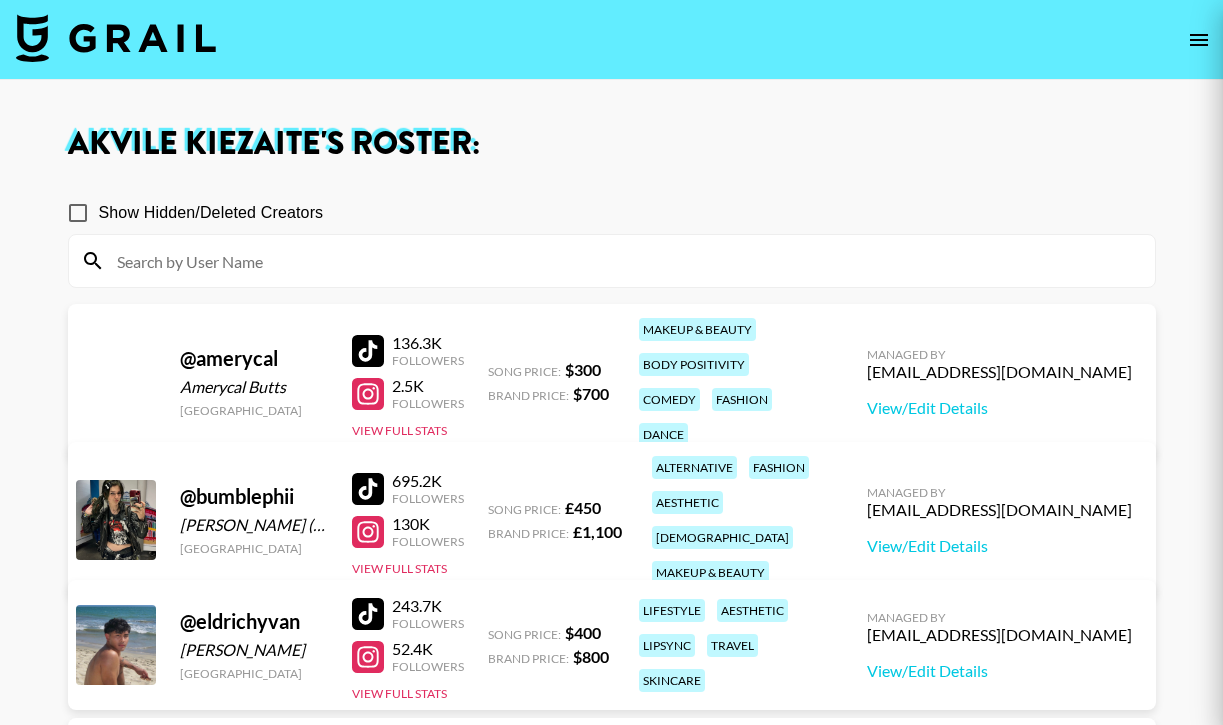 scroll, scrollTop: 131, scrollLeft: 0, axis: vertical 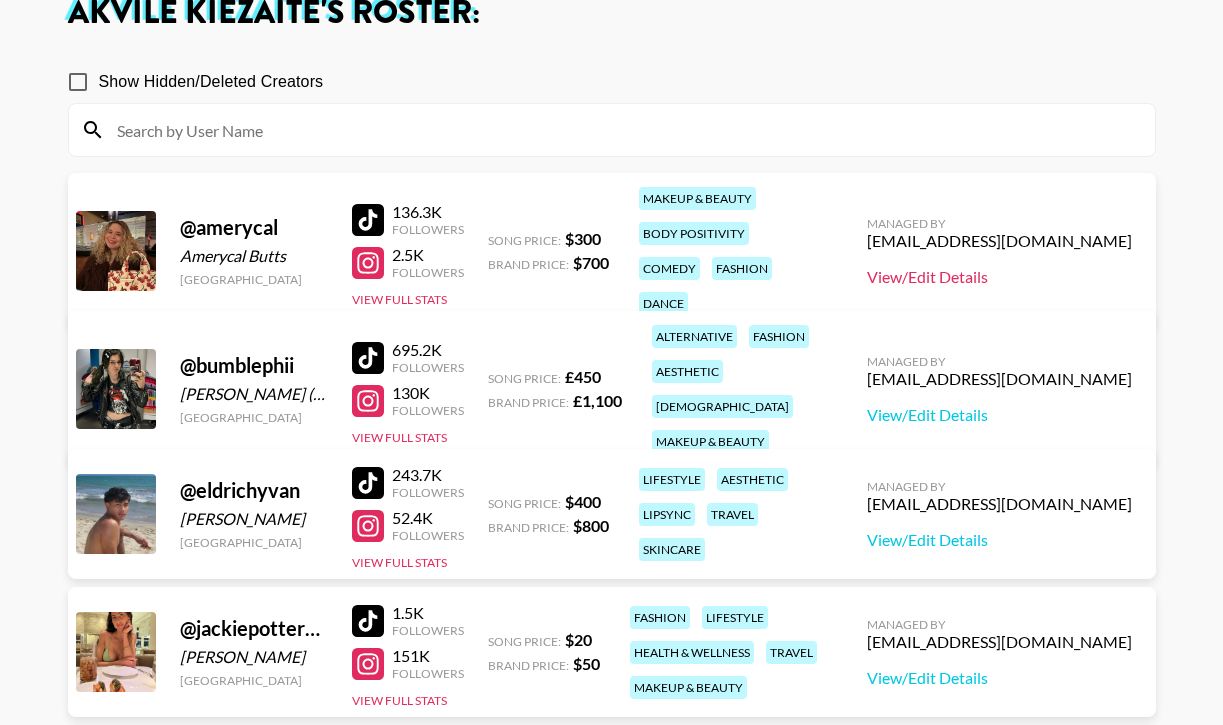 click on "View/Edit Details" at bounding box center (999, 277) 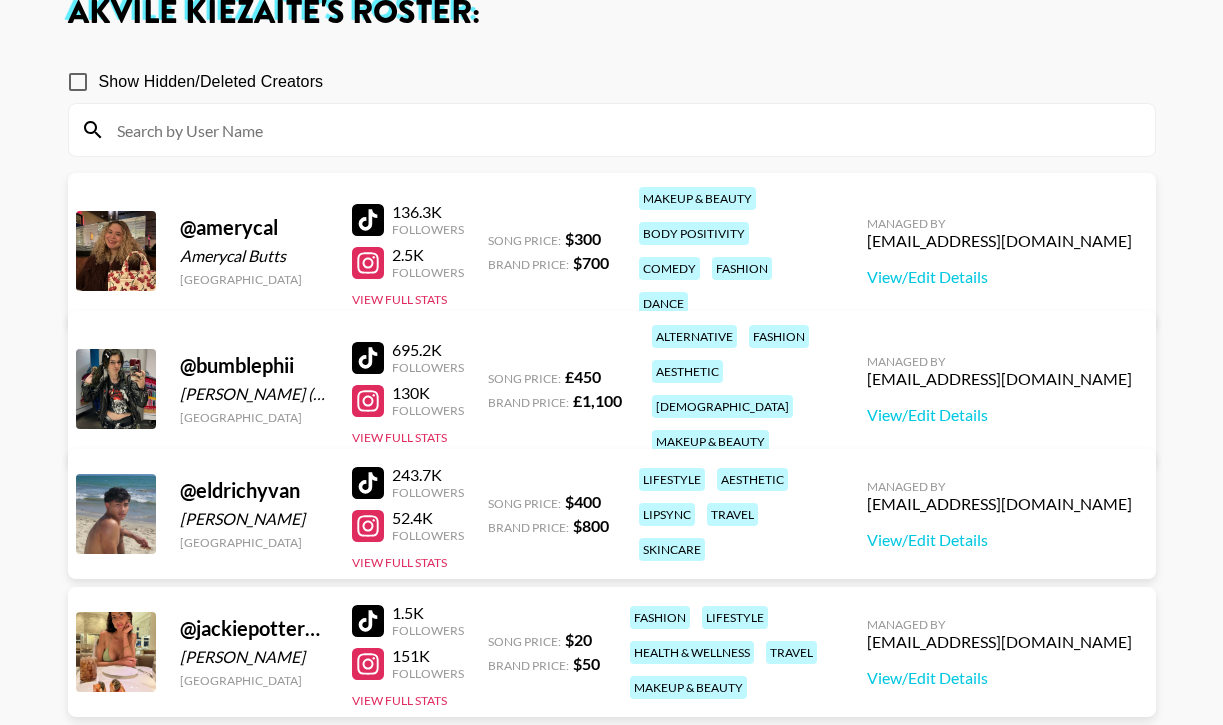 click at bounding box center [368, 358] 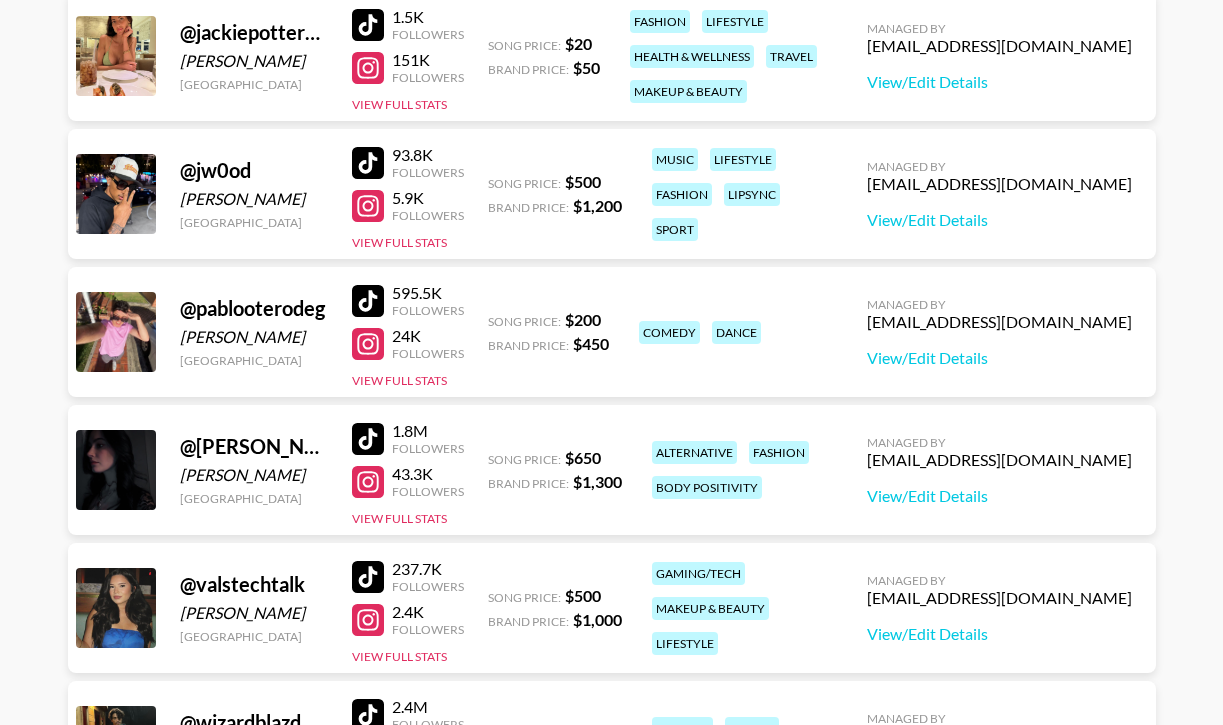 scroll, scrollTop: 728, scrollLeft: 0, axis: vertical 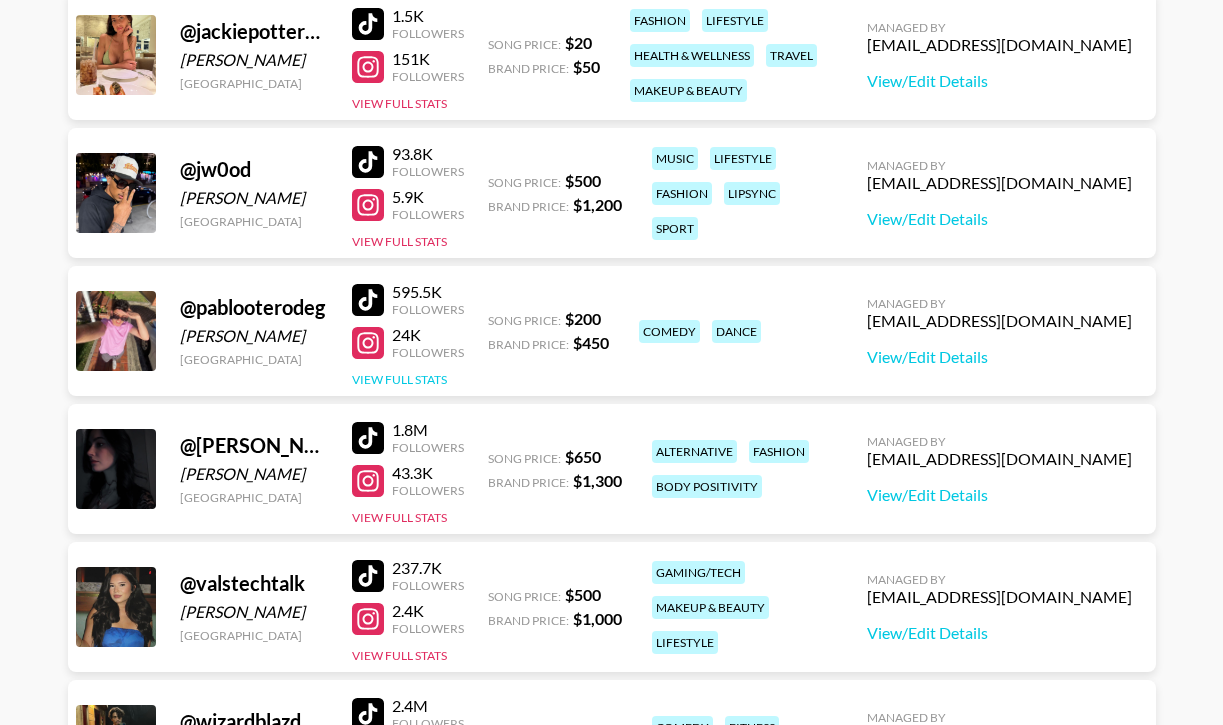 click on "View Full Stats" at bounding box center [399, 379] 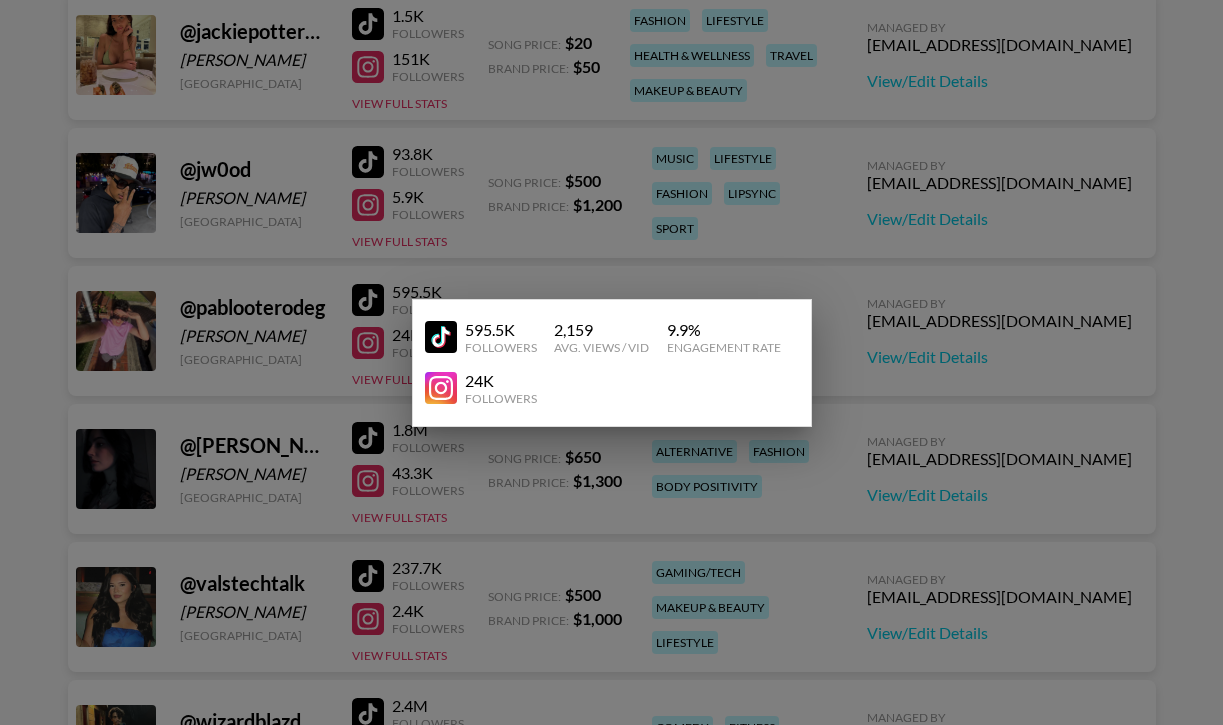 click at bounding box center (611, 362) 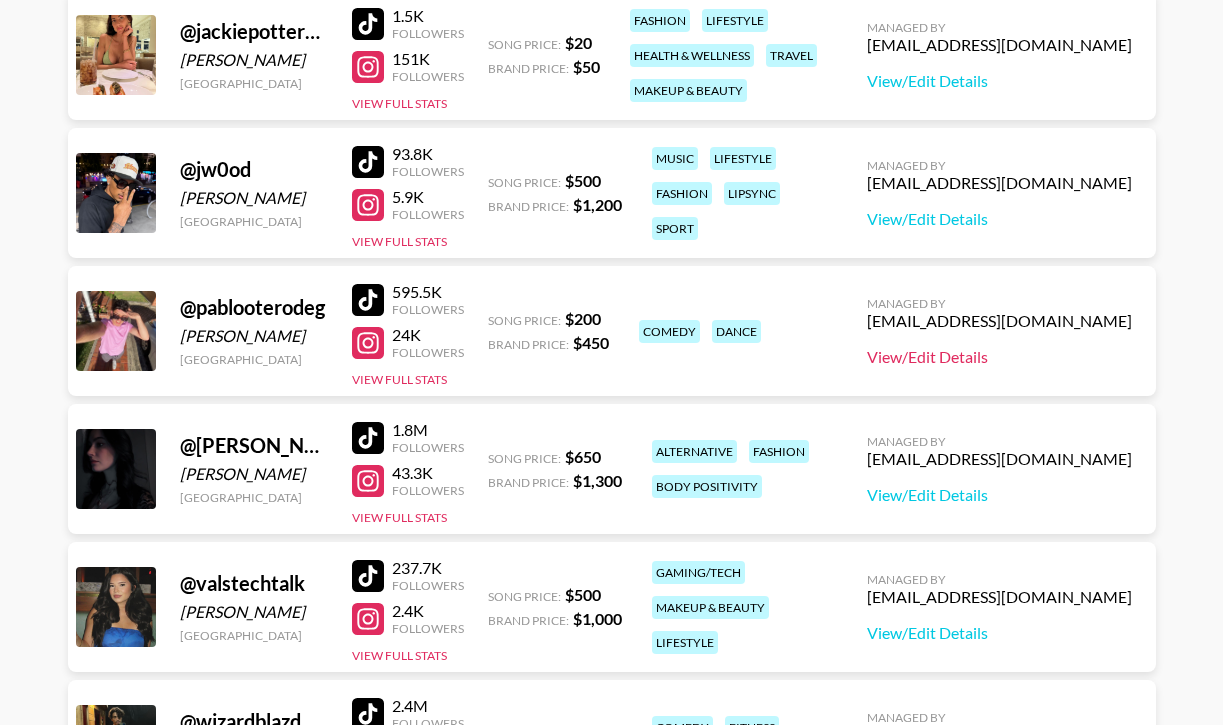 click on "View/Edit Details" at bounding box center (999, 357) 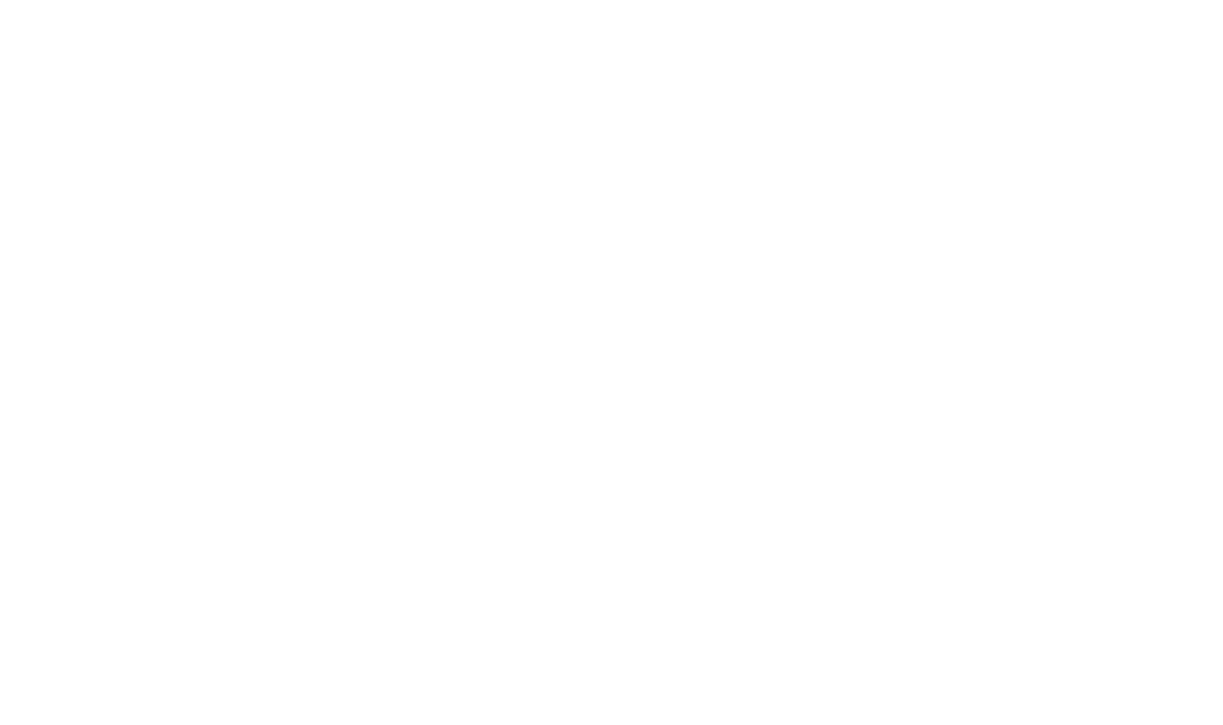 scroll, scrollTop: 0, scrollLeft: 0, axis: both 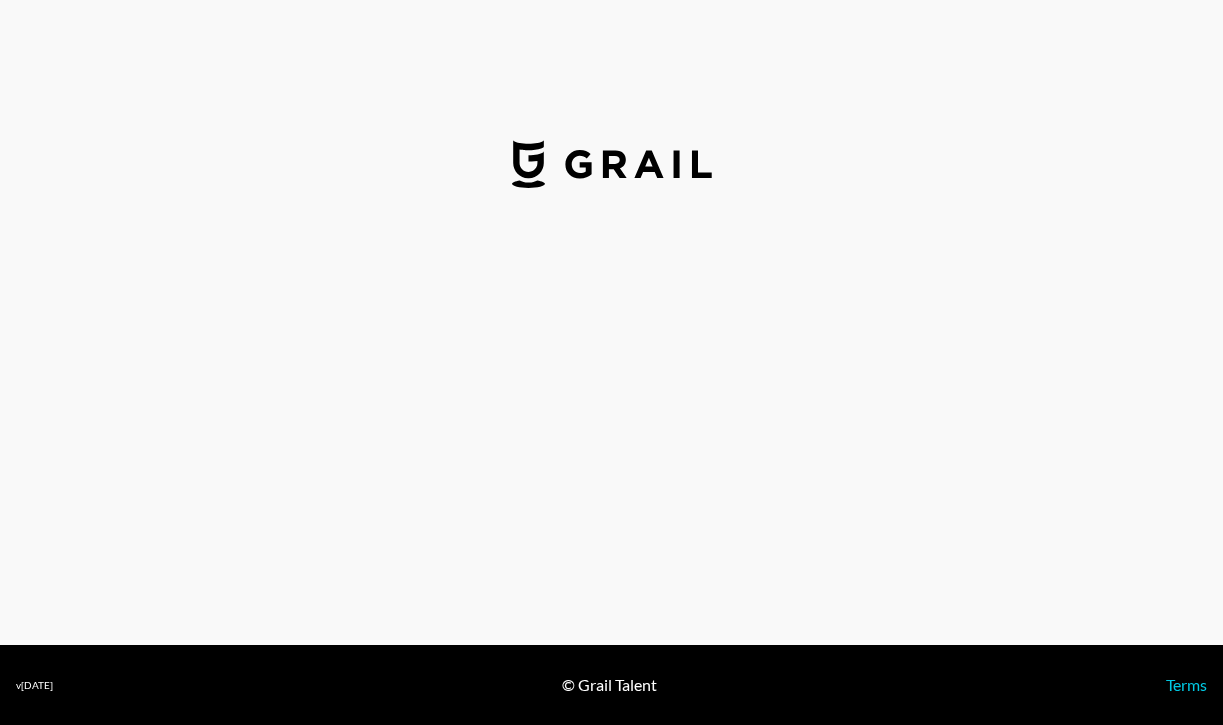 select on "USD" 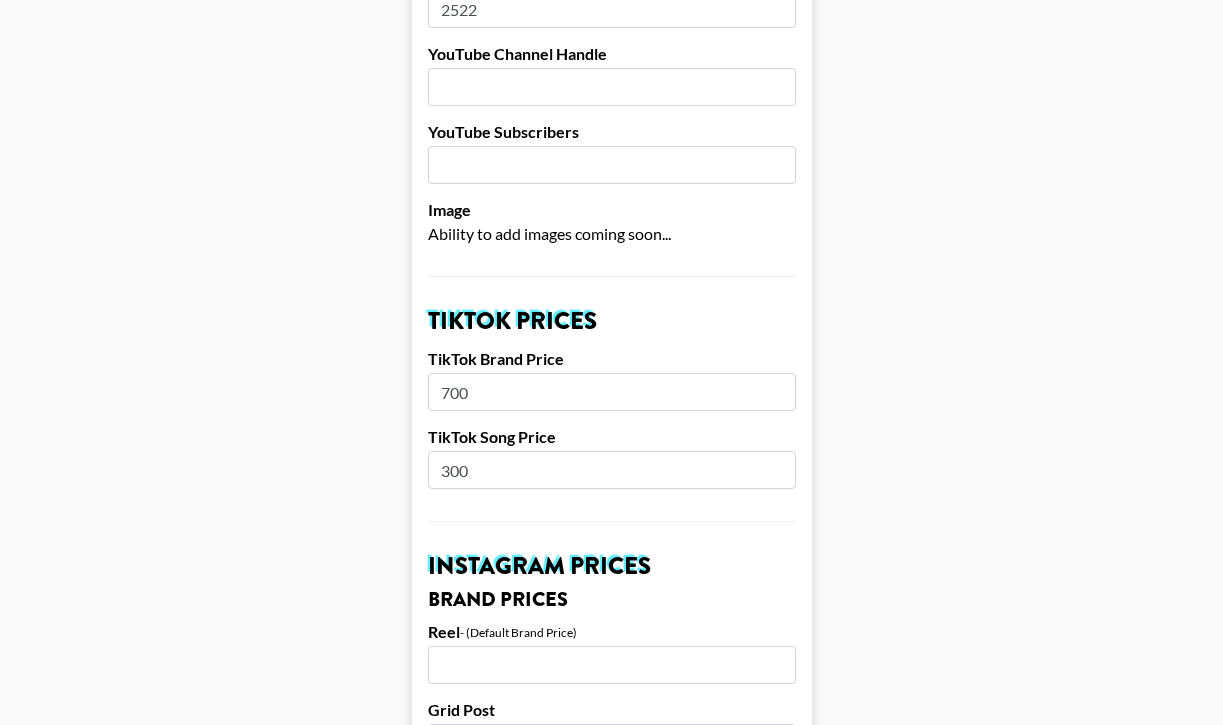 scroll, scrollTop: 468, scrollLeft: 0, axis: vertical 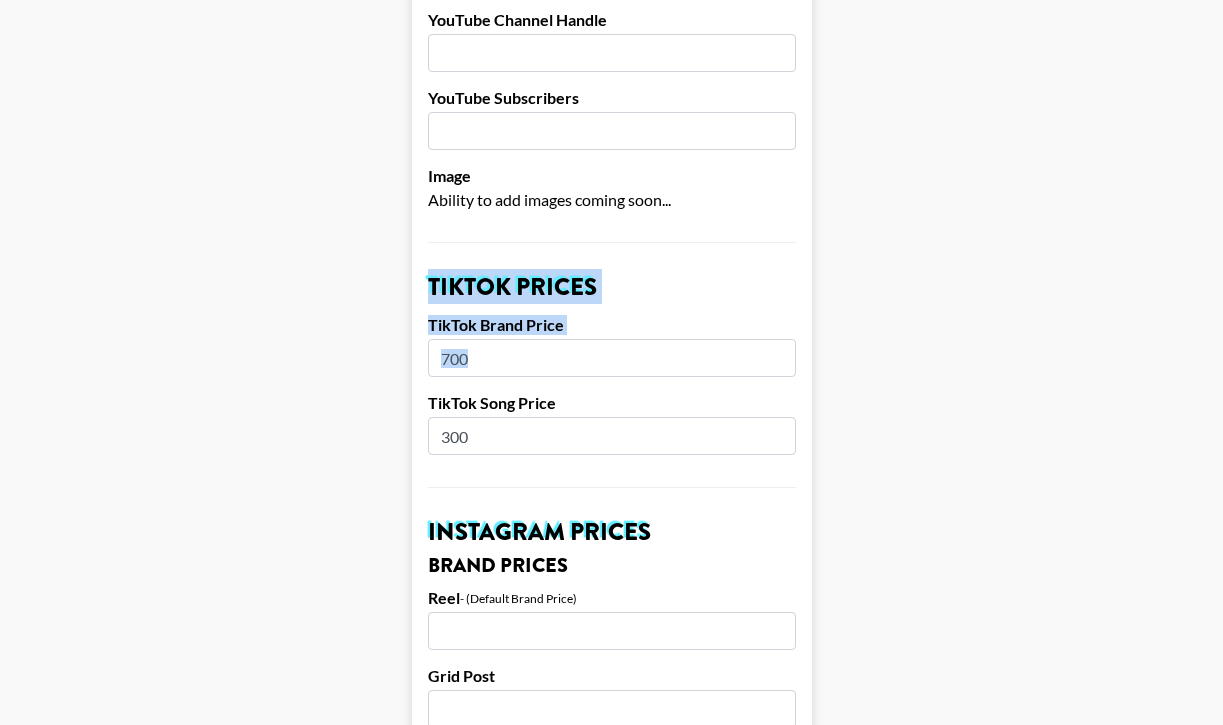 drag, startPoint x: 421, startPoint y: 285, endPoint x: 489, endPoint y: 442, distance: 171.09354 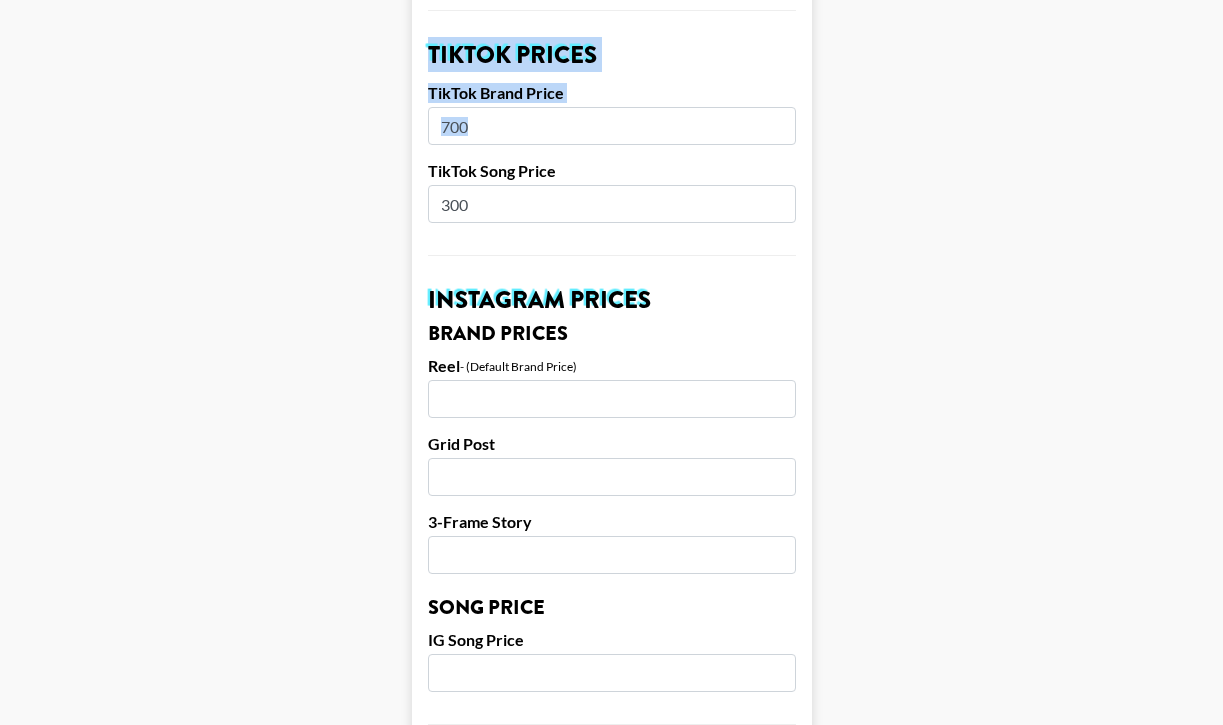 scroll, scrollTop: 790, scrollLeft: 0, axis: vertical 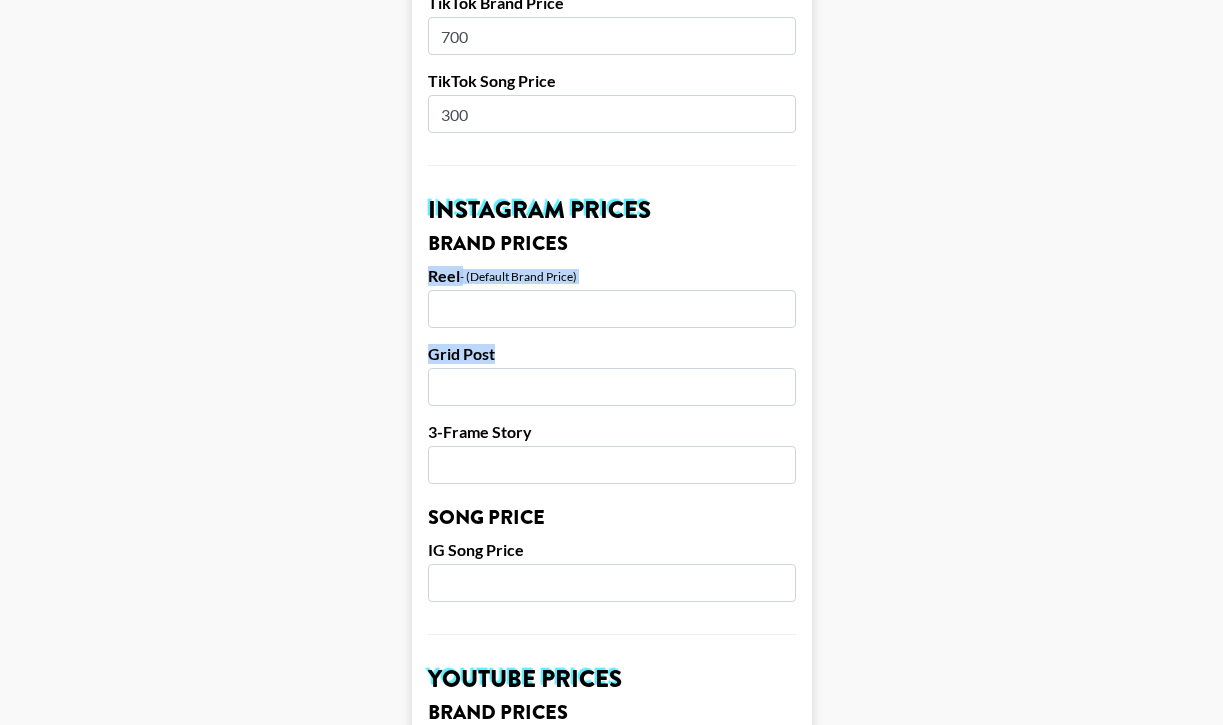 drag, startPoint x: 427, startPoint y: 275, endPoint x: 537, endPoint y: 453, distance: 209.24626 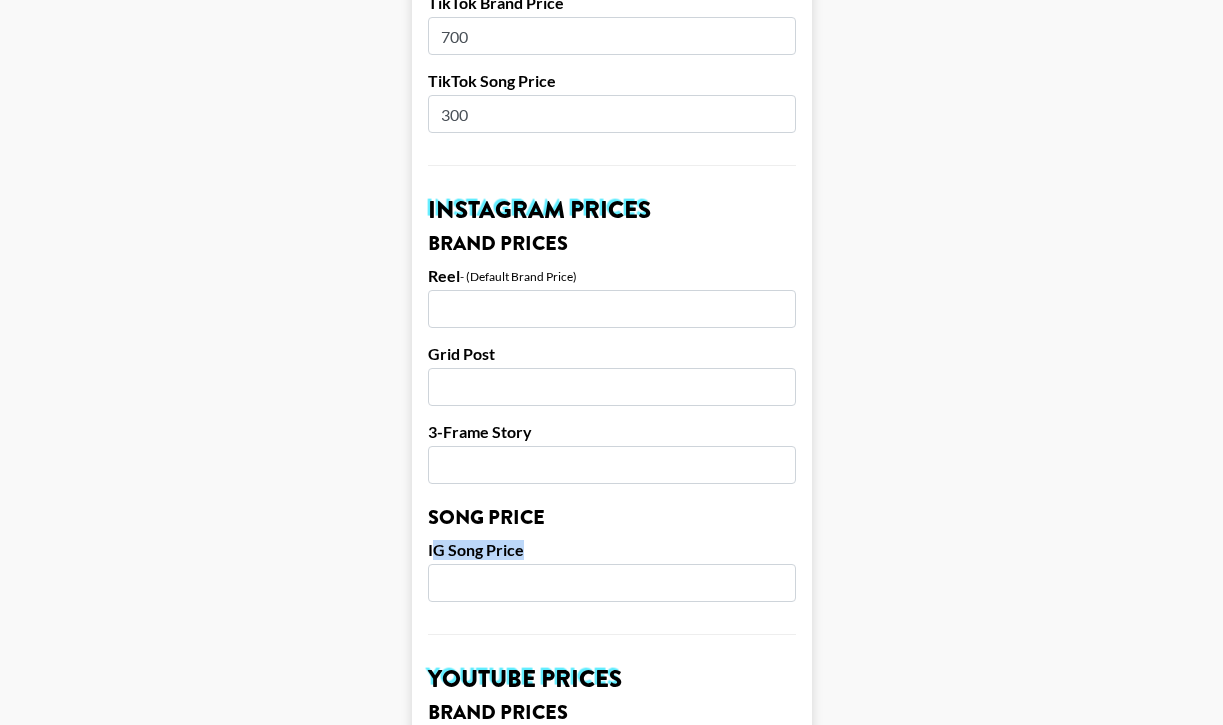 drag, startPoint x: 530, startPoint y: 555, endPoint x: 432, endPoint y: 548, distance: 98.24968 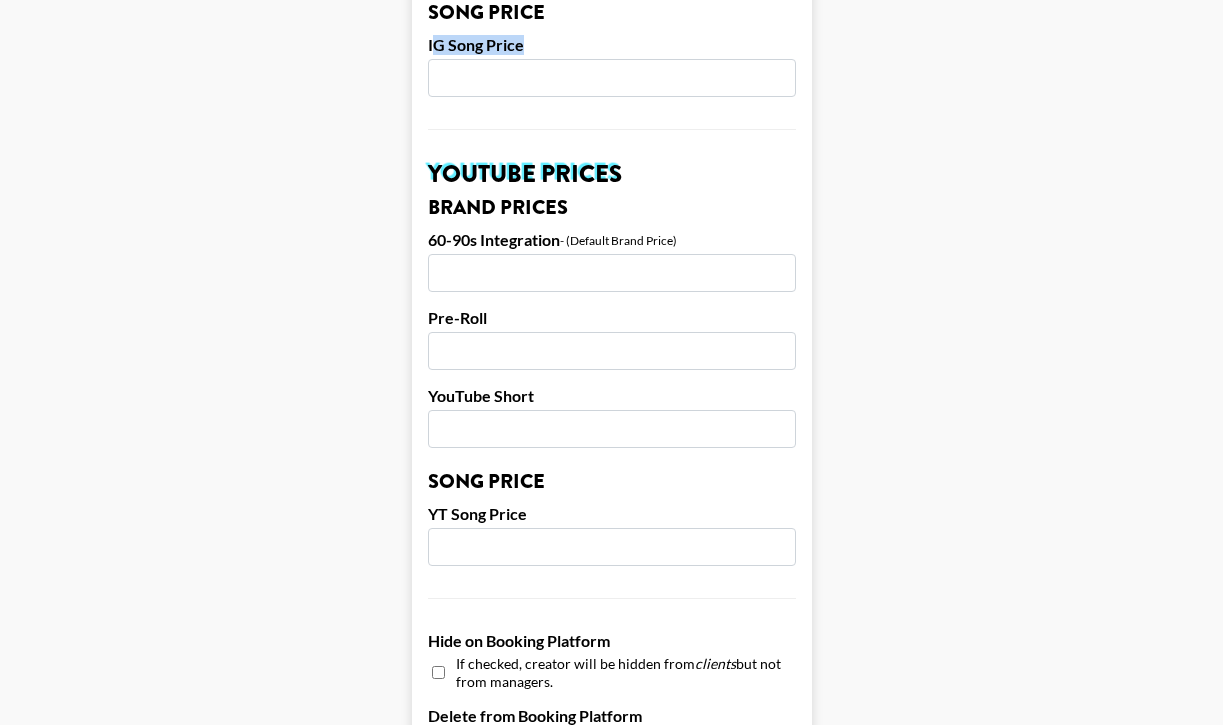 scroll, scrollTop: 1316, scrollLeft: 0, axis: vertical 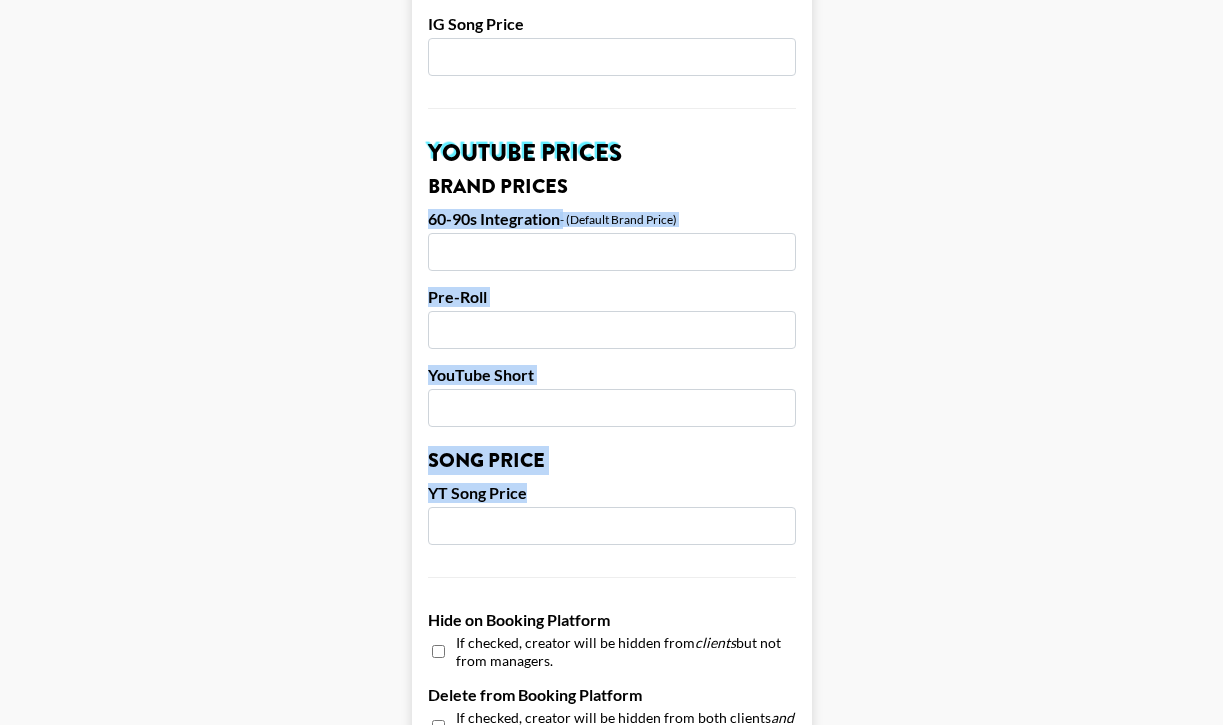 drag, startPoint x: 429, startPoint y: 214, endPoint x: 533, endPoint y: 493, distance: 297.75327 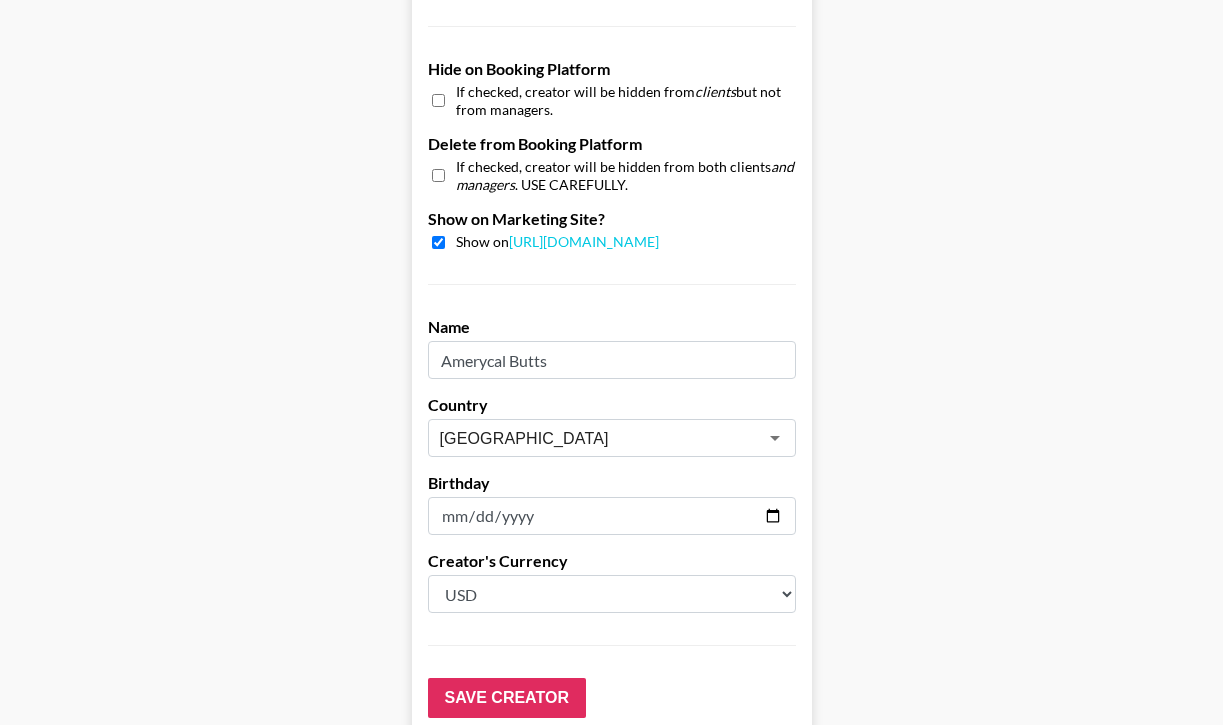 scroll, scrollTop: 1868, scrollLeft: 0, axis: vertical 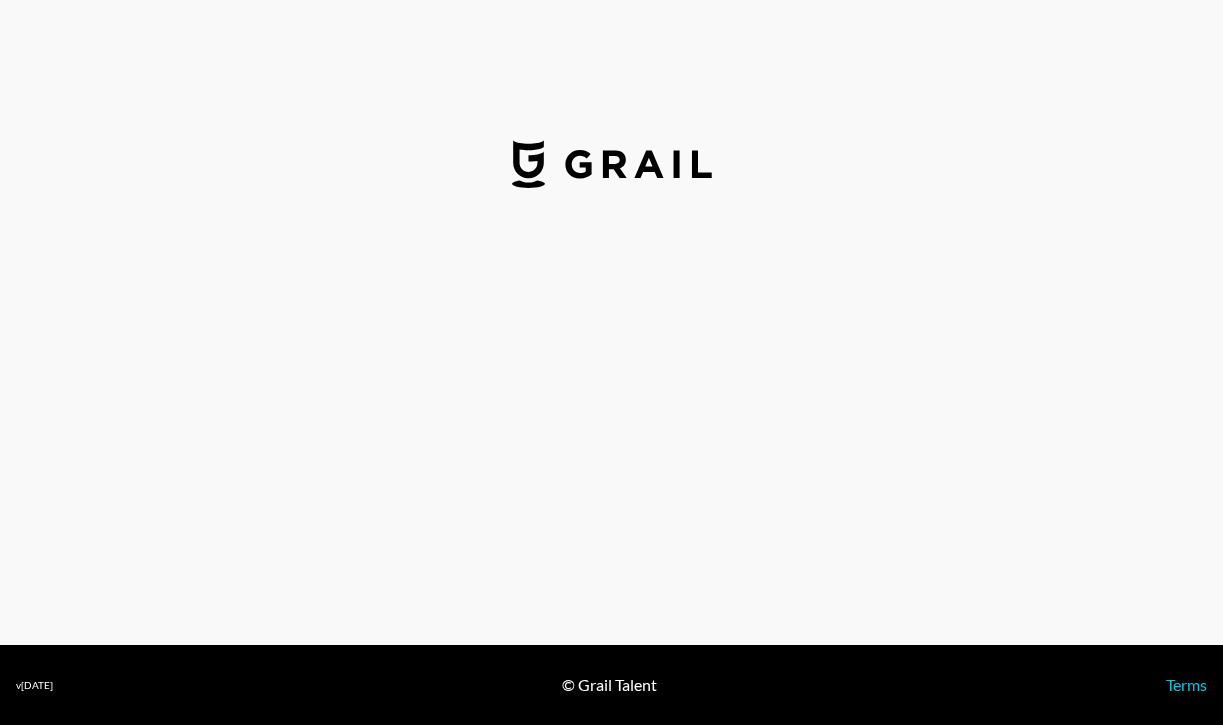 select on "USD" 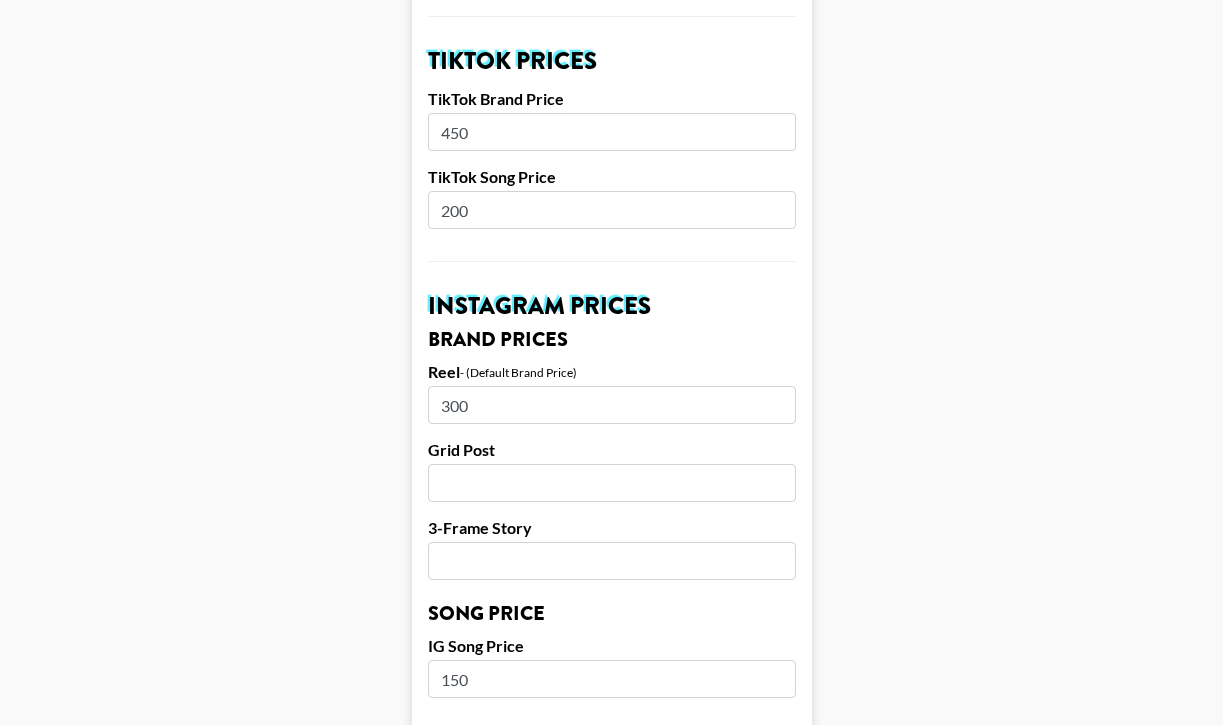 scroll, scrollTop: 792, scrollLeft: 0, axis: vertical 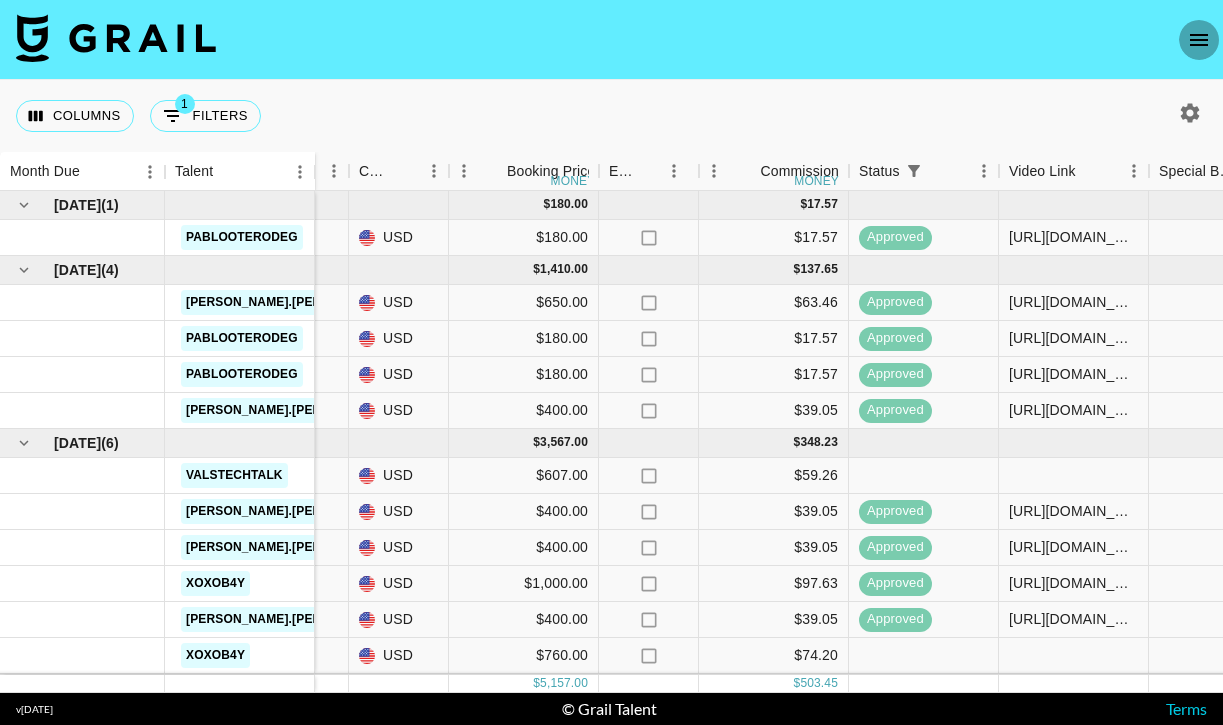 click 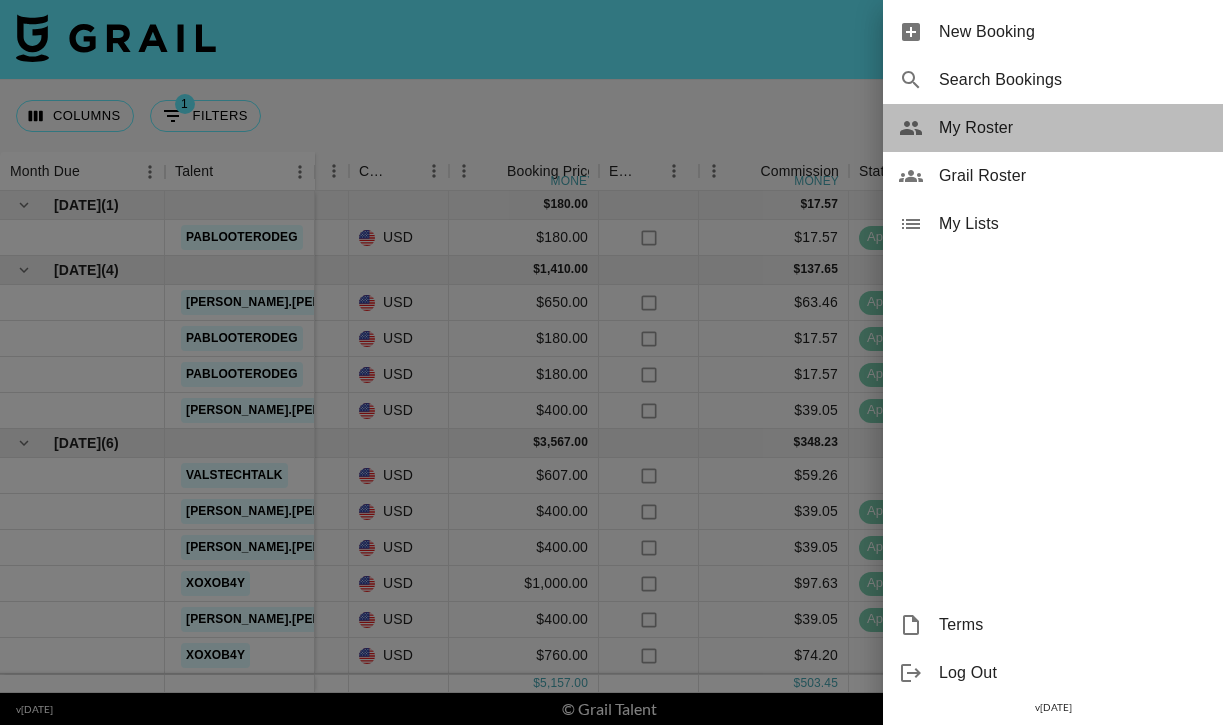 click on "My Roster" at bounding box center [1073, 128] 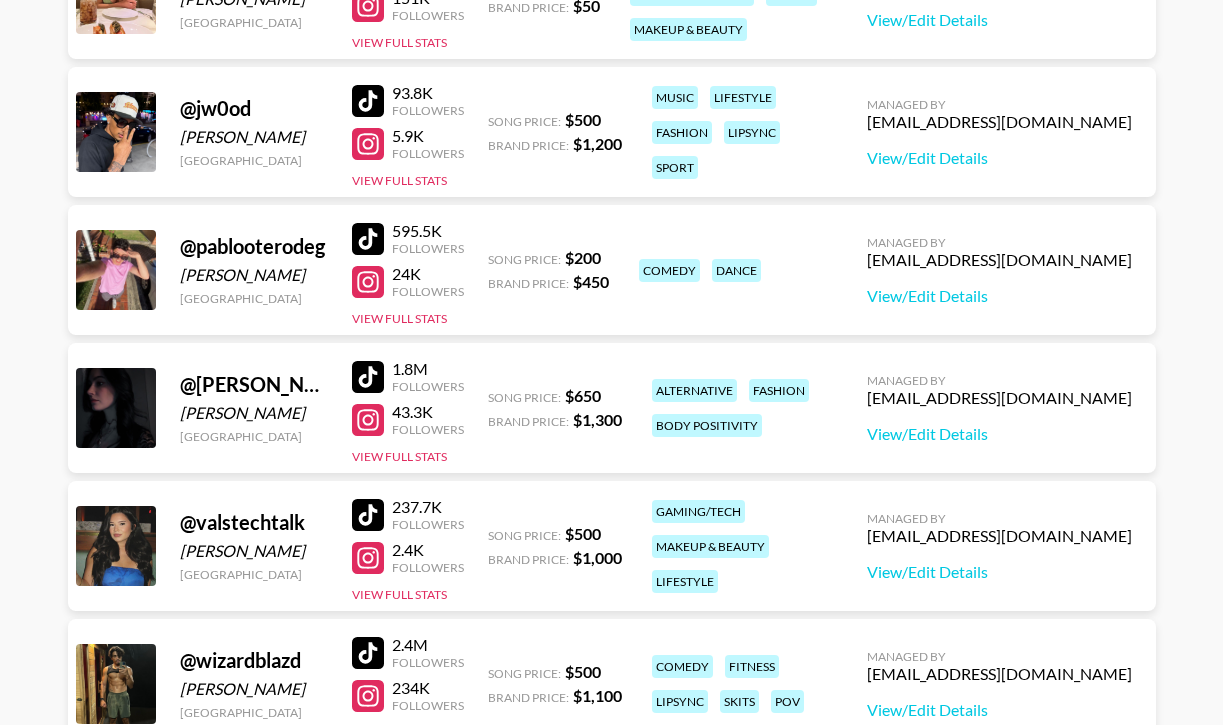 scroll, scrollTop: 782, scrollLeft: 0, axis: vertical 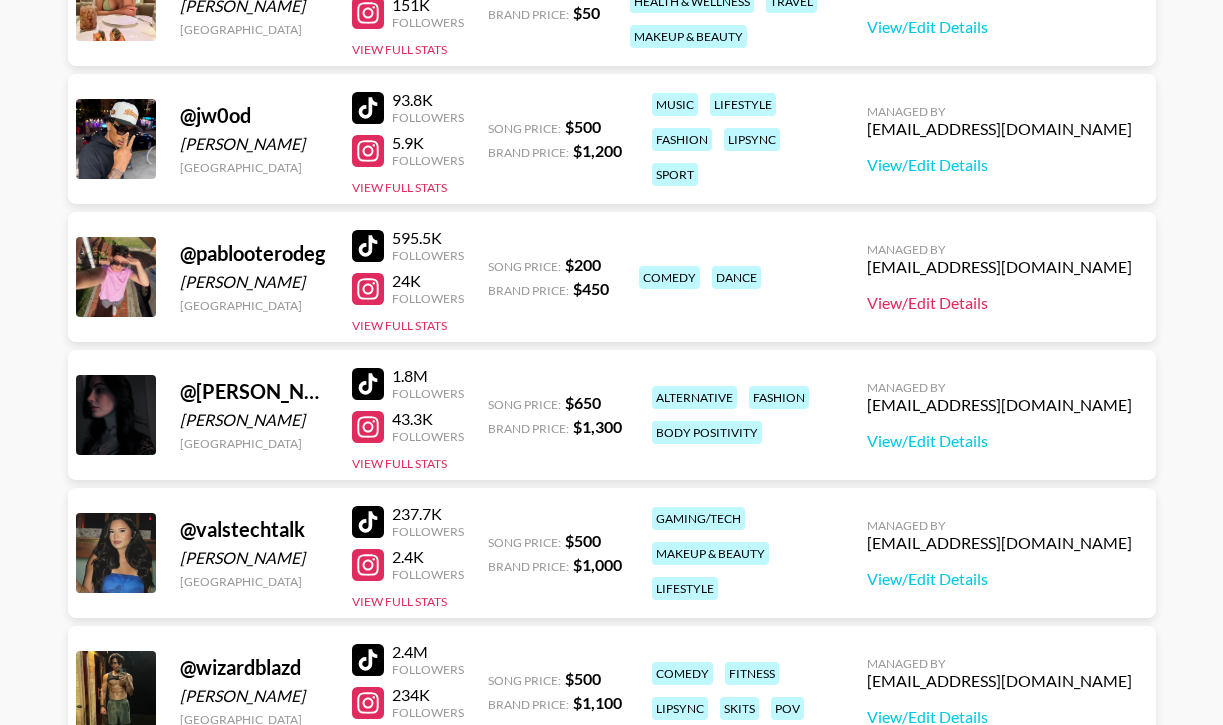 click on "View/Edit Details" at bounding box center (999, 303) 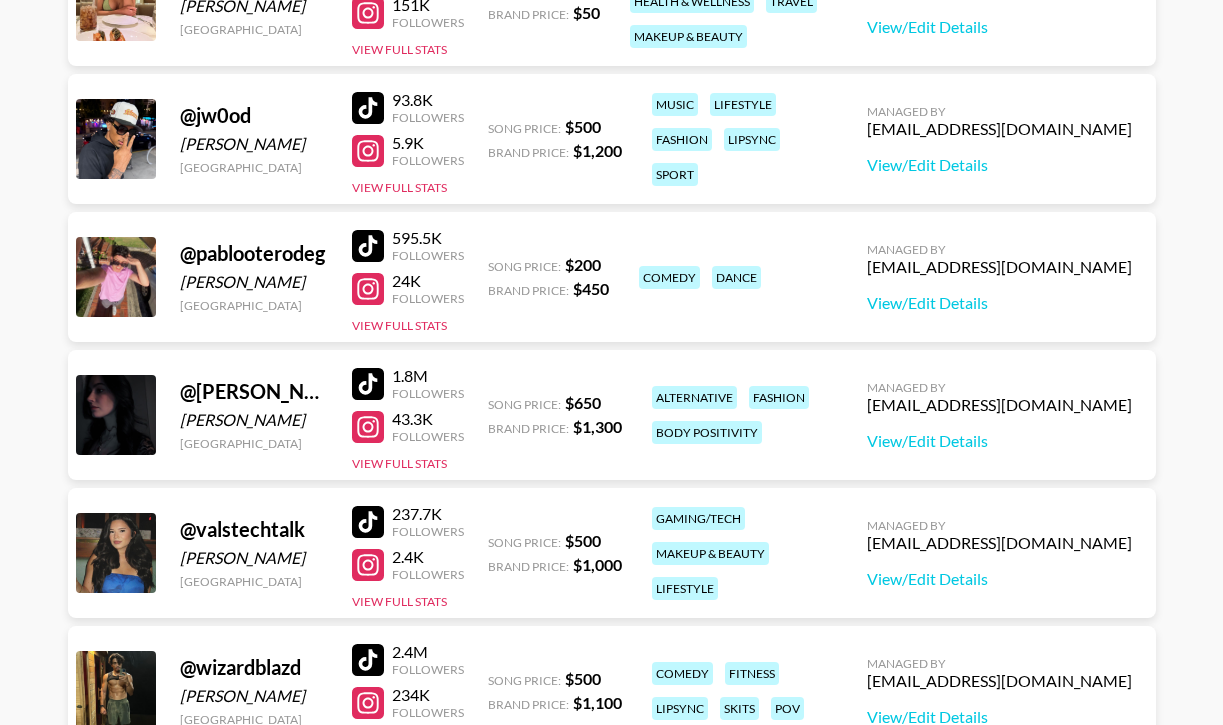 click at bounding box center [368, 246] 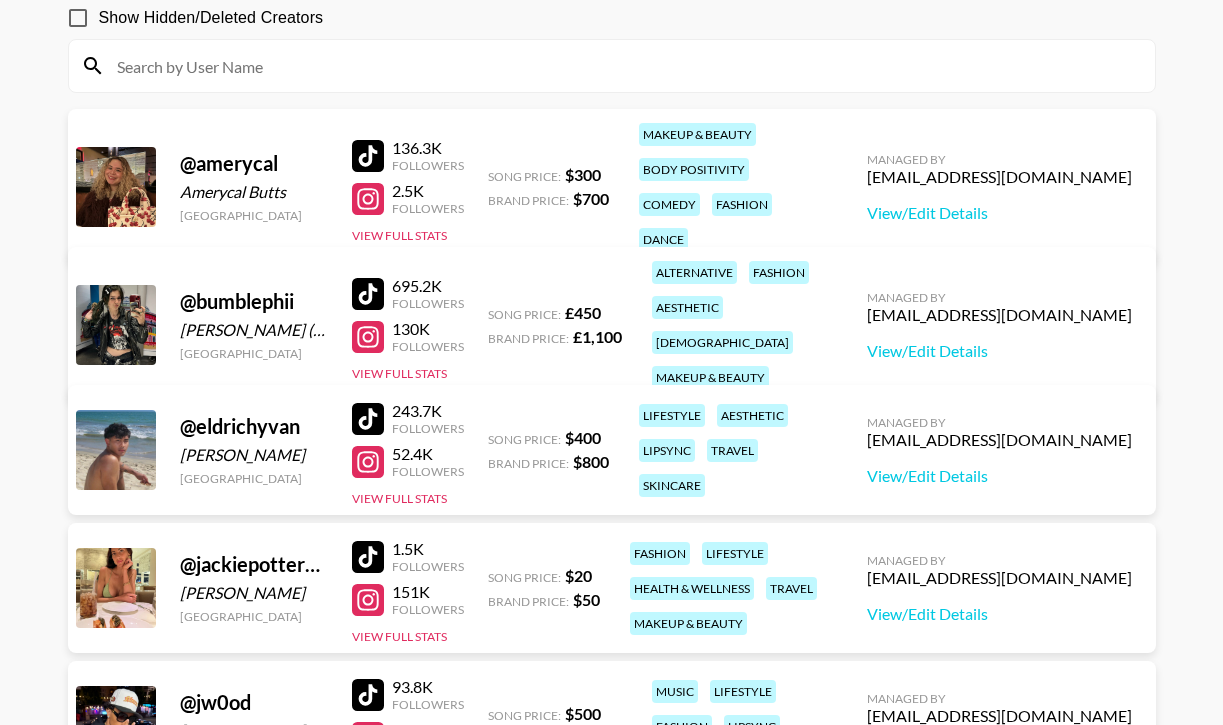 scroll, scrollTop: 194, scrollLeft: 0, axis: vertical 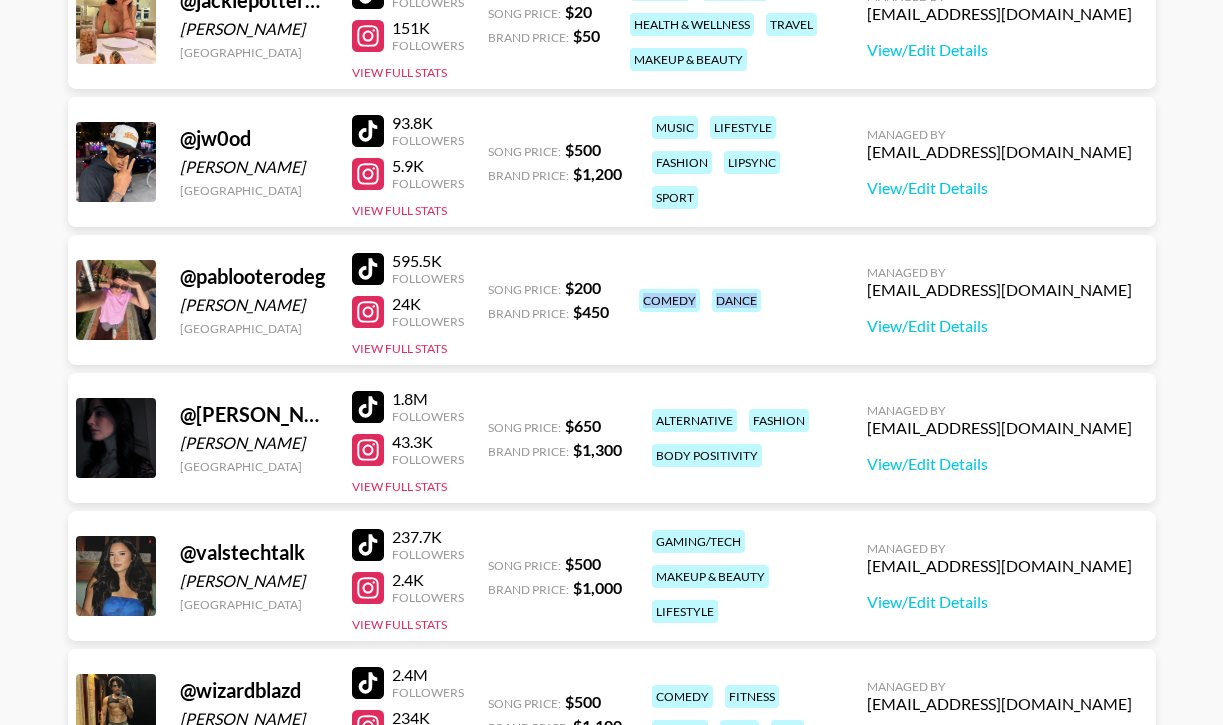 drag, startPoint x: 638, startPoint y: 299, endPoint x: 769, endPoint y: 300, distance: 131.00381 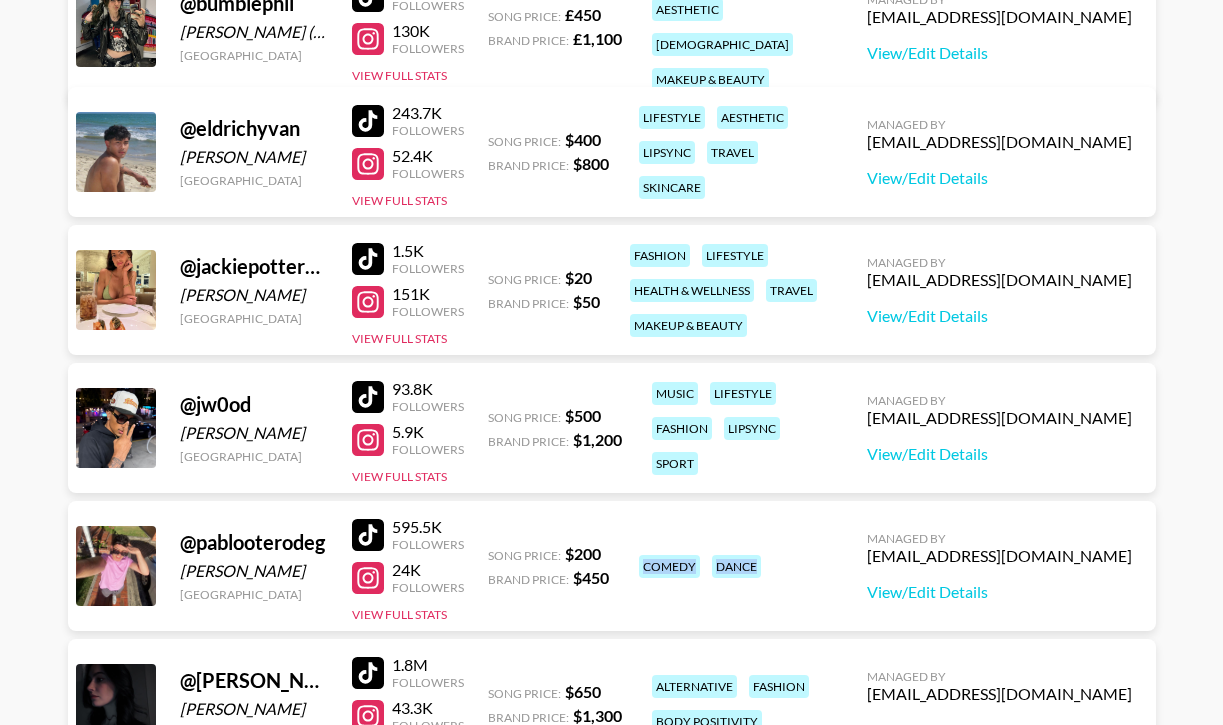 scroll, scrollTop: 492, scrollLeft: 0, axis: vertical 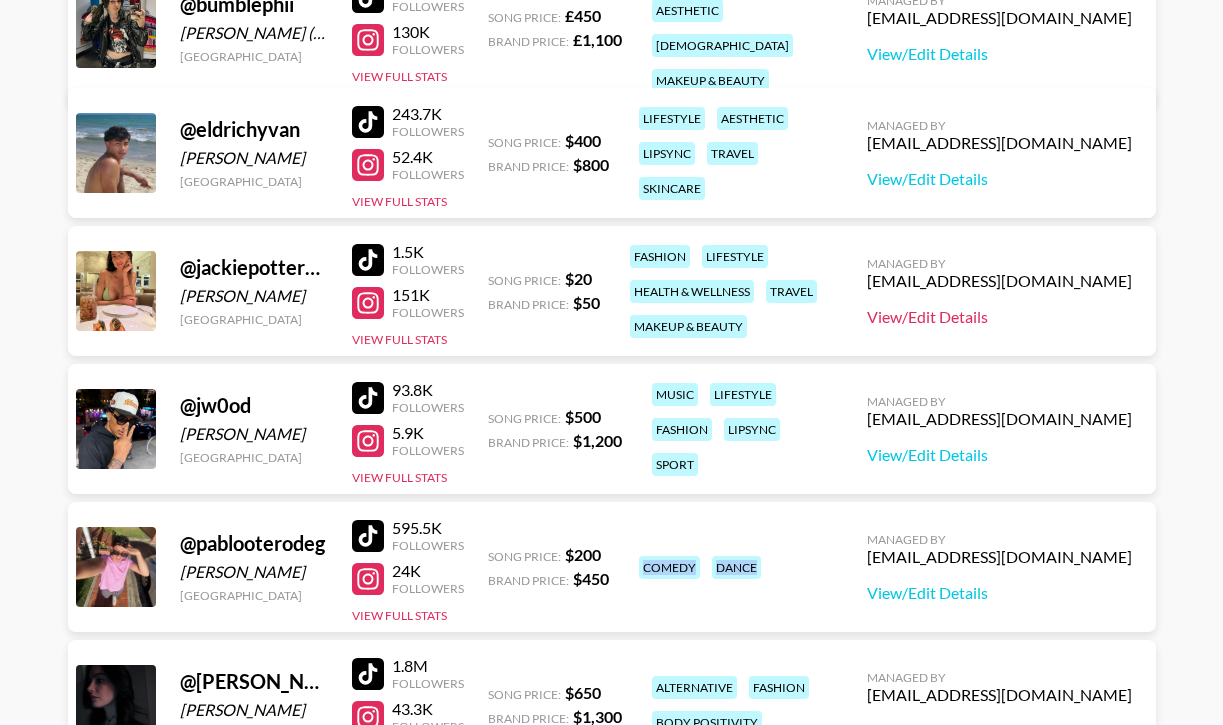 click on "View/Edit Details" at bounding box center (999, 317) 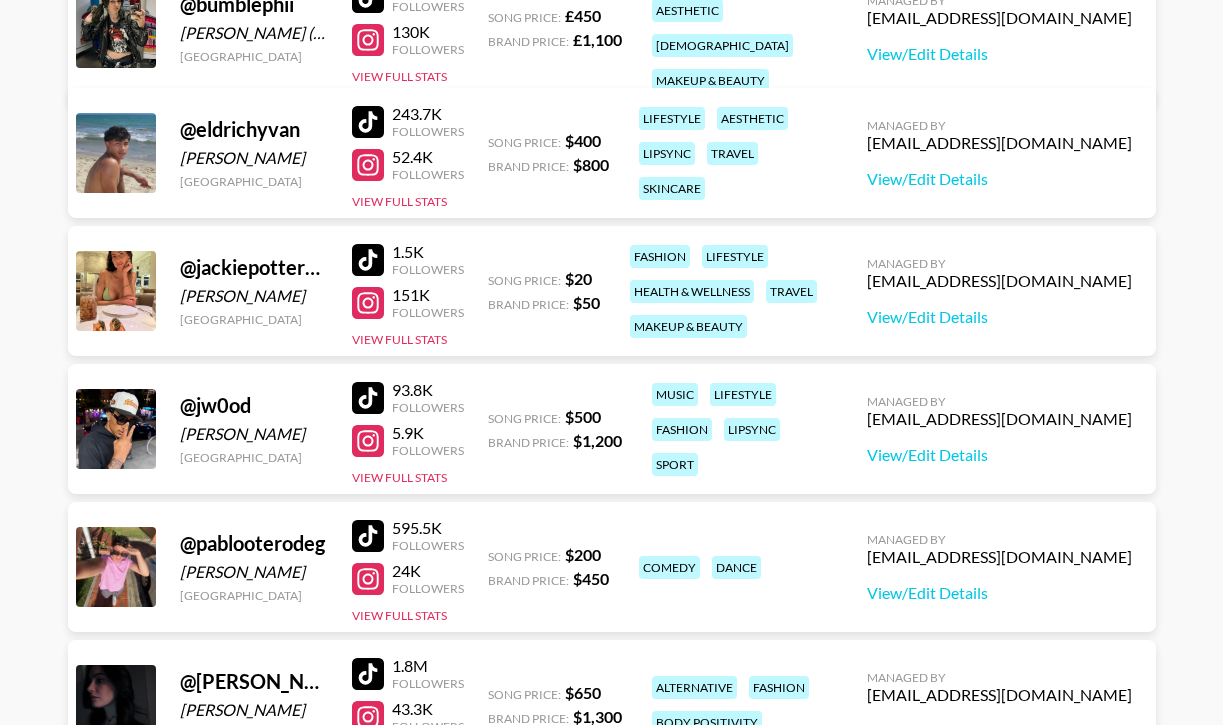 click on "Song Price:" at bounding box center (524, 556) 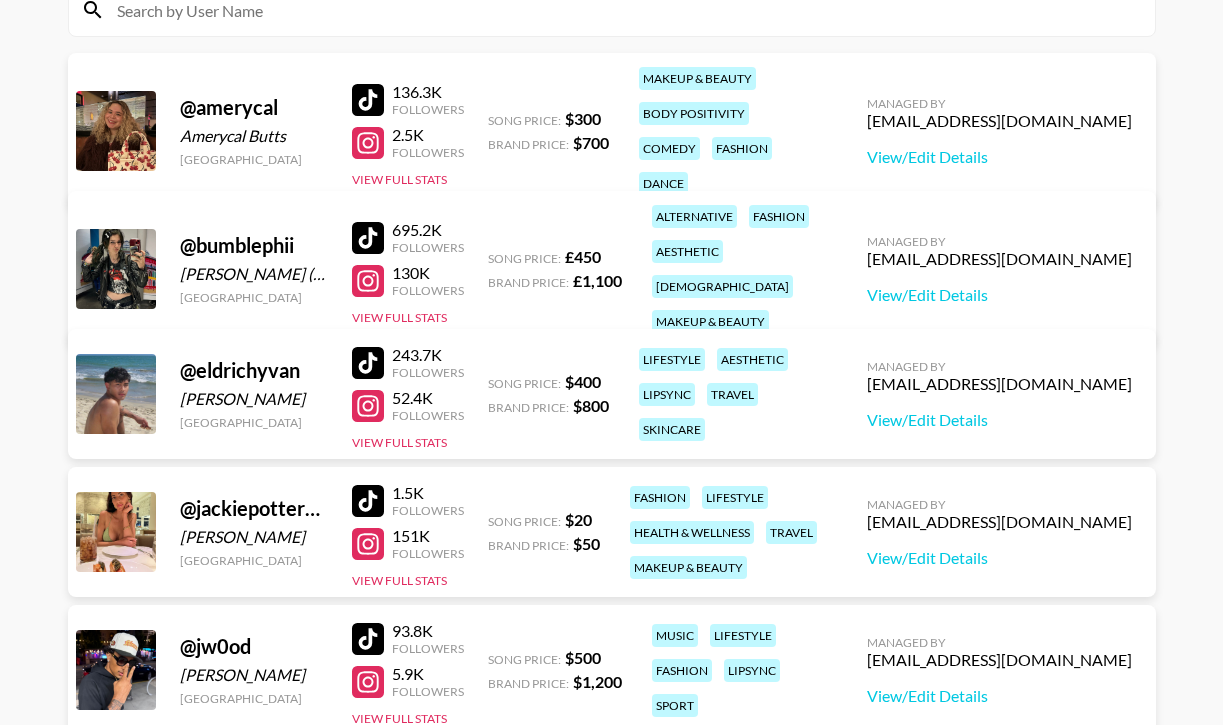 scroll, scrollTop: 301, scrollLeft: 0, axis: vertical 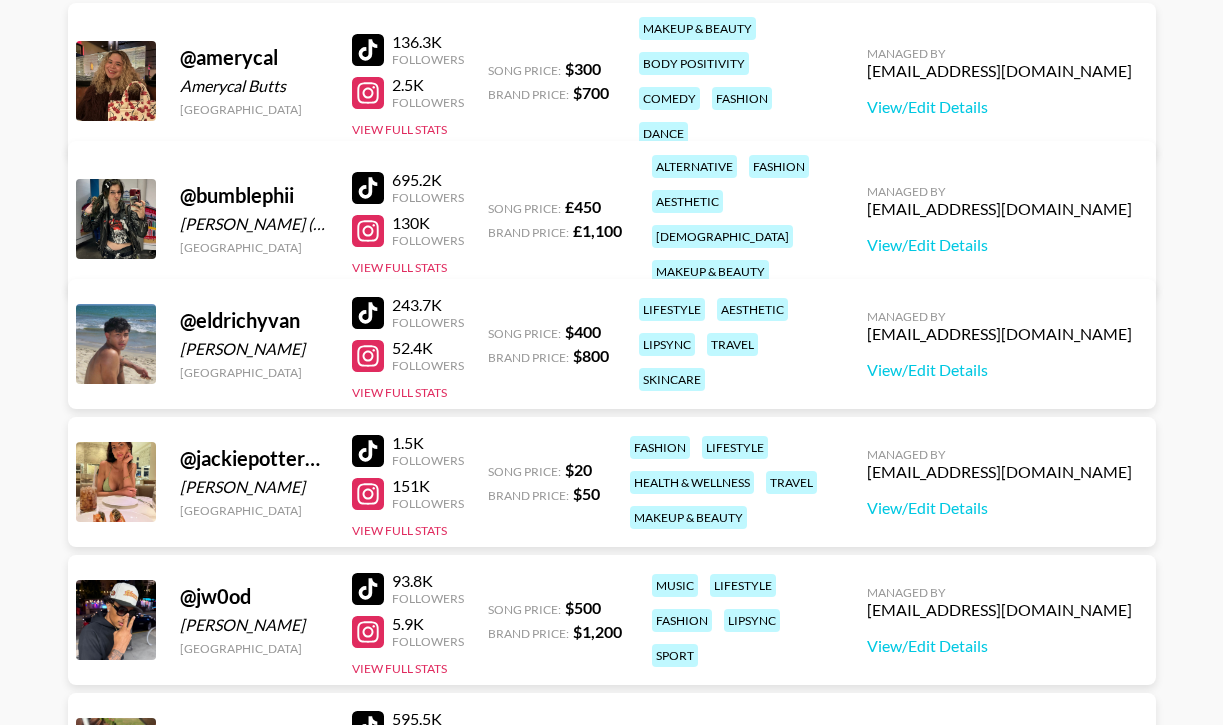 click at bounding box center (368, 313) 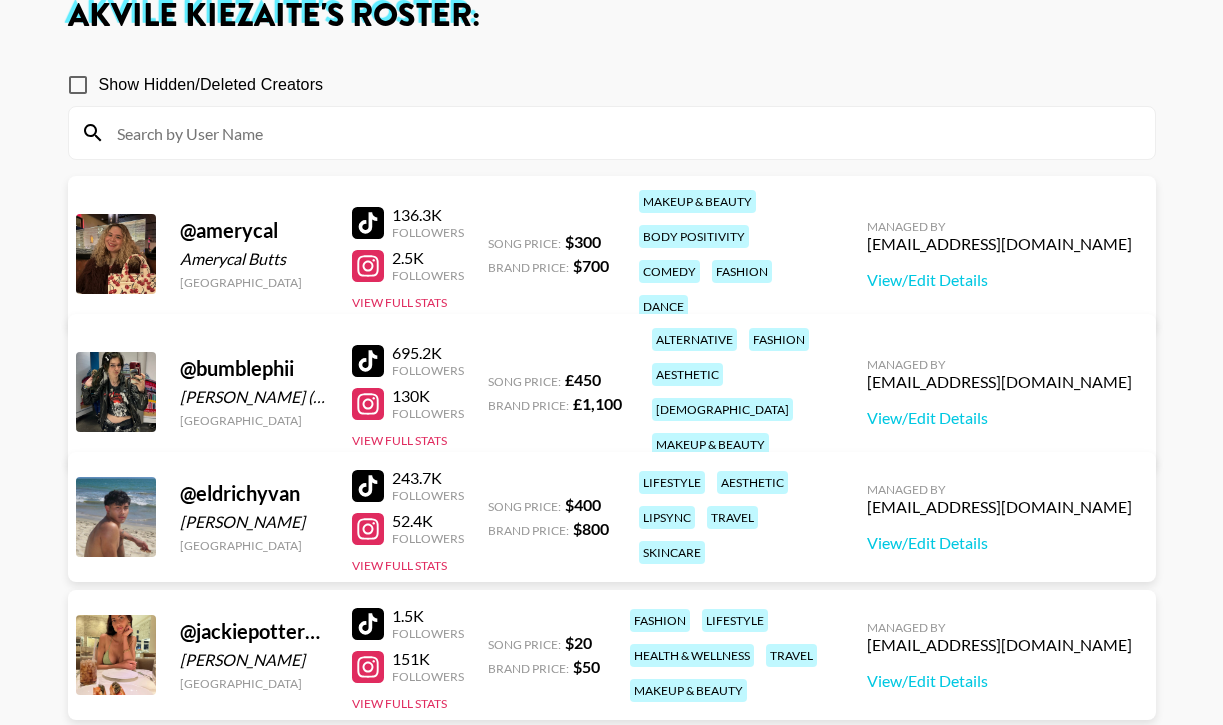 scroll, scrollTop: 0, scrollLeft: 0, axis: both 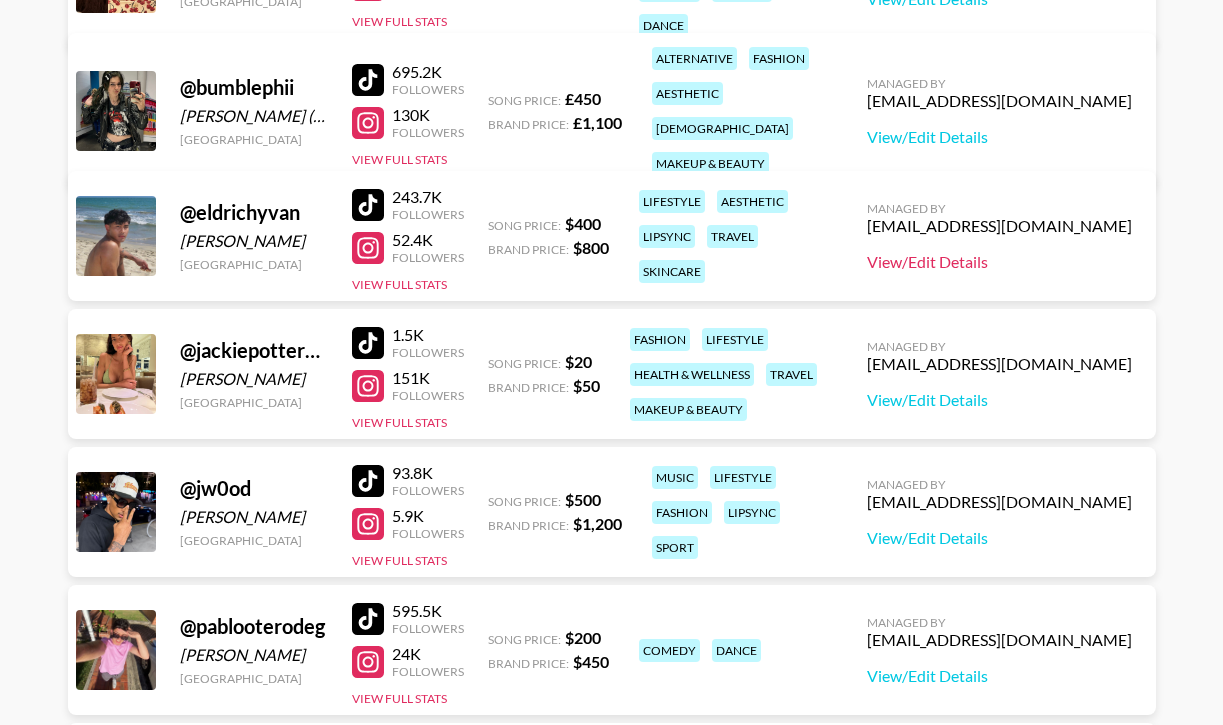 click on "View/Edit Details" at bounding box center [999, 262] 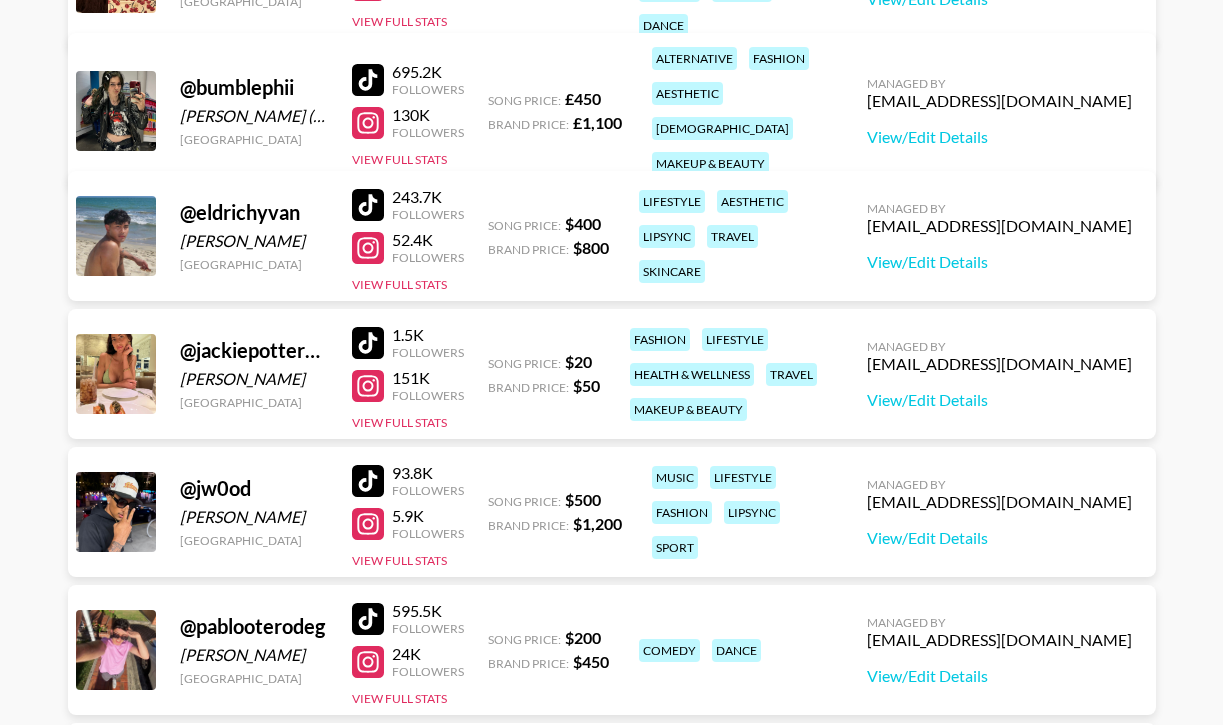 drag, startPoint x: 282, startPoint y: 245, endPoint x: 181, endPoint y: 242, distance: 101.04455 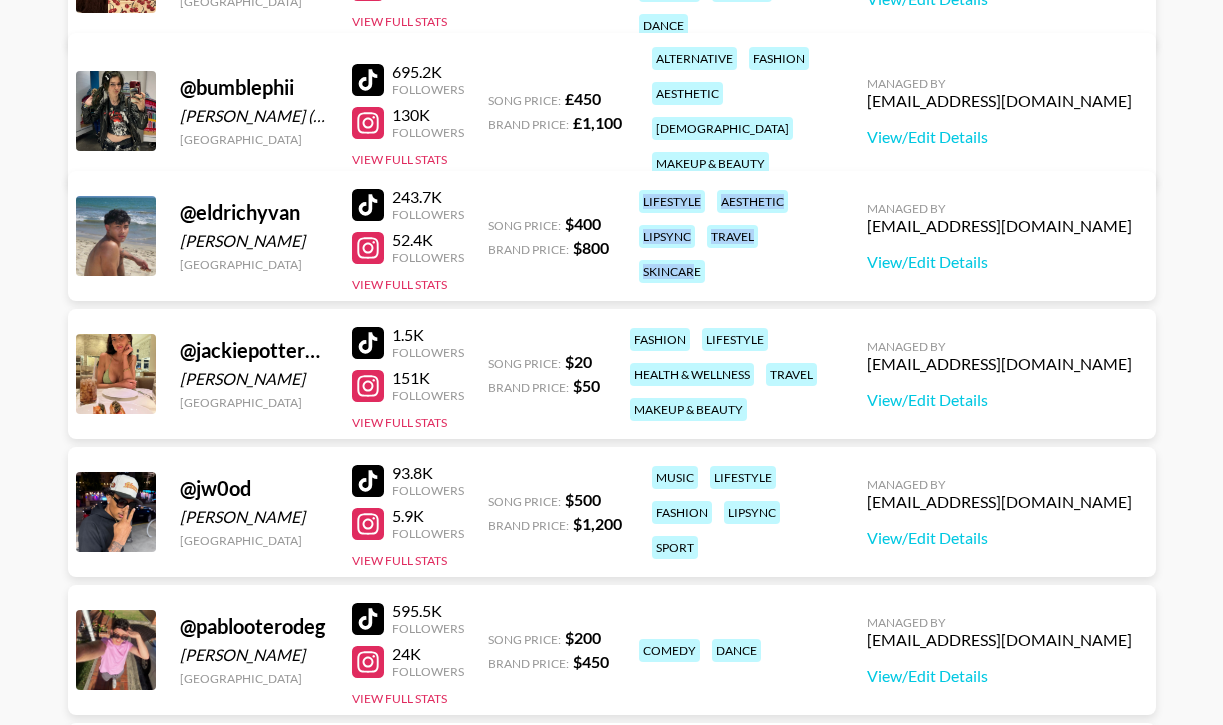drag, startPoint x: 638, startPoint y: 219, endPoint x: 760, endPoint y: 260, distance: 128.7051 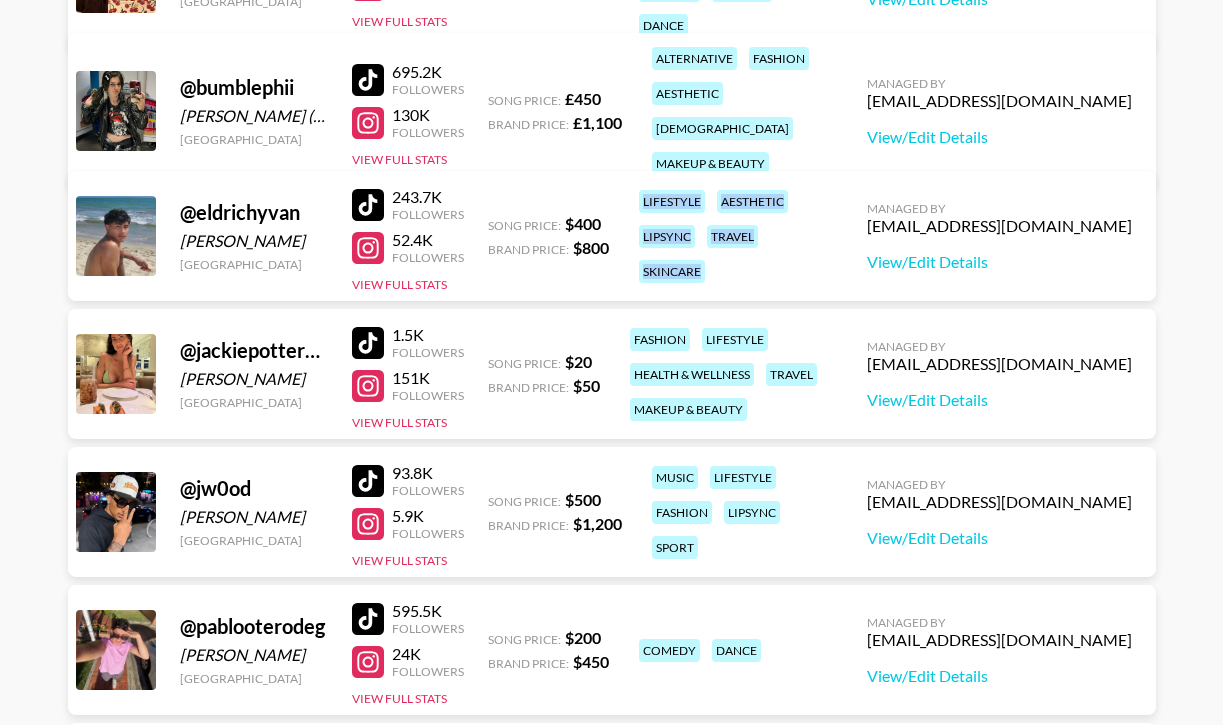 drag, startPoint x: 770, startPoint y: 260, endPoint x: 638, endPoint y: 215, distance: 139.45967 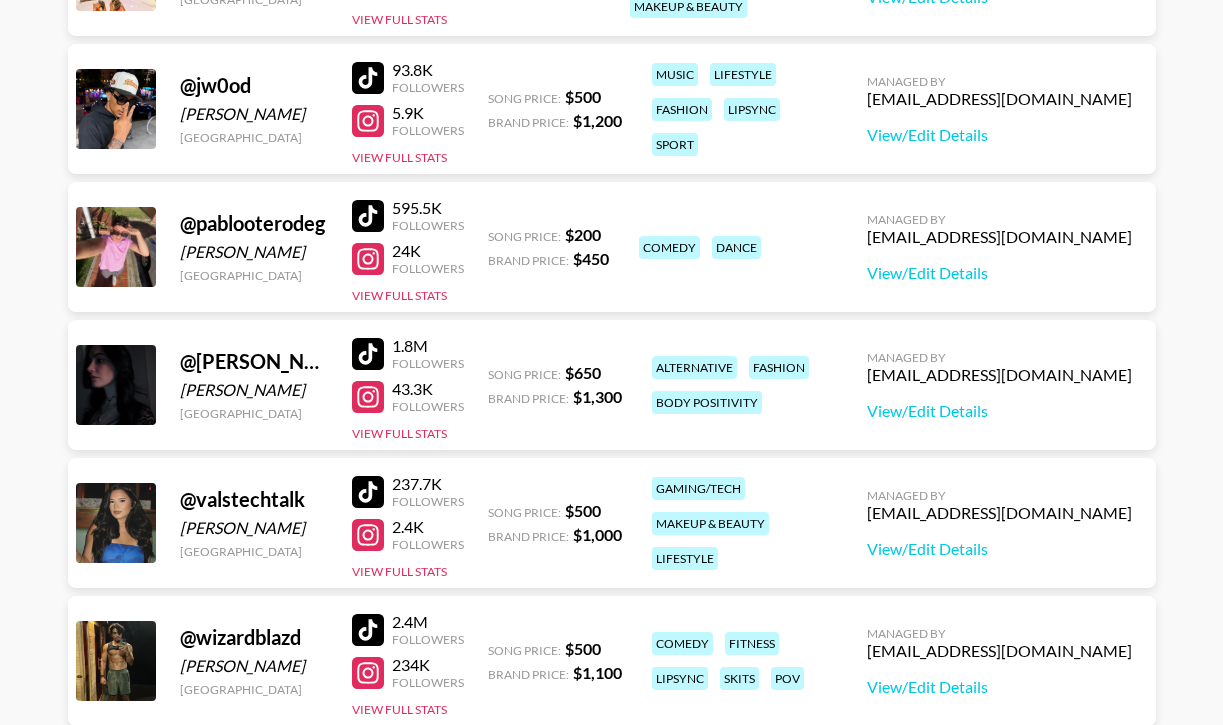 scroll, scrollTop: 835, scrollLeft: 0, axis: vertical 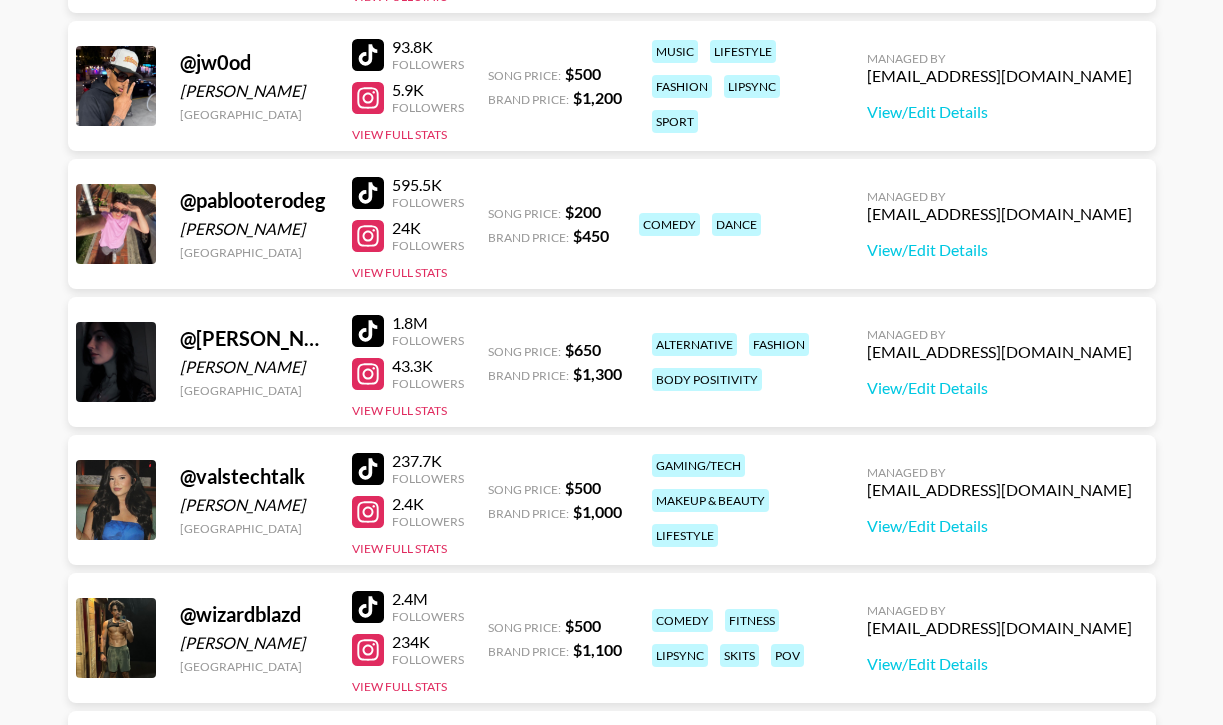 click at bounding box center [368, 331] 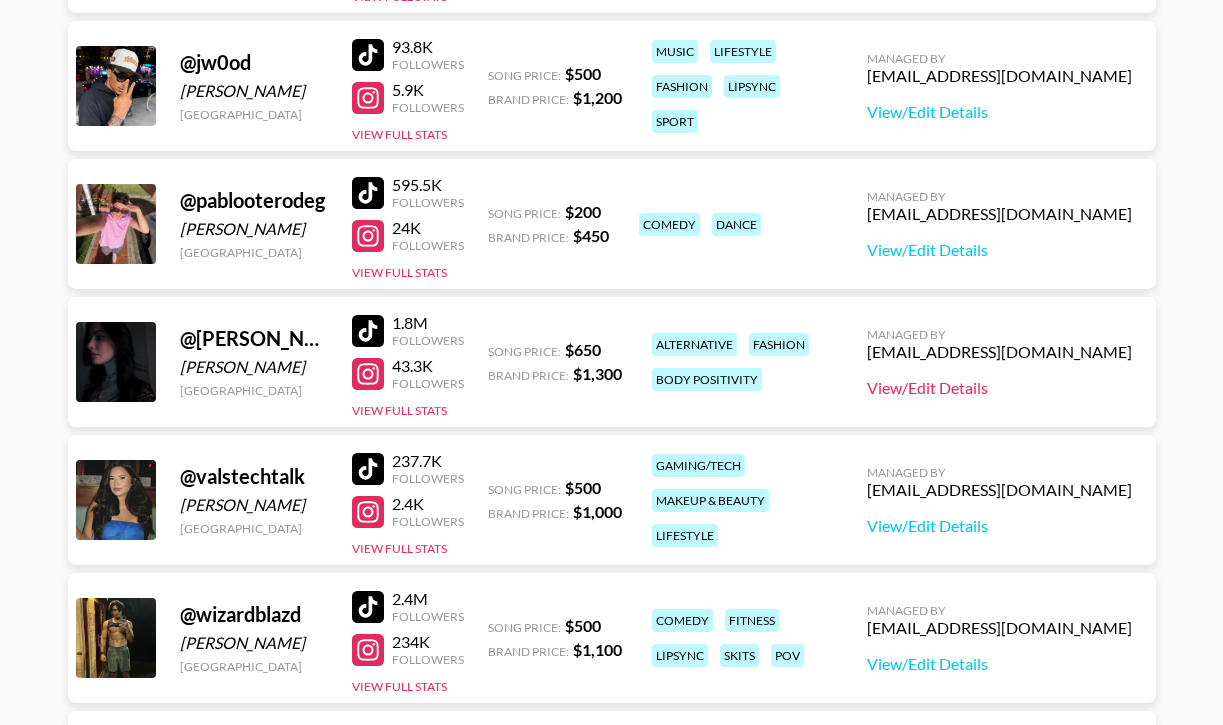 click on "View/Edit Details" at bounding box center (999, 388) 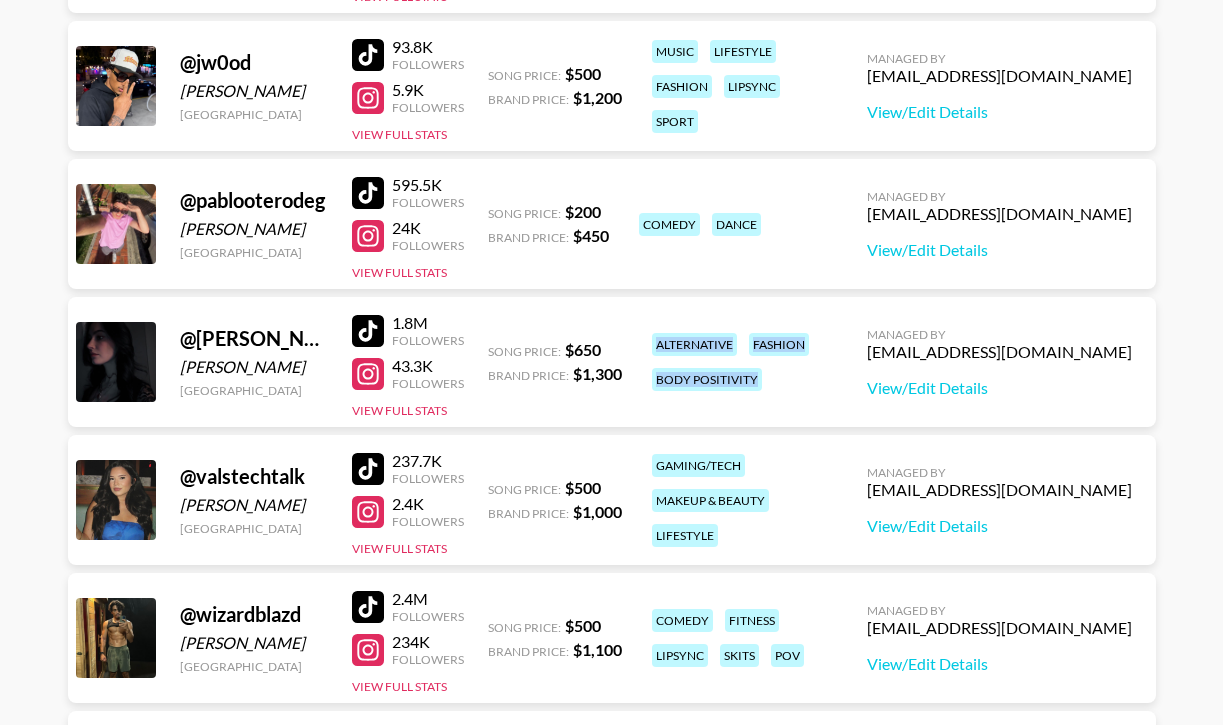 drag, startPoint x: 653, startPoint y: 341, endPoint x: 759, endPoint y: 383, distance: 114.01754 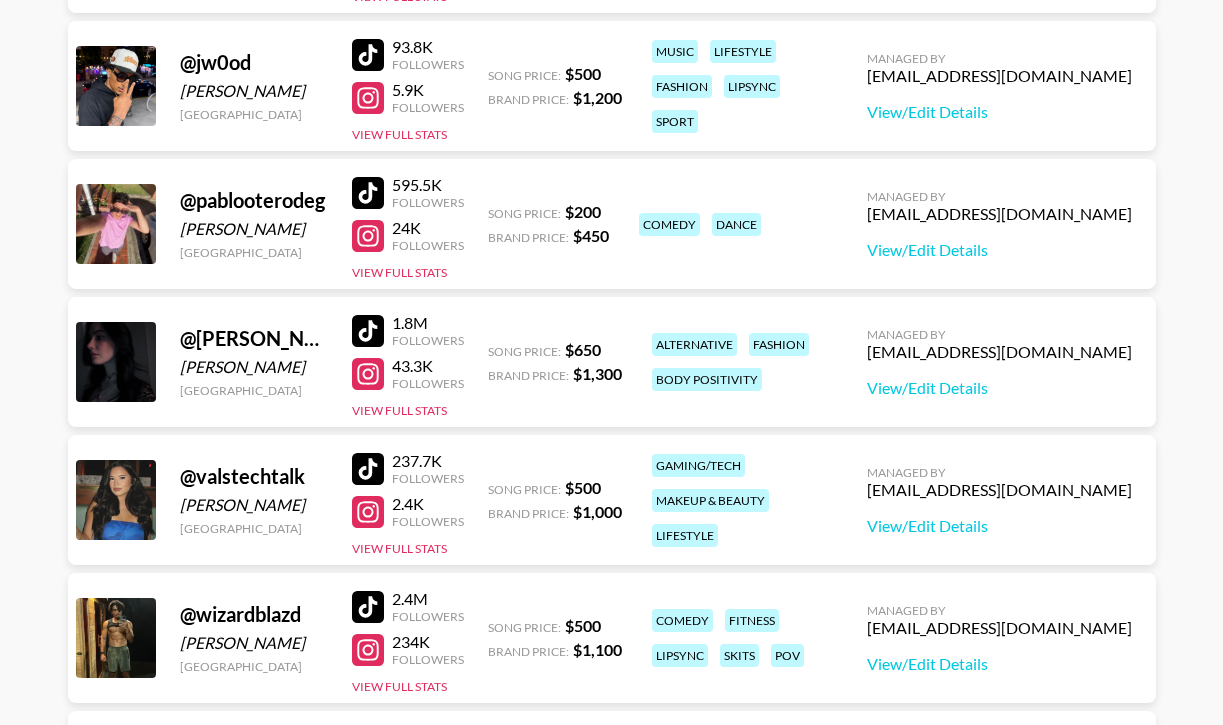 click on "@ valstechtalk" at bounding box center (254, 476) 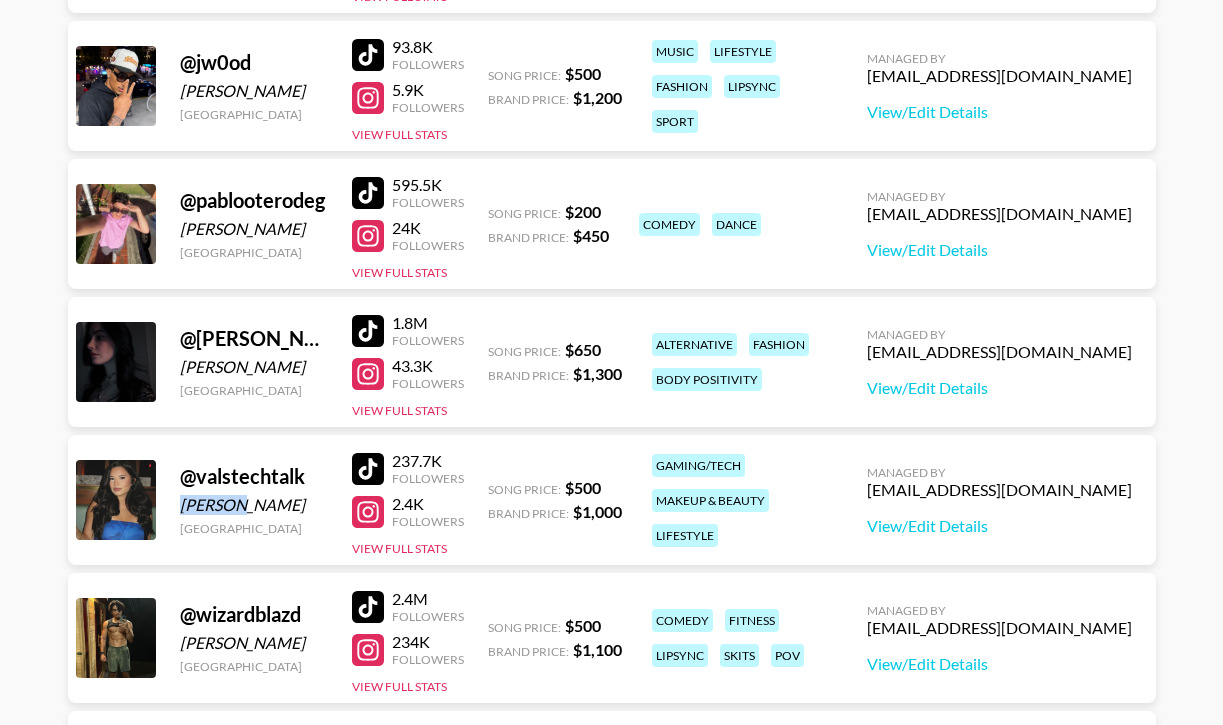 click on "Valarie Guajardo" at bounding box center (254, 505) 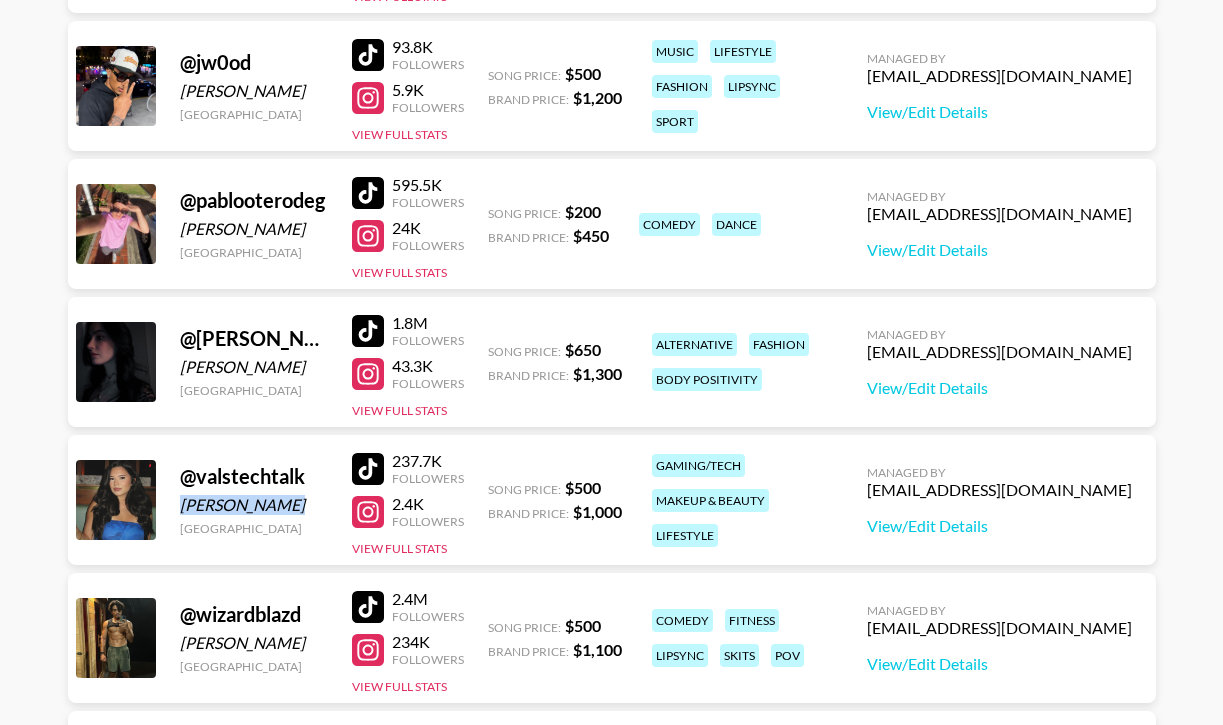 click on "Valarie Guajardo" at bounding box center [254, 505] 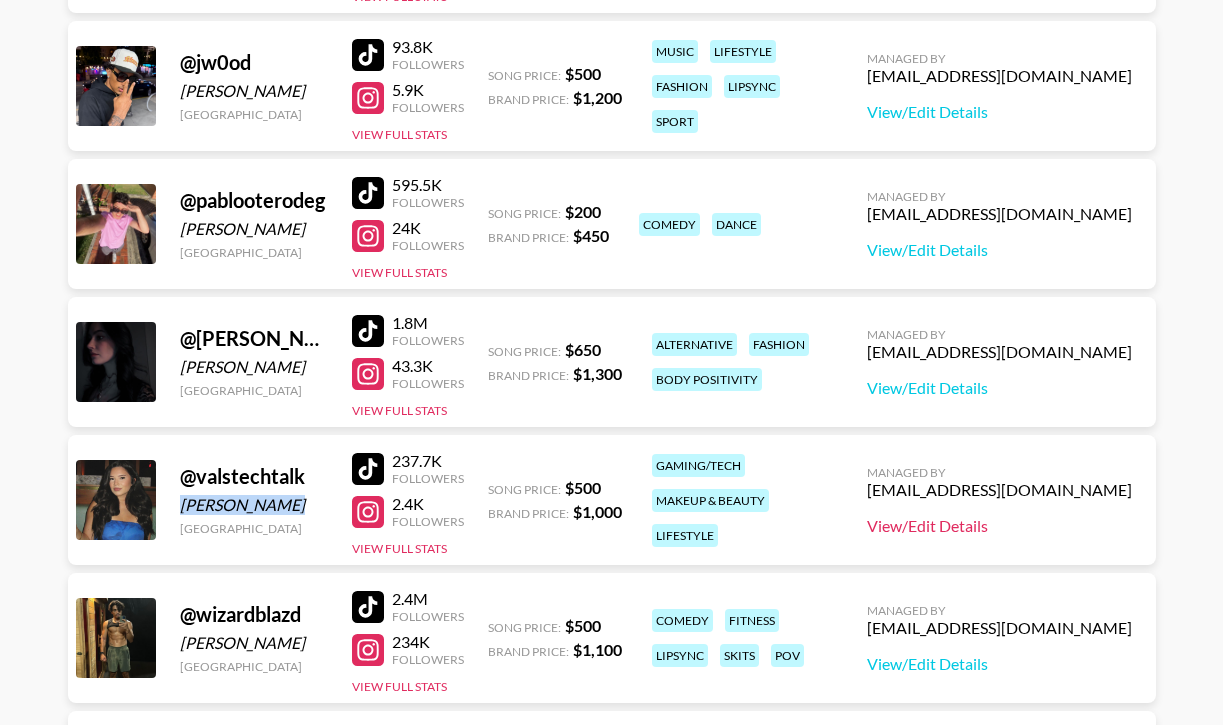 click on "View/Edit Details" at bounding box center [999, 526] 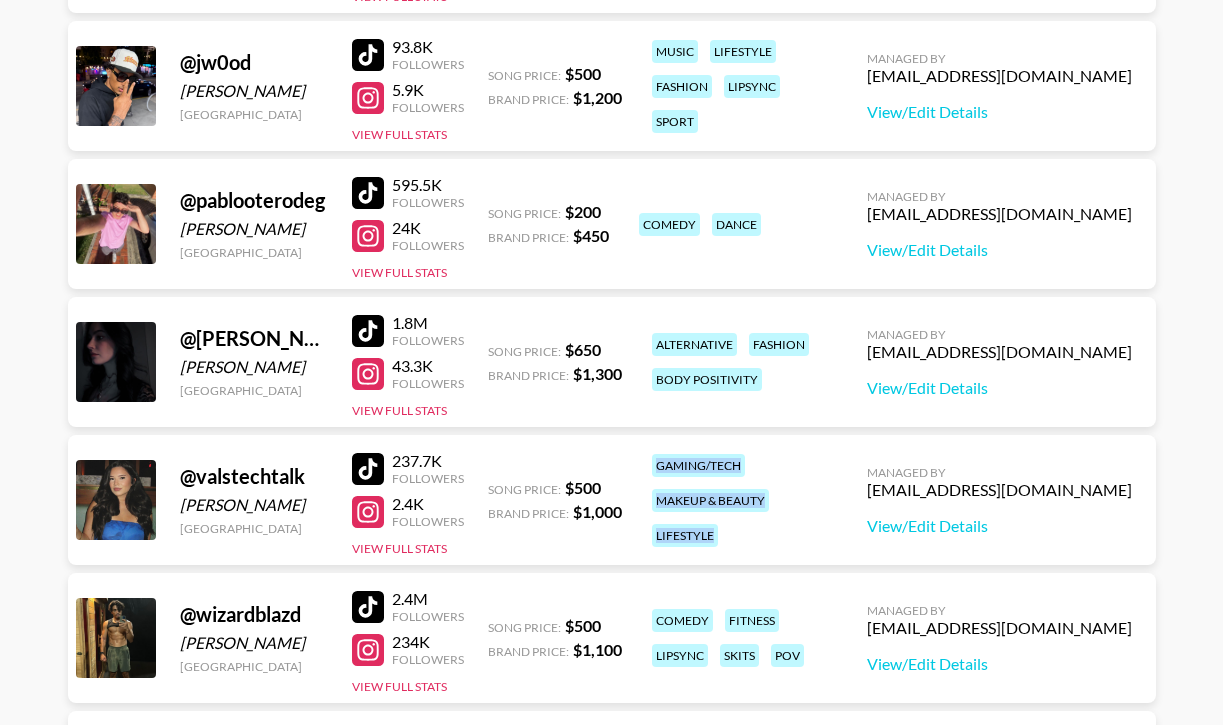 drag, startPoint x: 654, startPoint y: 476, endPoint x: 844, endPoint y: 522, distance: 195.48914 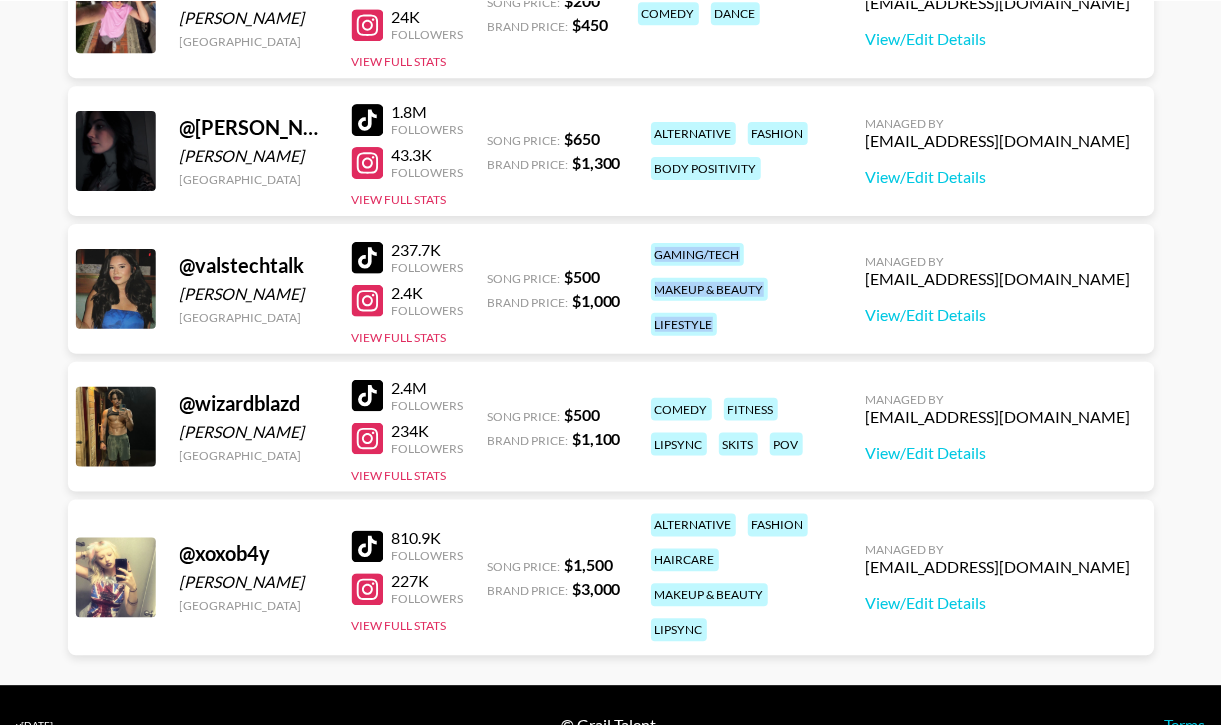 scroll, scrollTop: 1071, scrollLeft: 0, axis: vertical 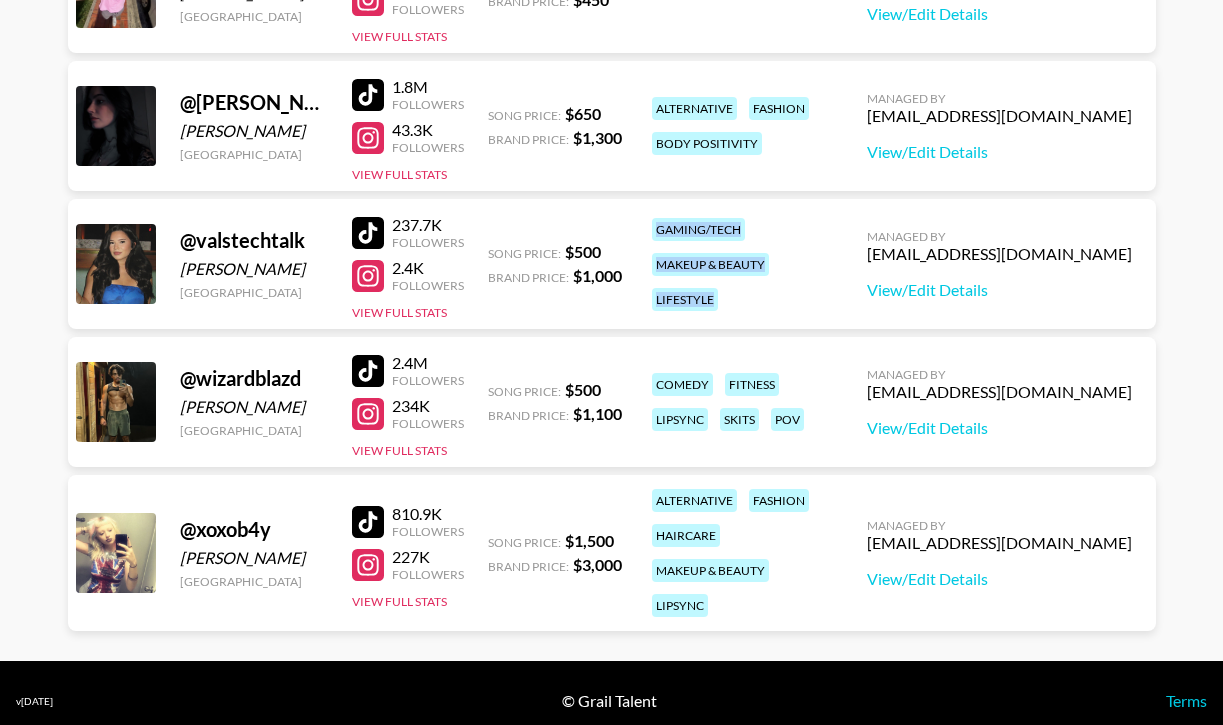 click at bounding box center [368, 371] 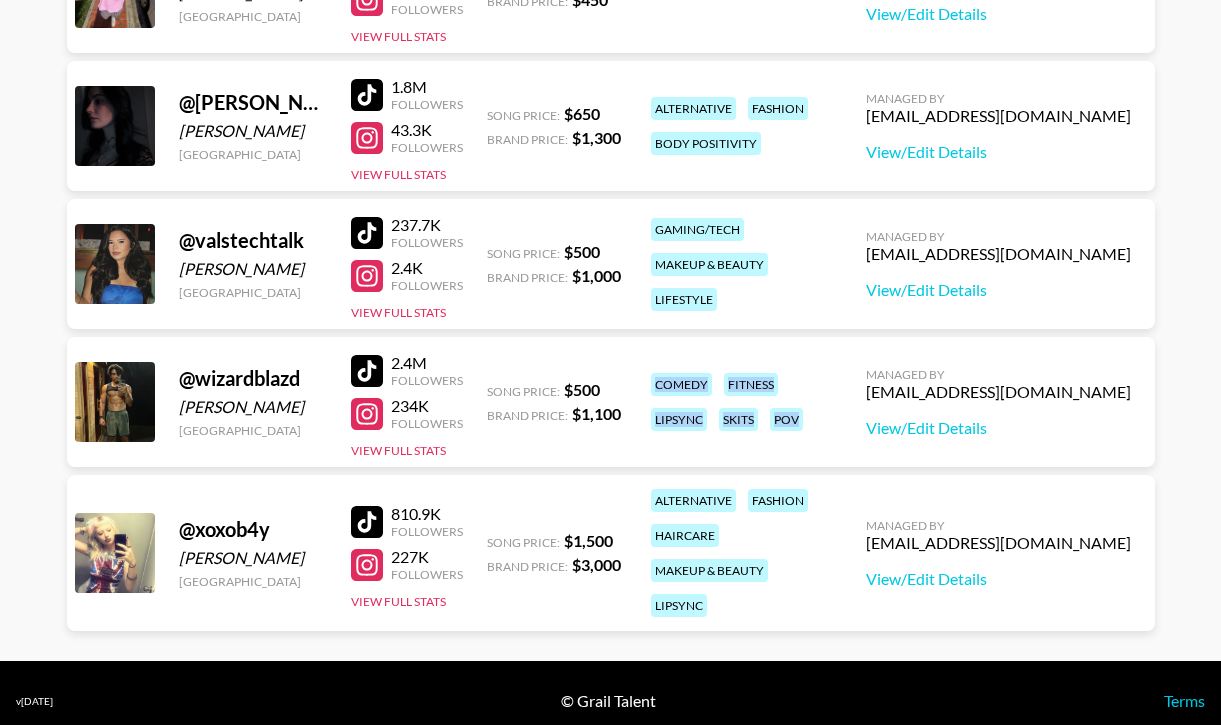 drag, startPoint x: 650, startPoint y: 383, endPoint x: 738, endPoint y: 419, distance: 95.07891 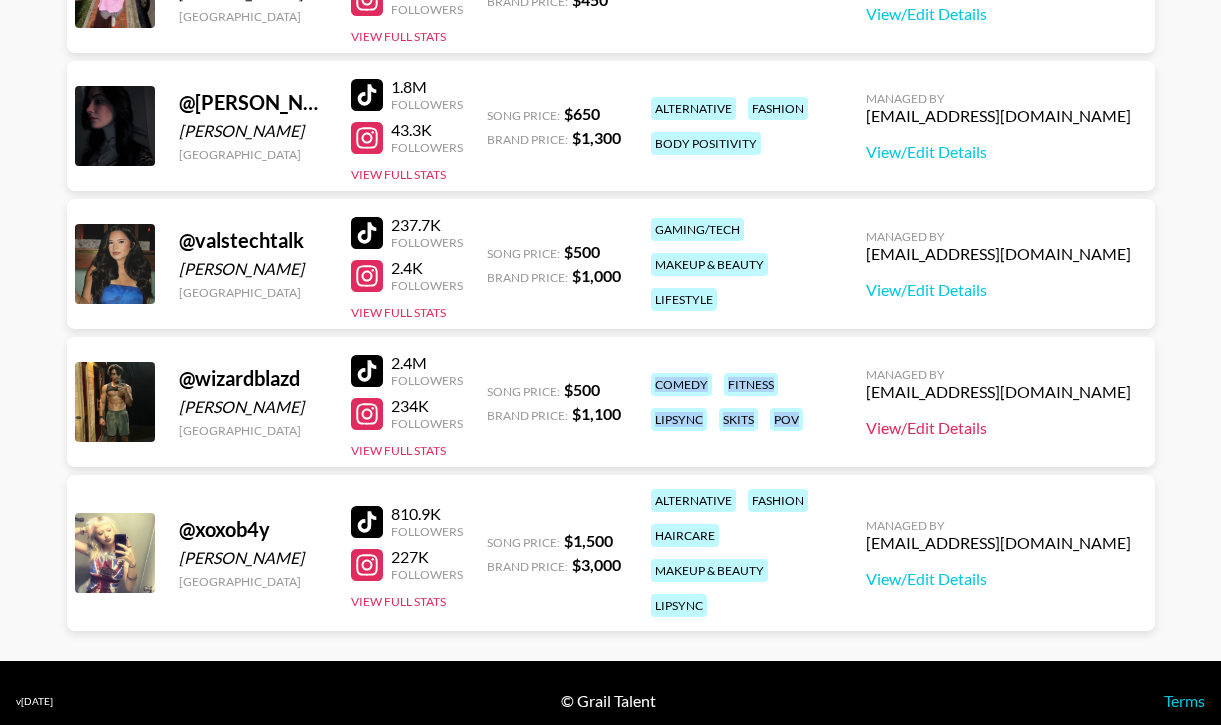 click on "View/Edit Details" at bounding box center (998, 428) 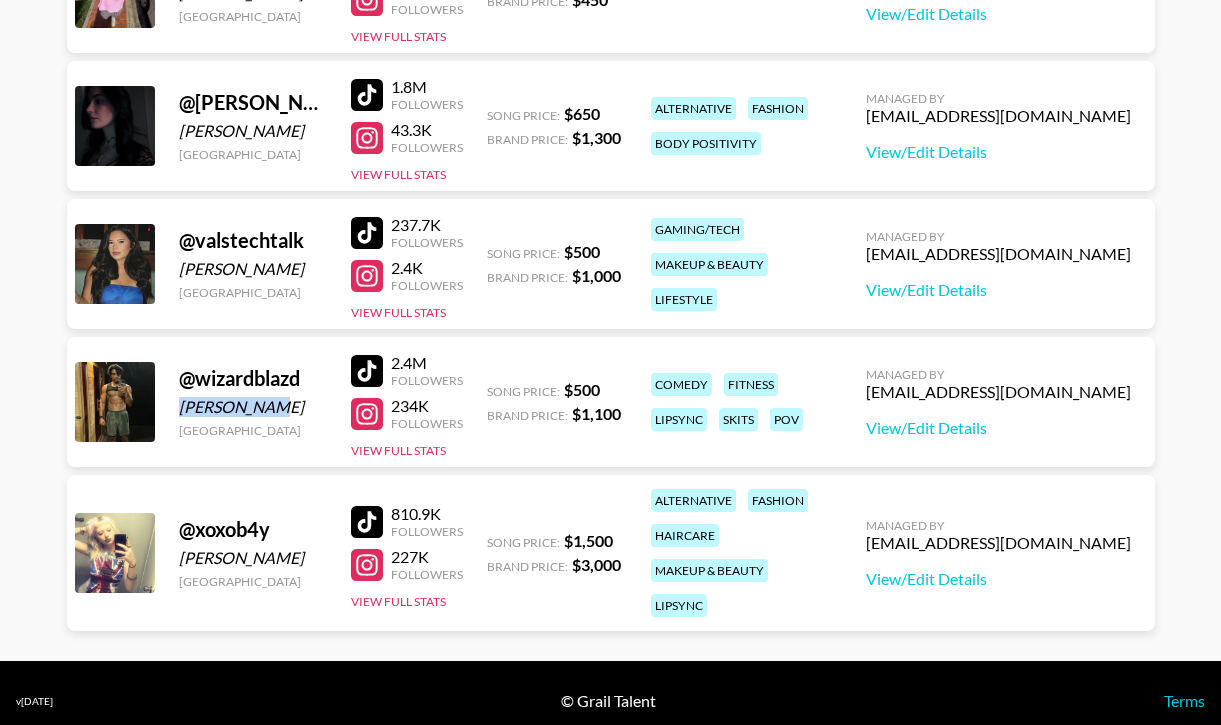 drag, startPoint x: 260, startPoint y: 414, endPoint x: 177, endPoint y: 415, distance: 83.00603 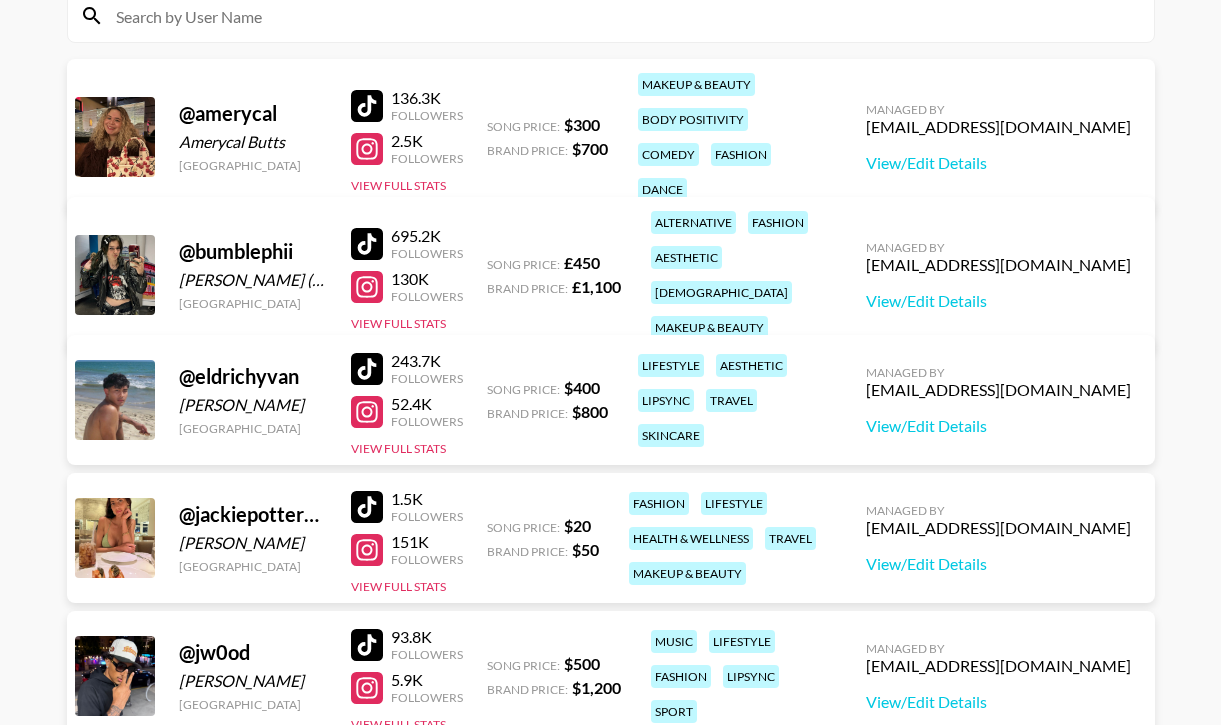 scroll, scrollTop: 226, scrollLeft: 0, axis: vertical 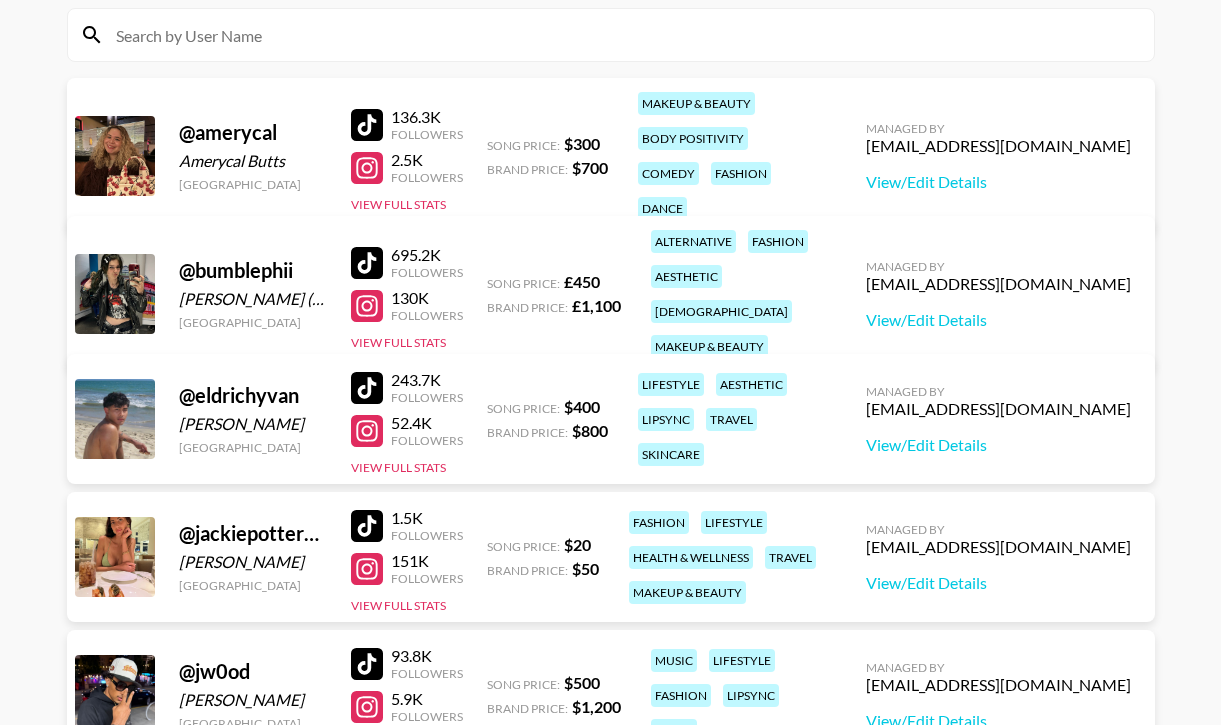 click at bounding box center [367, 125] 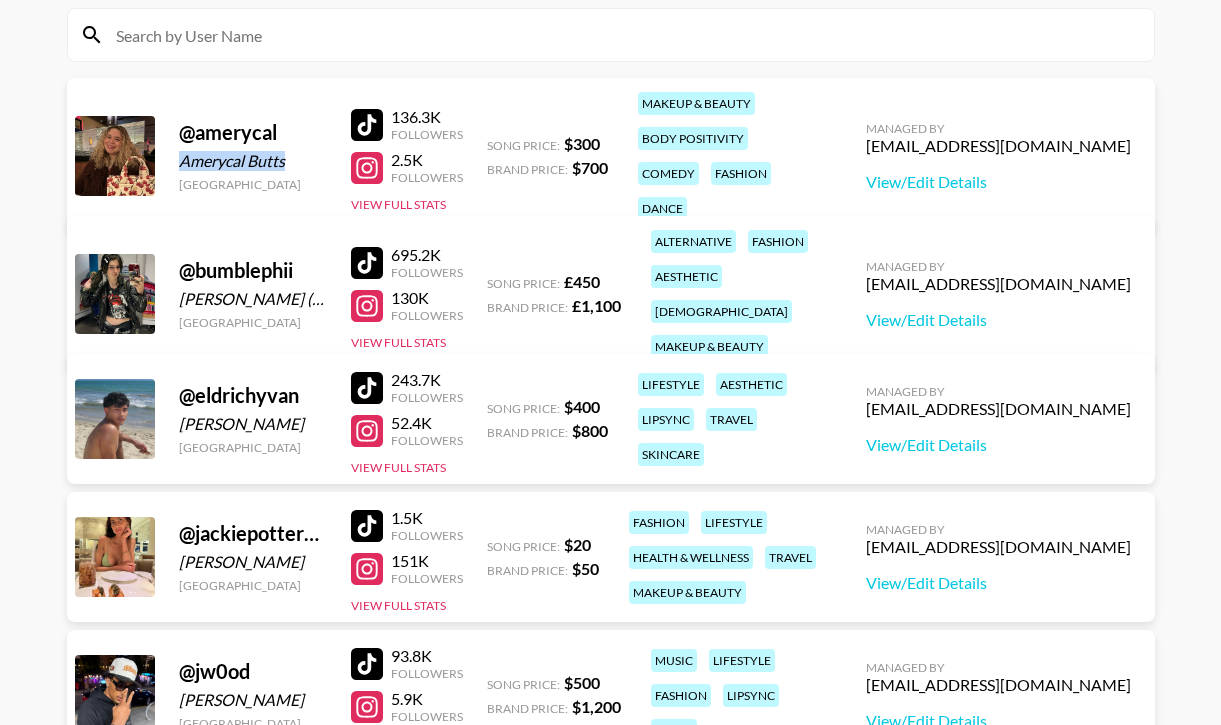 drag, startPoint x: 290, startPoint y: 147, endPoint x: 183, endPoint y: 151, distance: 107.07474 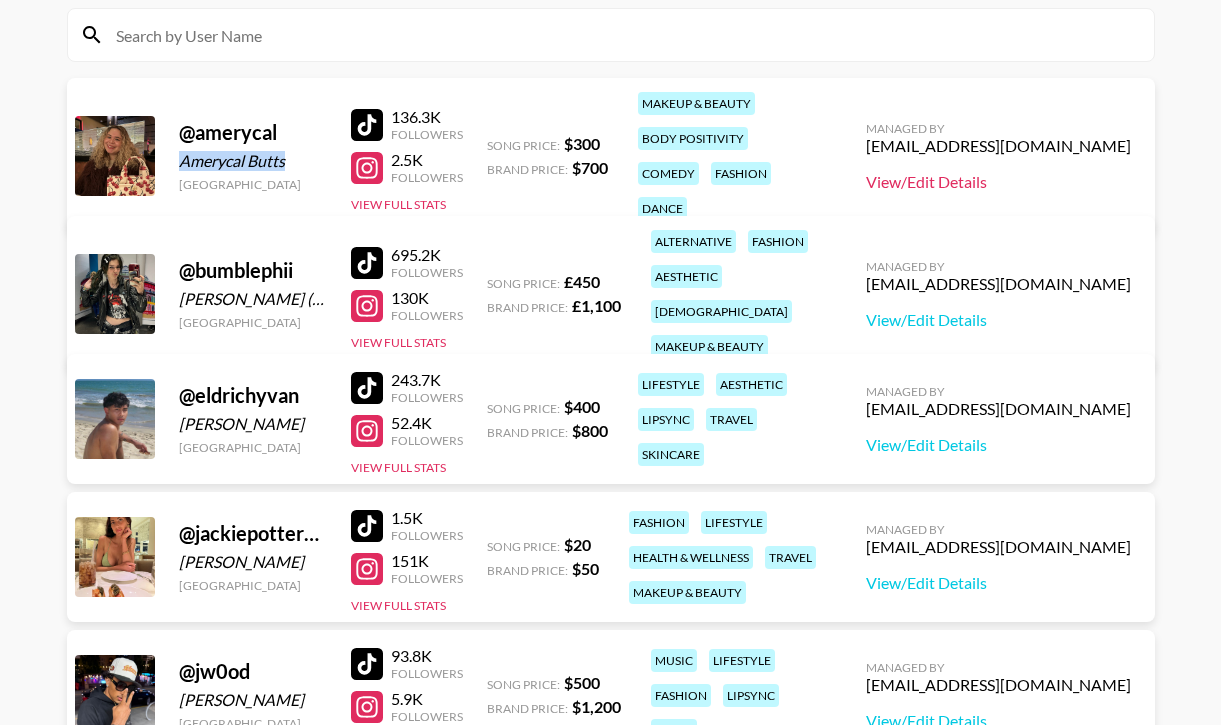 click on "View/Edit Details" at bounding box center [998, 182] 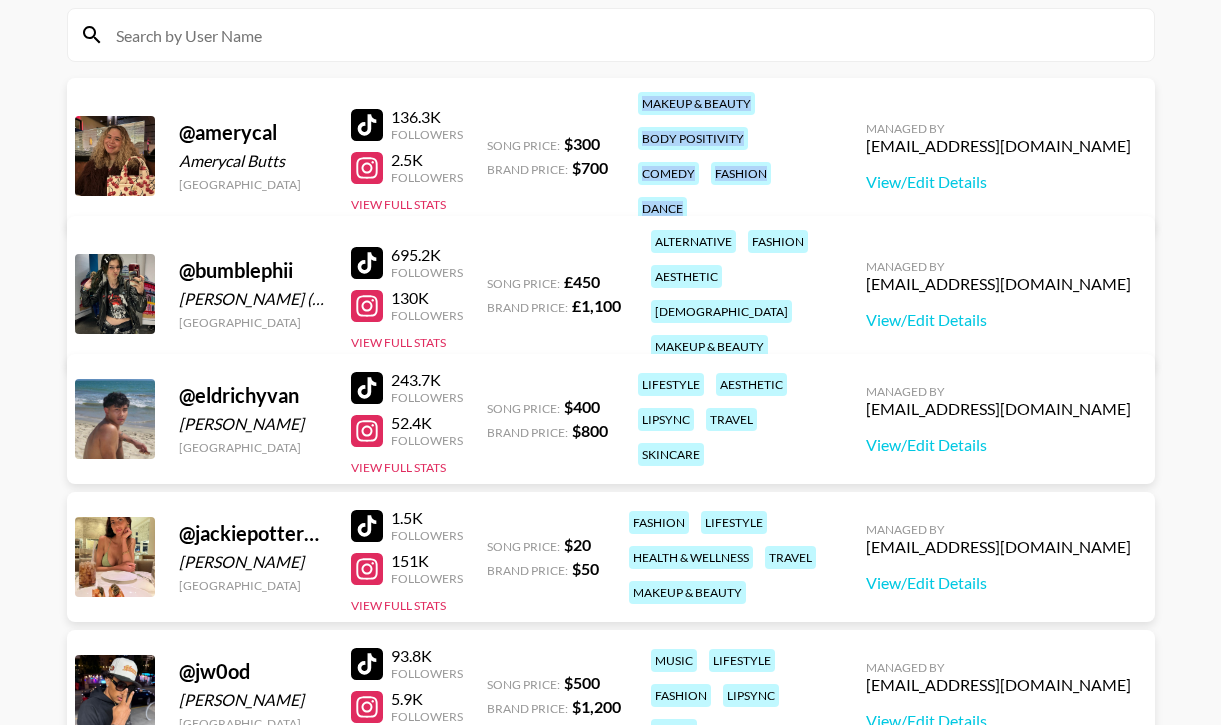 drag, startPoint x: 637, startPoint y: 110, endPoint x: 758, endPoint y: 185, distance: 142.3587 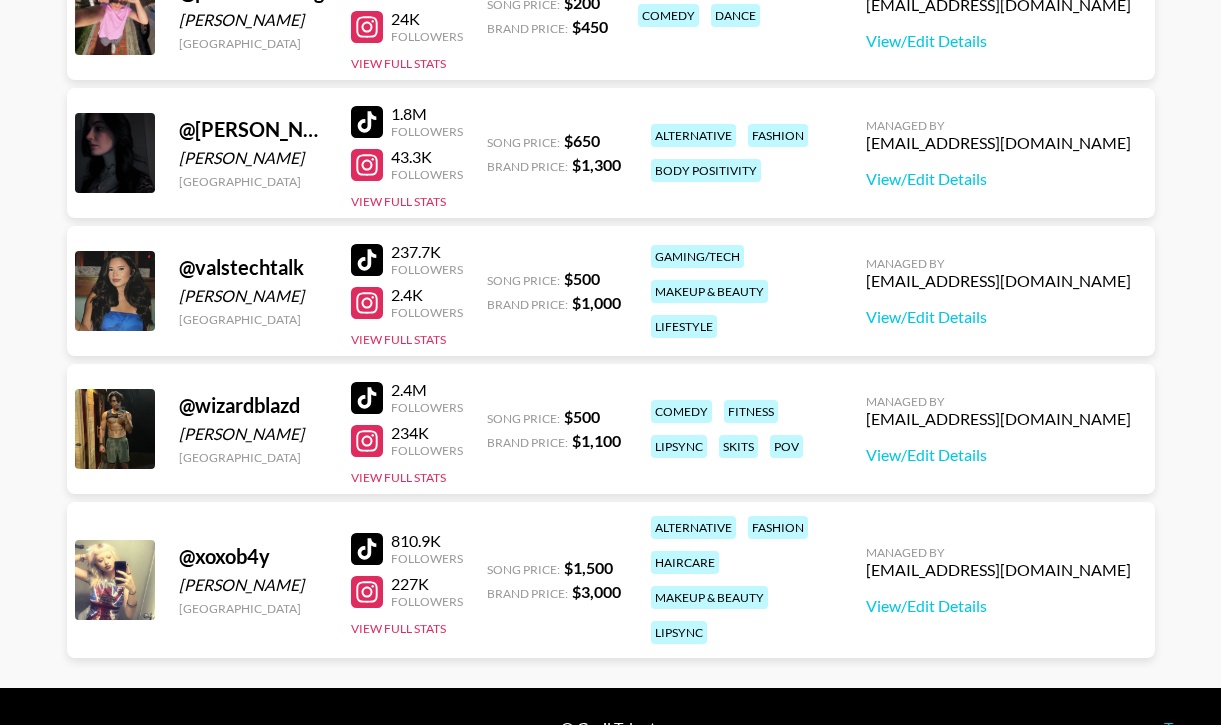 scroll, scrollTop: 1055, scrollLeft: 0, axis: vertical 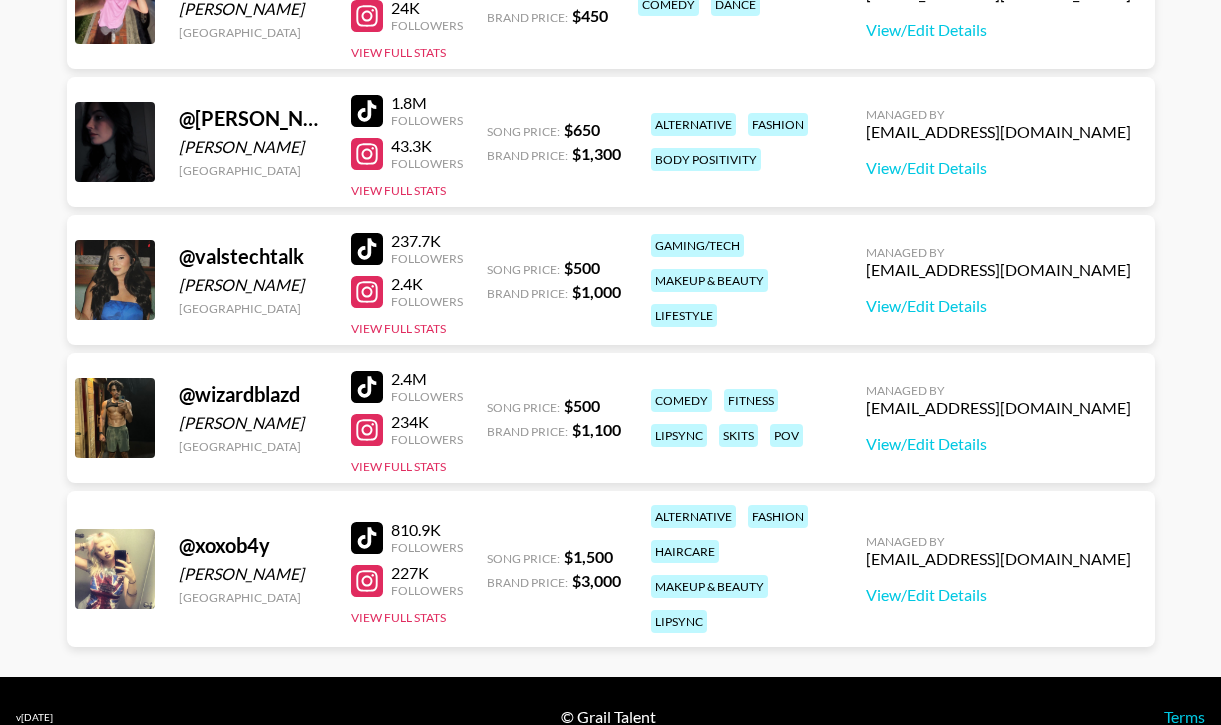 click at bounding box center (371, 538) 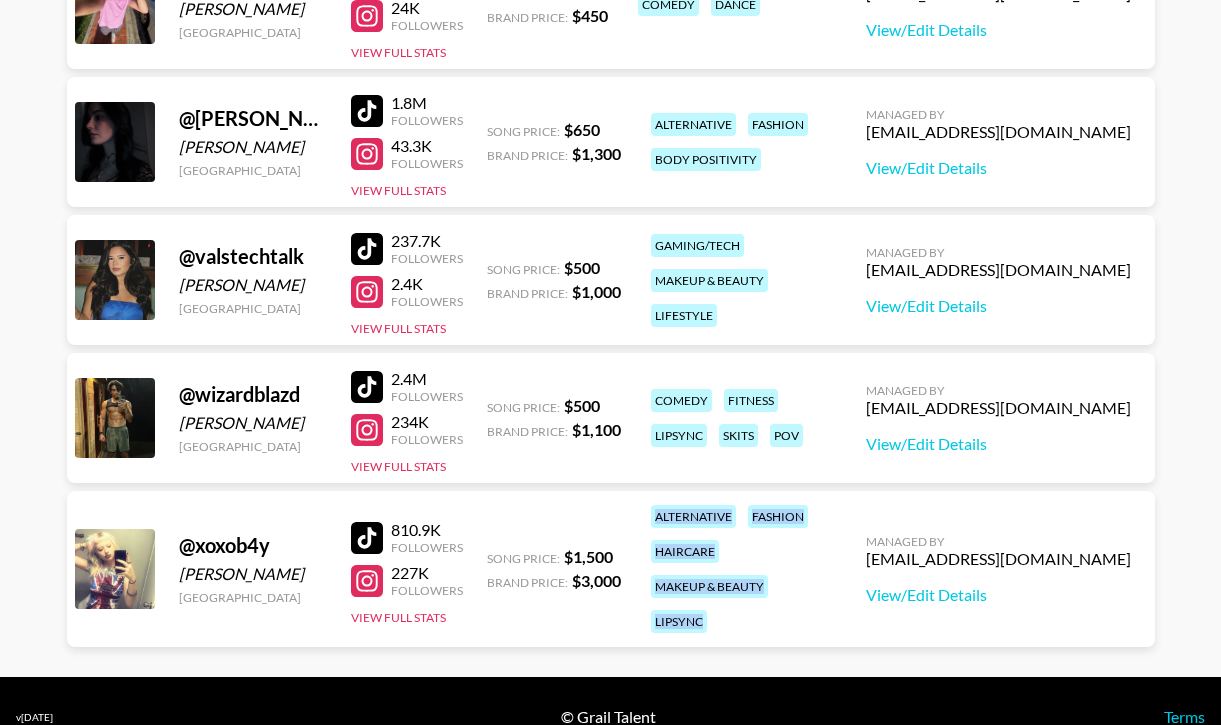 drag, startPoint x: 651, startPoint y: 522, endPoint x: 731, endPoint y: 592, distance: 106.30146 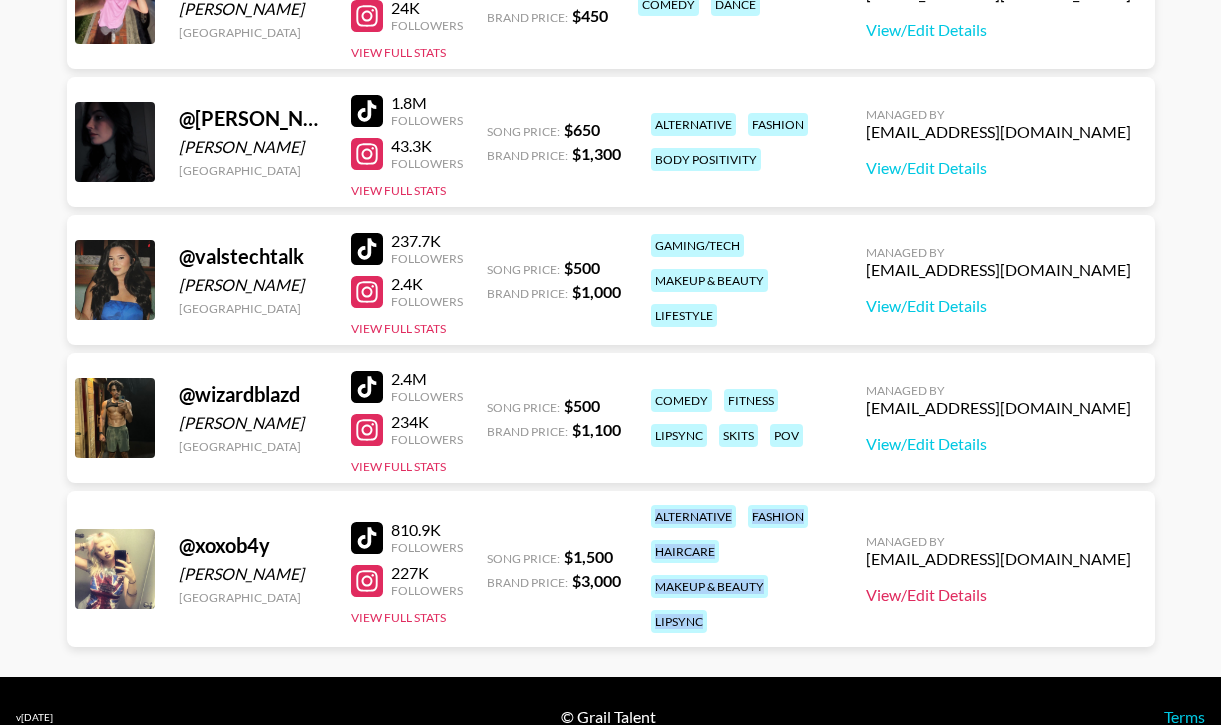 click on "View/Edit Details" at bounding box center [998, 595] 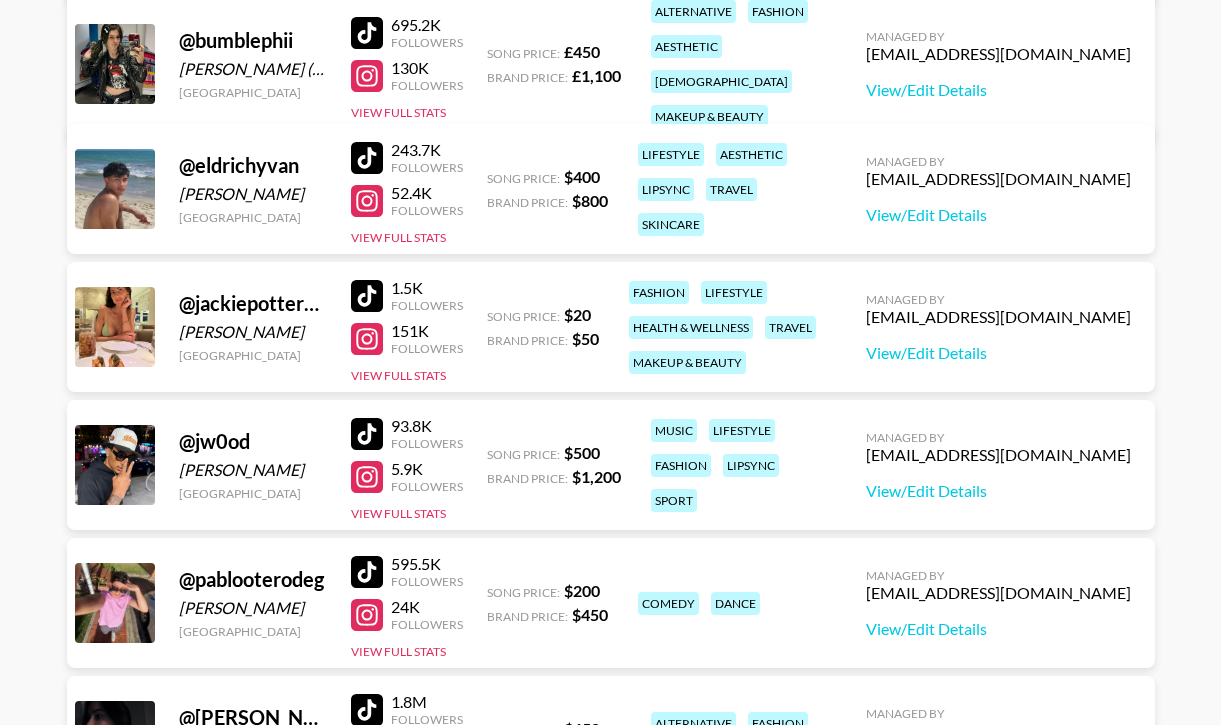 scroll, scrollTop: 470, scrollLeft: 0, axis: vertical 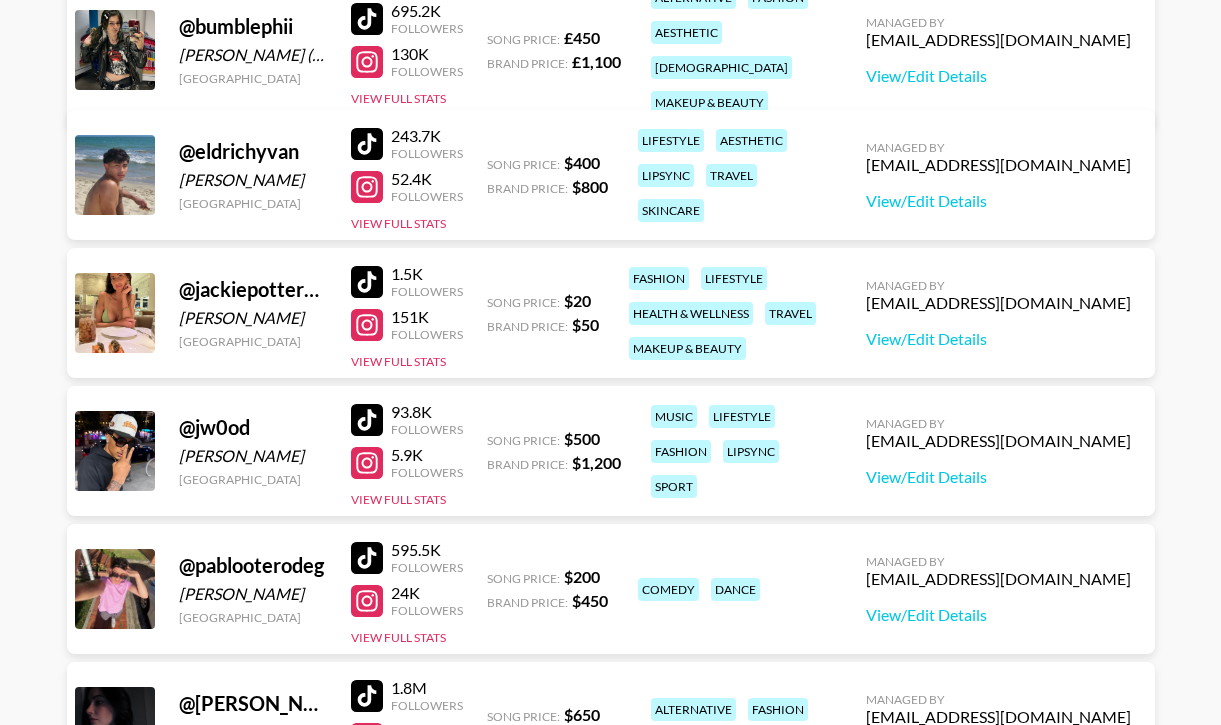 click at bounding box center [367, 420] 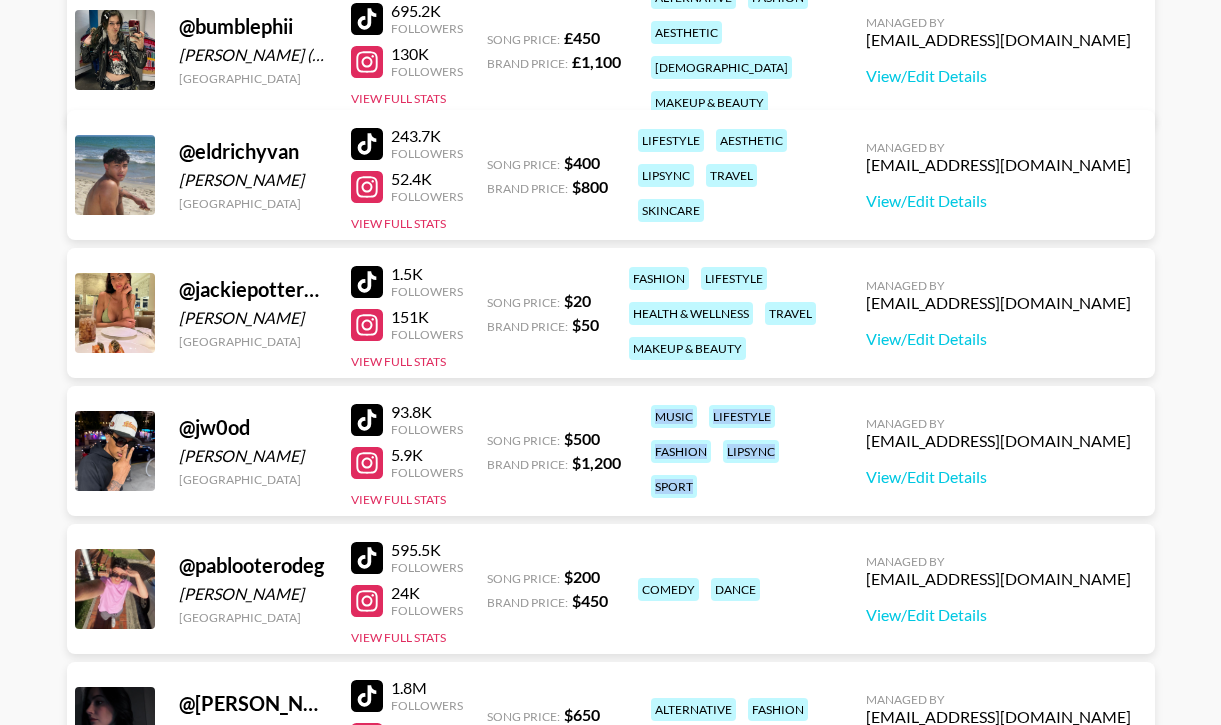drag, startPoint x: 653, startPoint y: 433, endPoint x: 763, endPoint y: 471, distance: 116.37869 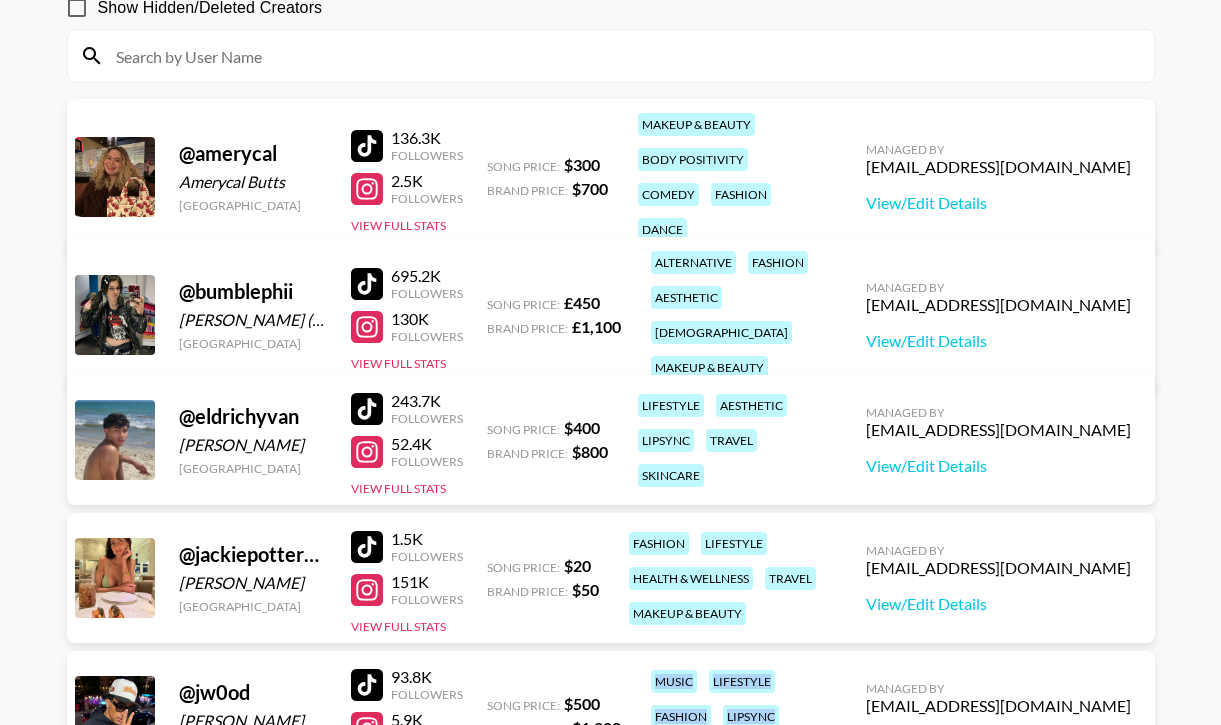 scroll, scrollTop: 215, scrollLeft: 0, axis: vertical 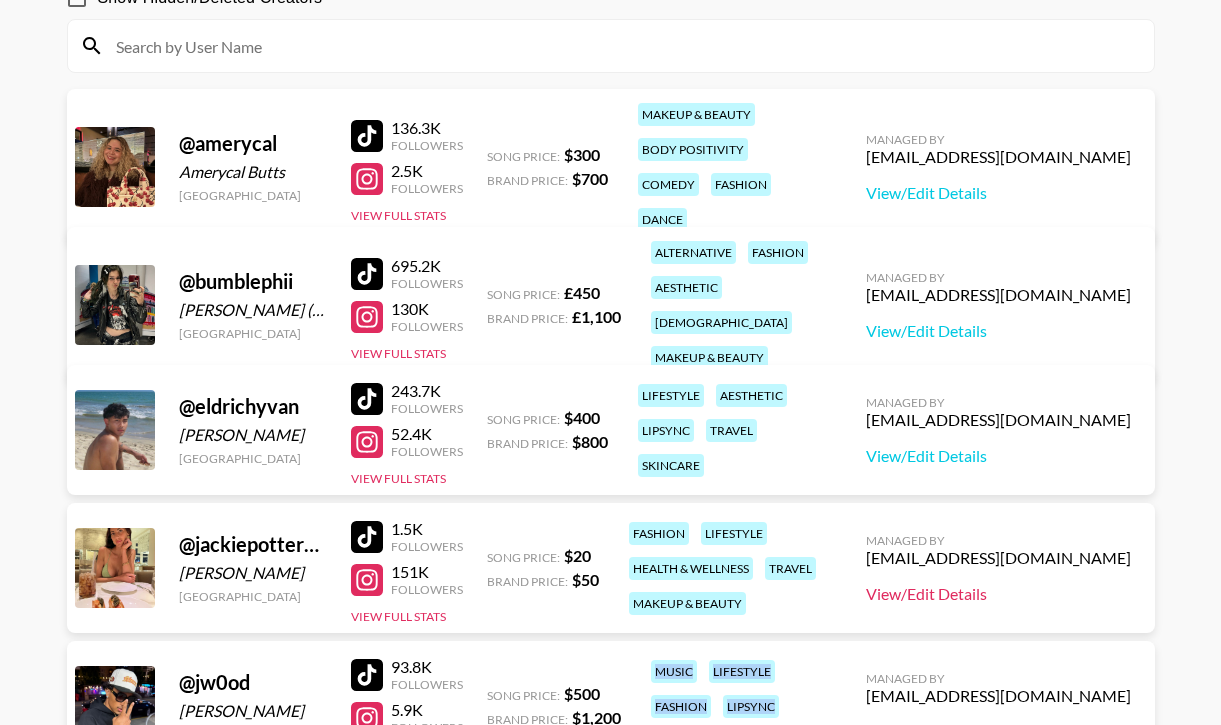 click on "View/Edit Details" at bounding box center (998, 594) 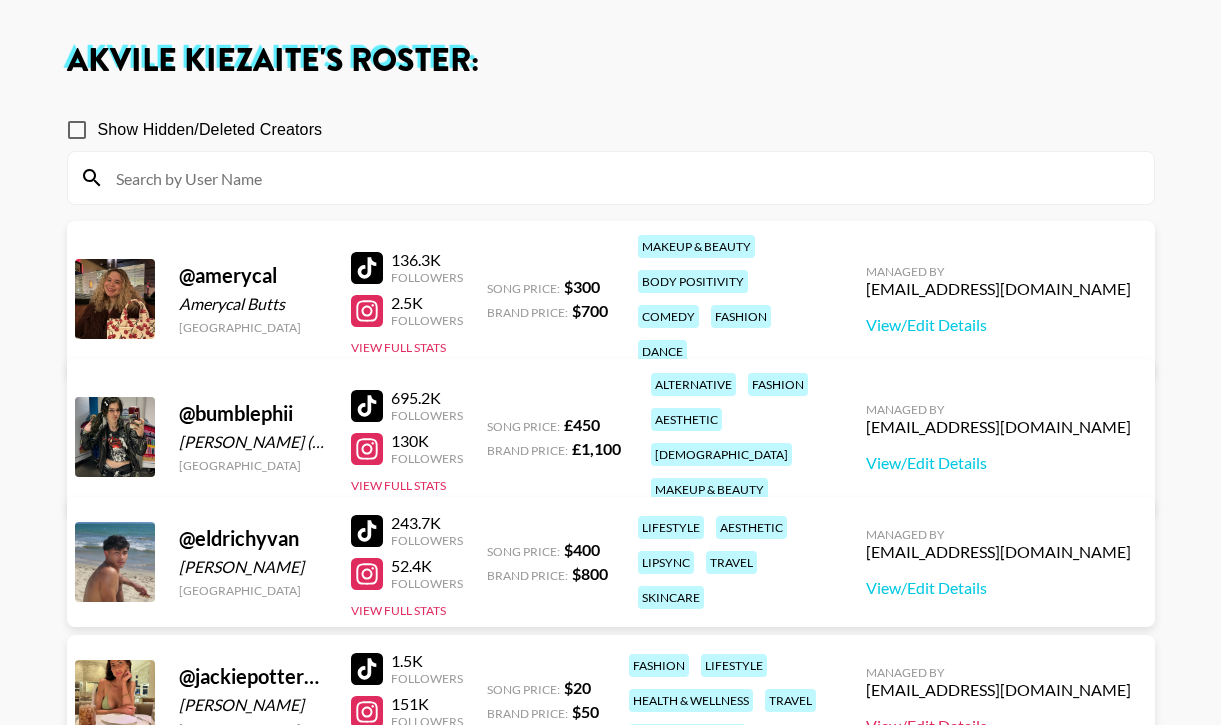 scroll, scrollTop: 92, scrollLeft: 0, axis: vertical 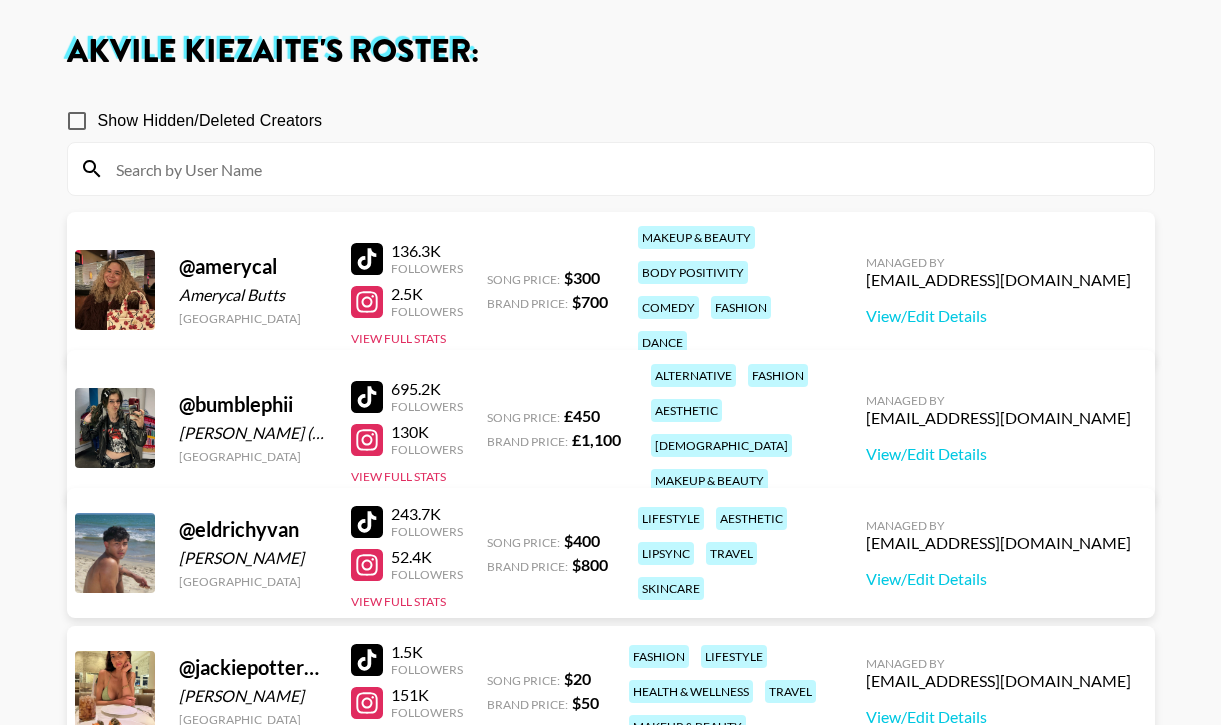 click at bounding box center [367, 397] 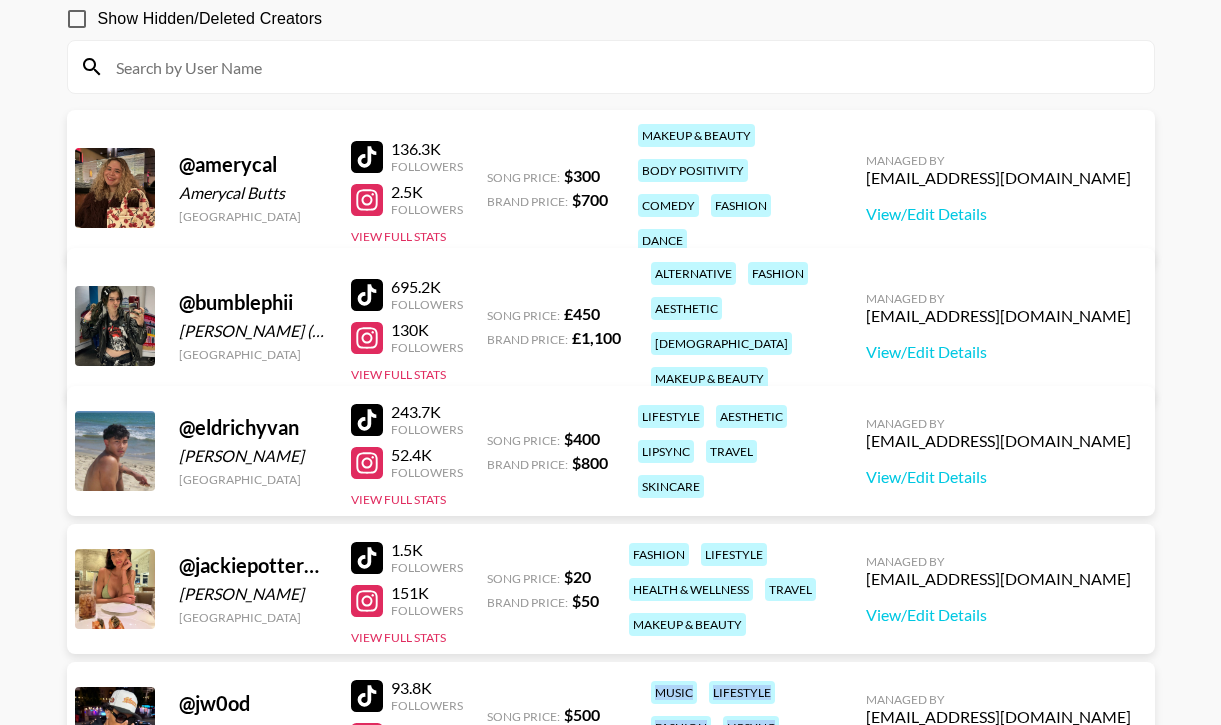 scroll, scrollTop: 206, scrollLeft: 0, axis: vertical 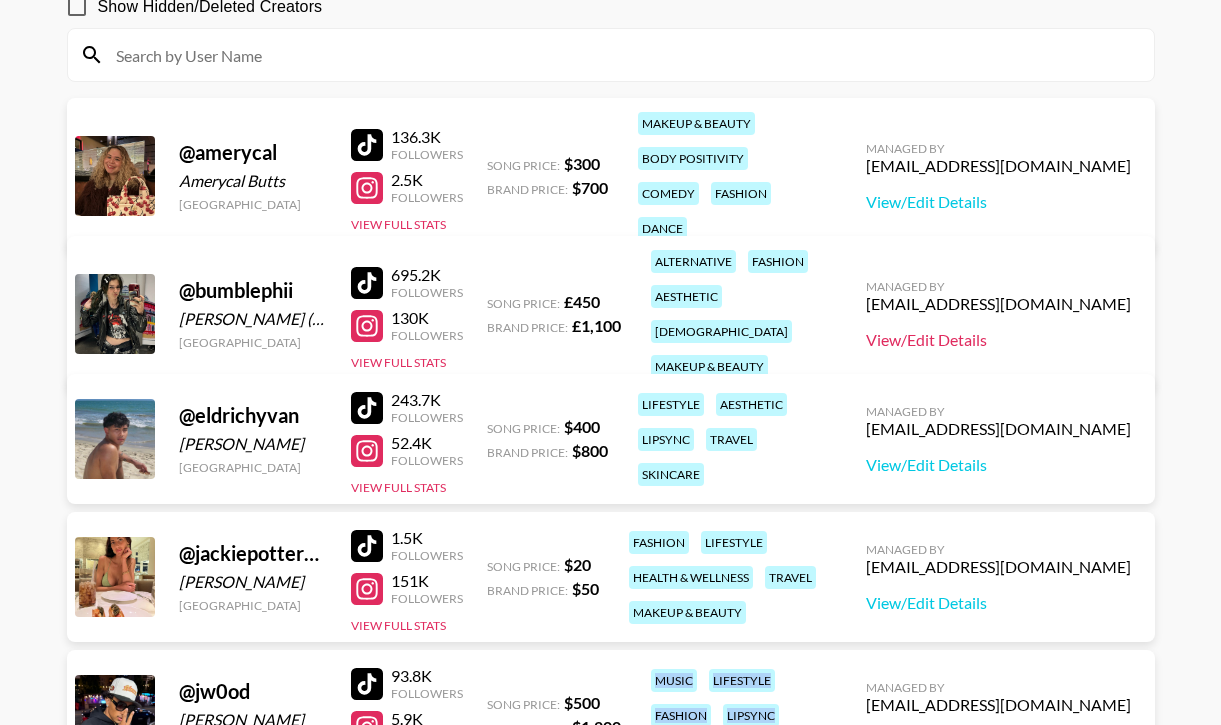 click on "View/Edit Details" at bounding box center [998, 340] 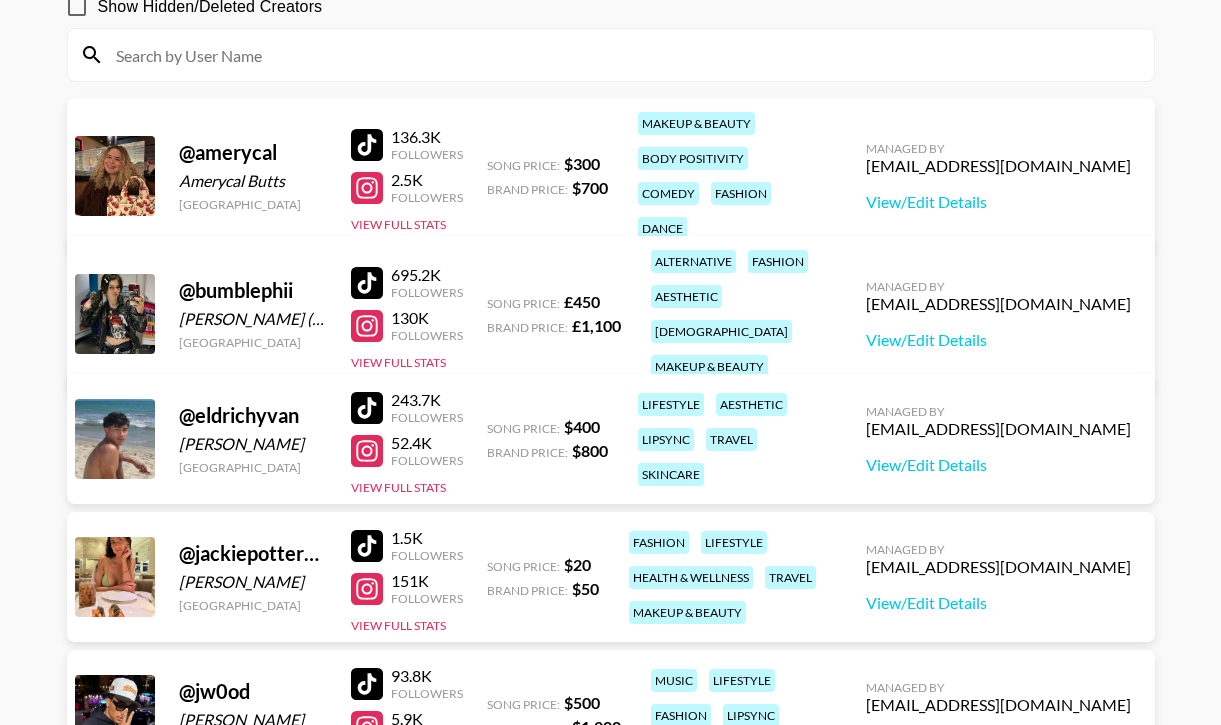 drag, startPoint x: 177, startPoint y: 305, endPoint x: 312, endPoint y: 295, distance: 135.36986 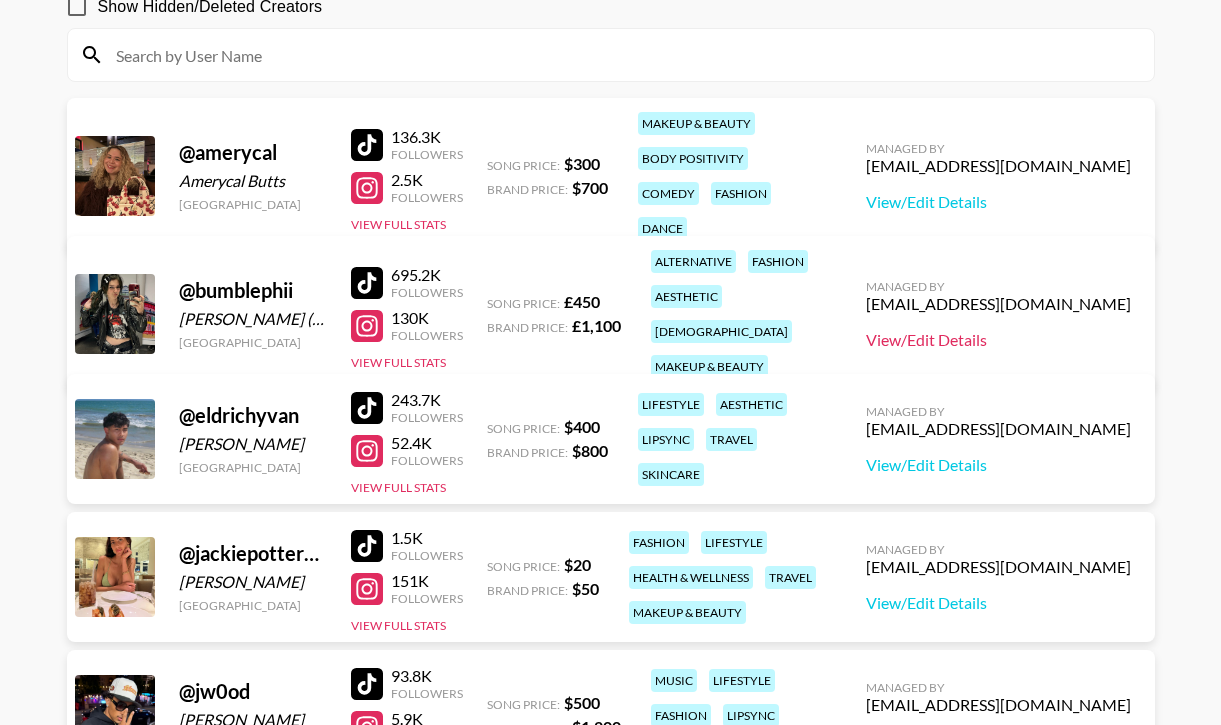 click on "View/Edit Details" at bounding box center [998, 340] 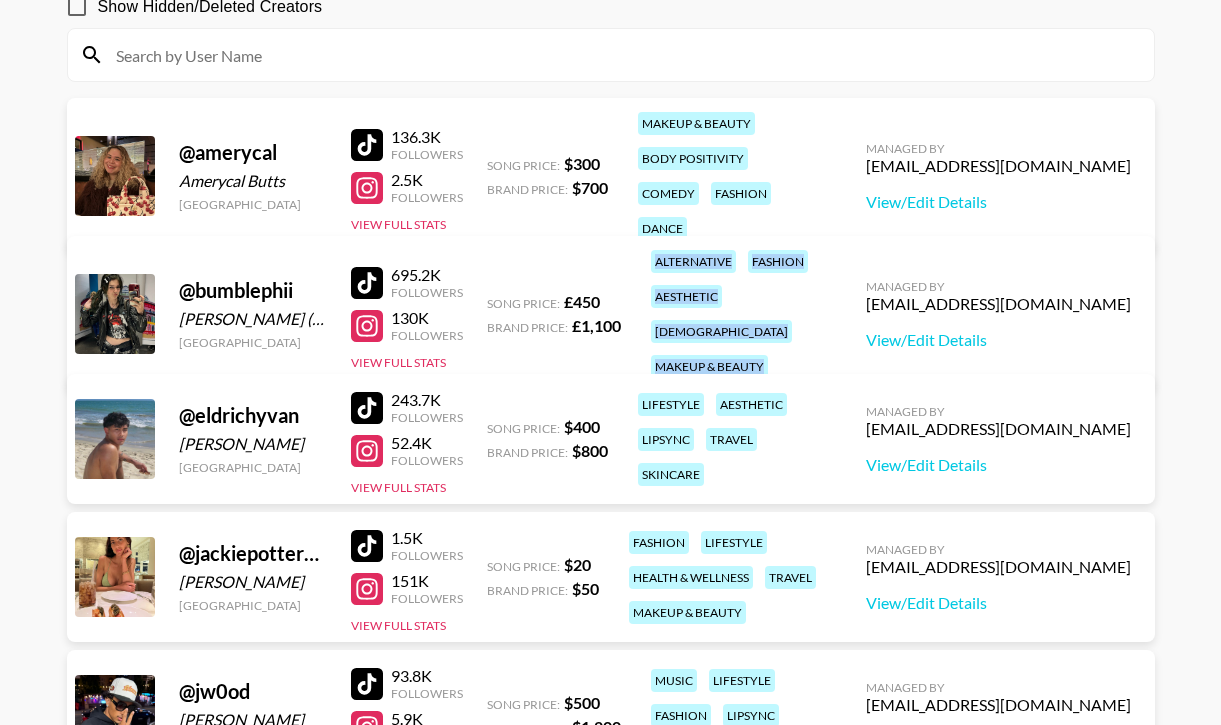 drag, startPoint x: 649, startPoint y: 264, endPoint x: 764, endPoint y: 339, distance: 137.2953 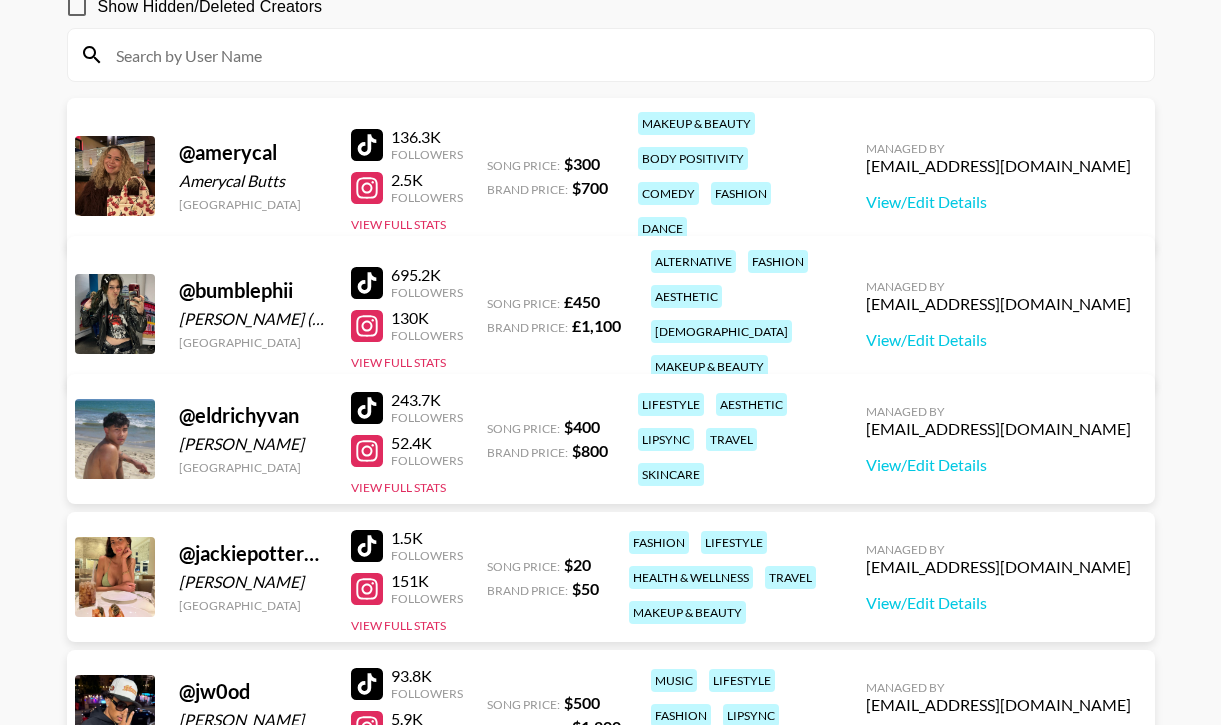click on "lgbtq+" at bounding box center [721, 331] 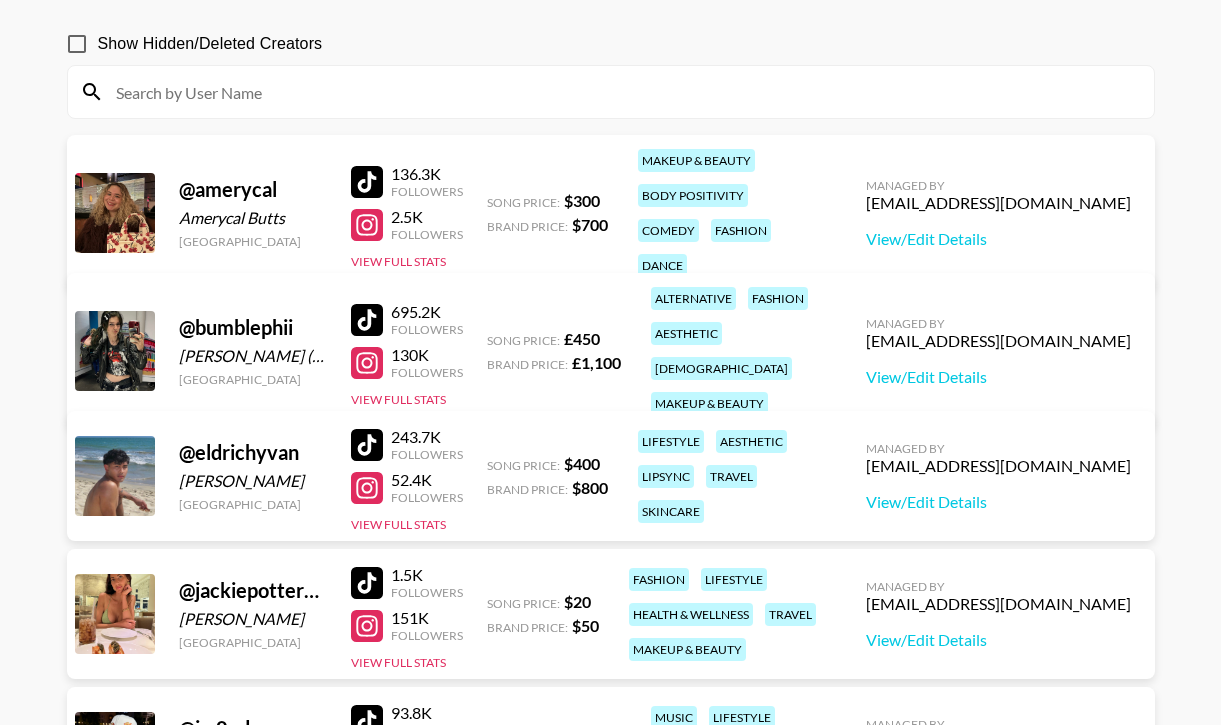 scroll, scrollTop: 119, scrollLeft: 0, axis: vertical 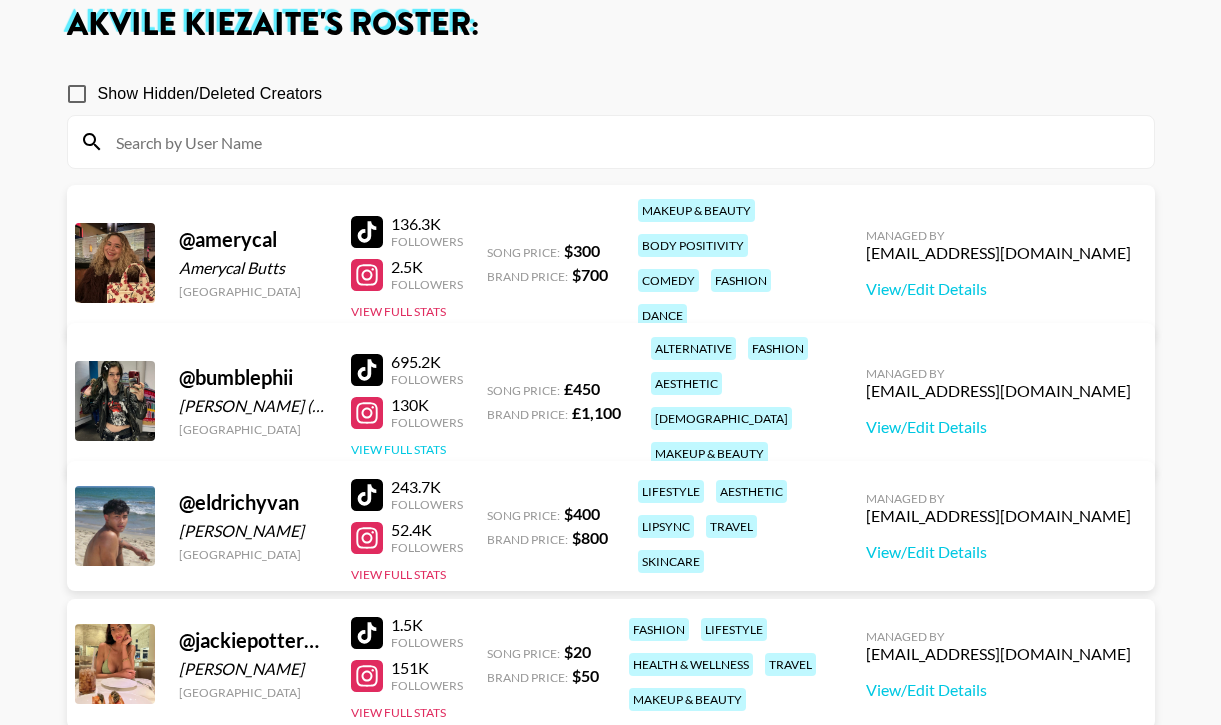 click on "View Full Stats" at bounding box center (398, 449) 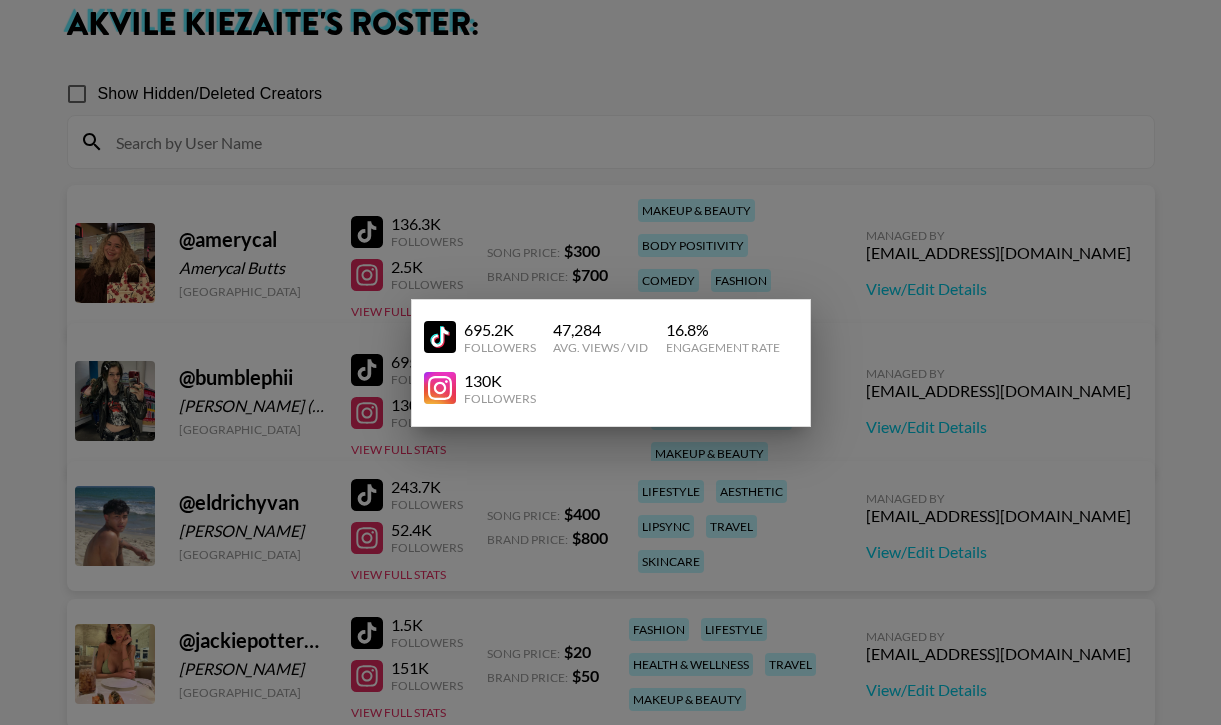 click at bounding box center [610, 362] 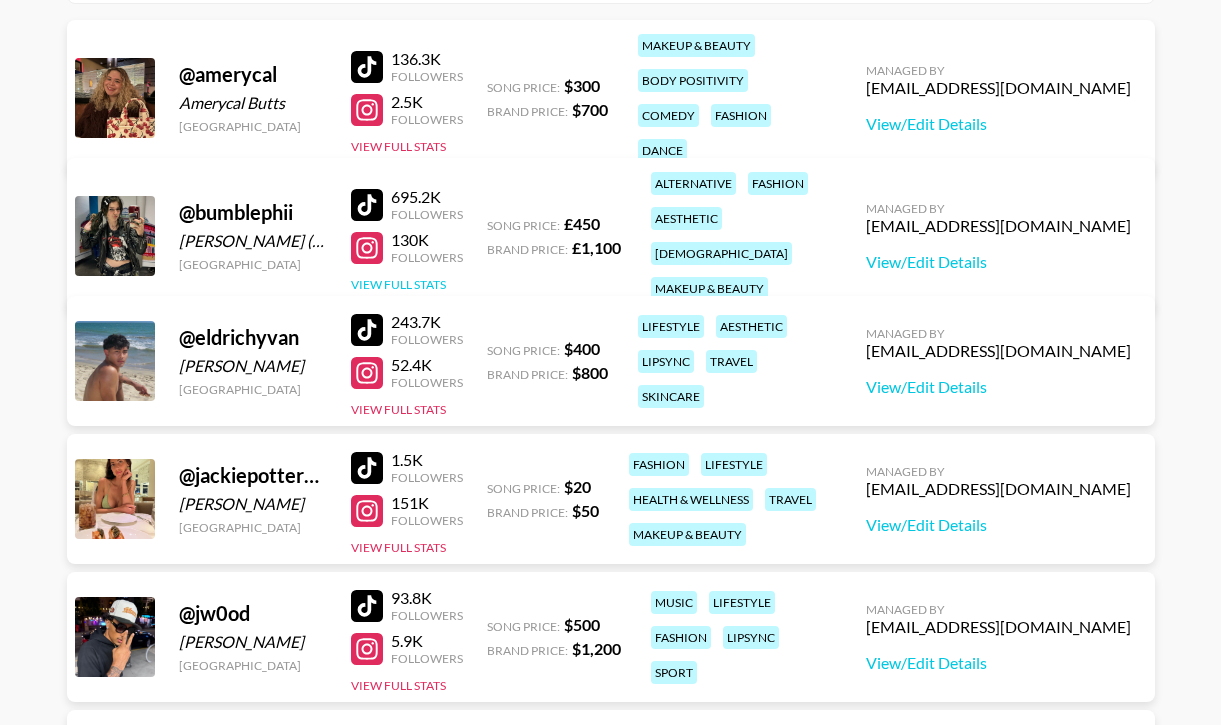 scroll, scrollTop: 275, scrollLeft: 0, axis: vertical 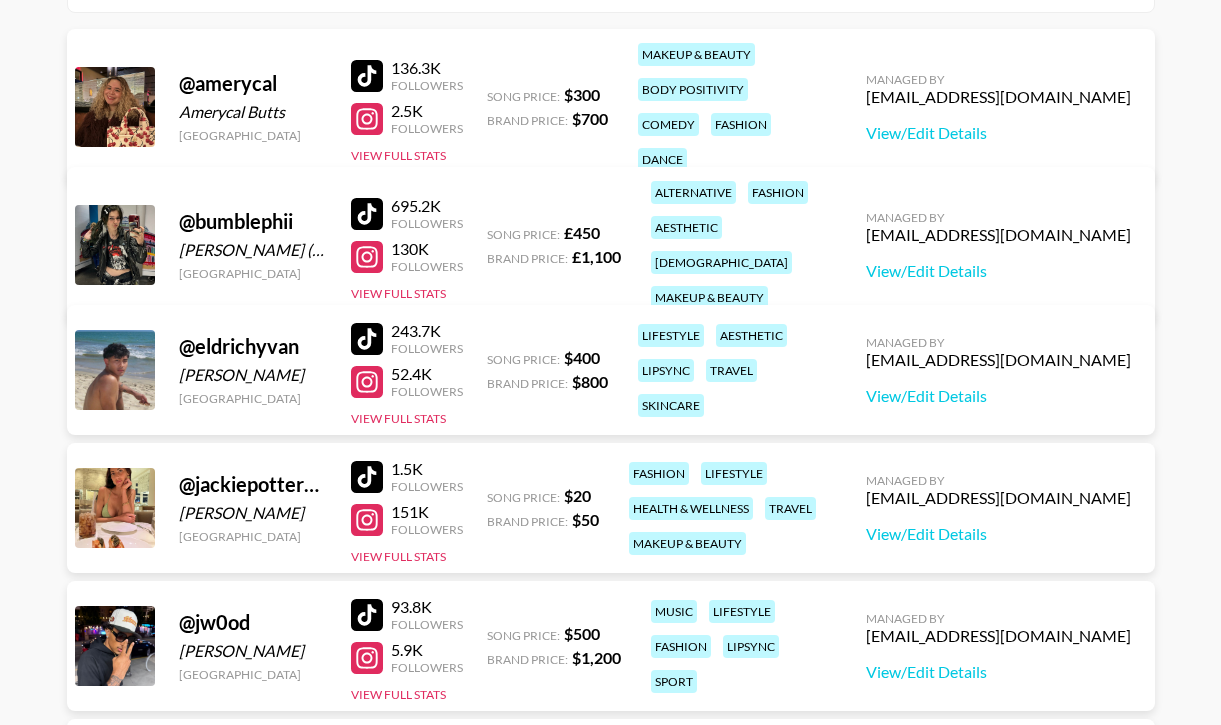 click on "Akvile Kiezaite 's Roster: Show Hidden/Deleted Creators @ amerycal Amerycal Butts United States 136.3K Followers 2.5K Followers View Full Stats Song Price: $ 300 Brand Price: $ 700 makeup & beauty body positivity comedy fashion dance Managed By akvile.kiezaite@grail-talent.com View/Edit Details @ bumblephii Phoebe (Bee) Barnett United Kingdom 695.2K Followers 130K Followers View Full Stats Song Price: £ 450 Brand Price: £ 1,100 alternative fashion aesthetic lgbtq+ makeup & beauty Managed By akvile.kiezaite@grail-talent.com View/Edit Details @ eldrichyvan Eldrich Palino Canada 243.7K Followers 52.4K Followers View Full Stats Song Price: $ 400 Brand Price: $ 800 lifestyle aesthetic lipsync travel skincare Managed By akvile.kiezaite@grail-talent.com View/Edit Details @ jackiepotter8881 Jackie Potter United States 1.5K Followers 151K Followers View Full Stats Song Price: $ 20 Brand Price: $ 50 fashion lifestyle health & wellness travel makeup & beauty Managed By akvile.kiezaite@grail-talent.com @ jw0od 93.8K $" at bounding box center [610, 631] 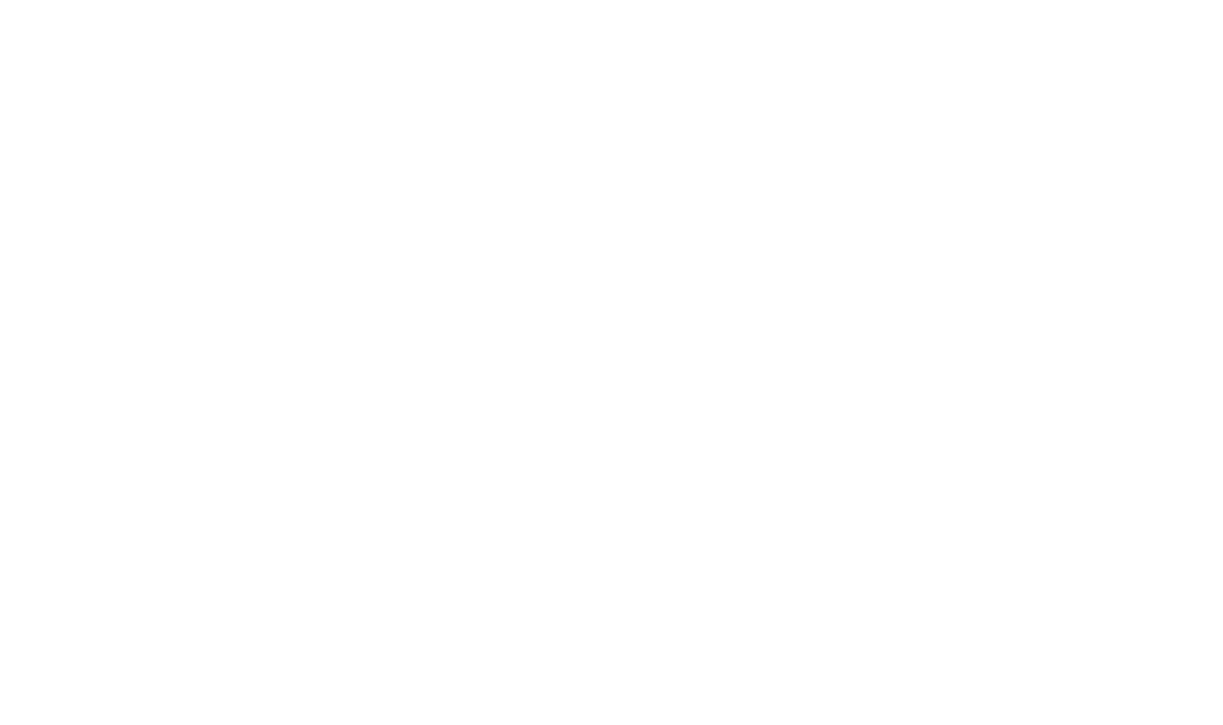 scroll, scrollTop: 0, scrollLeft: 0, axis: both 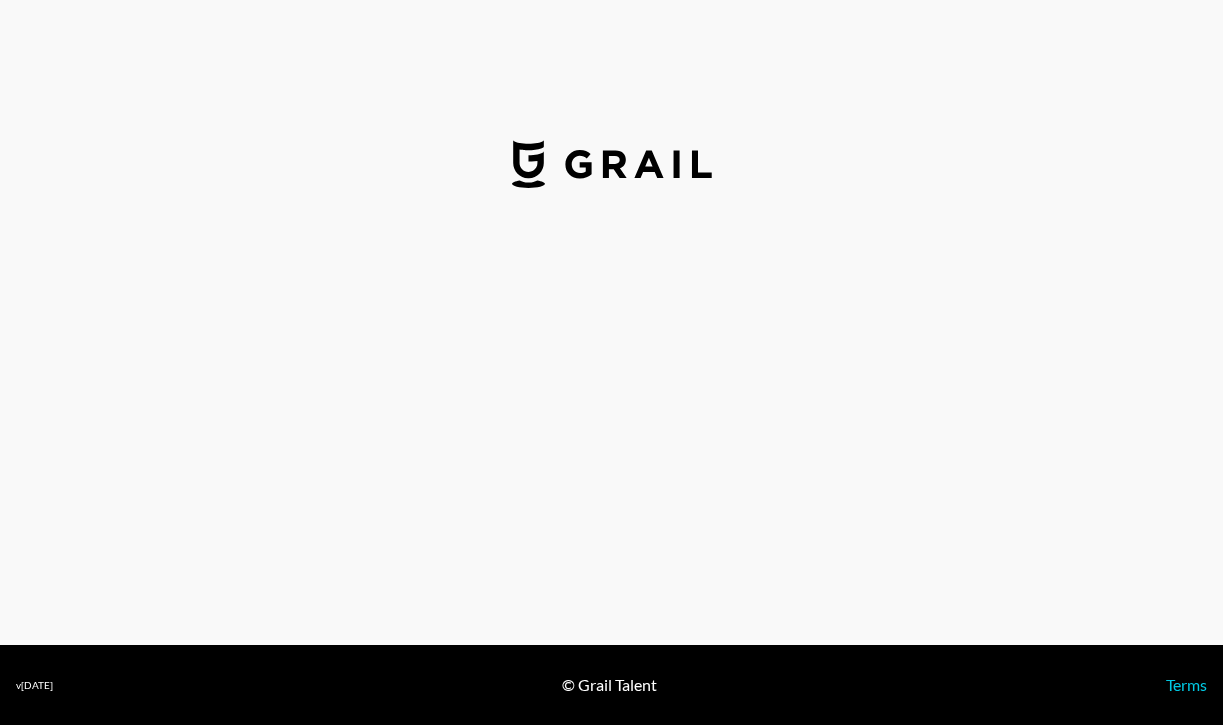 select on "USD" 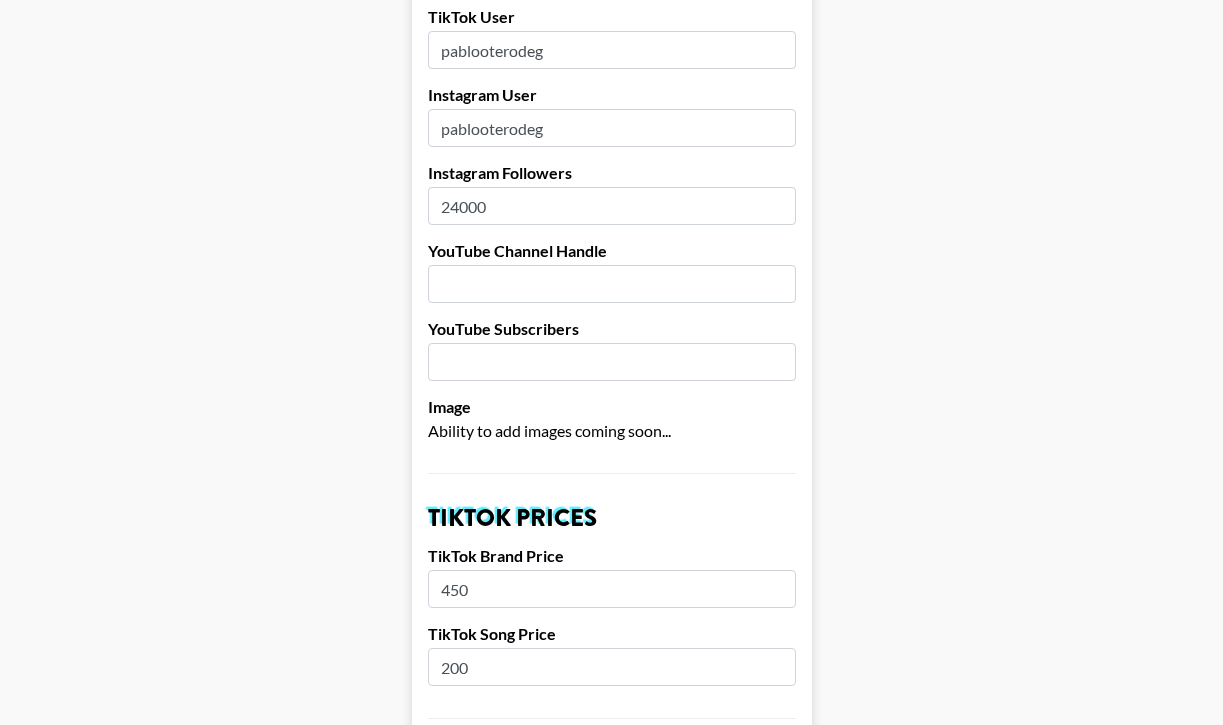 scroll, scrollTop: 0, scrollLeft: 0, axis: both 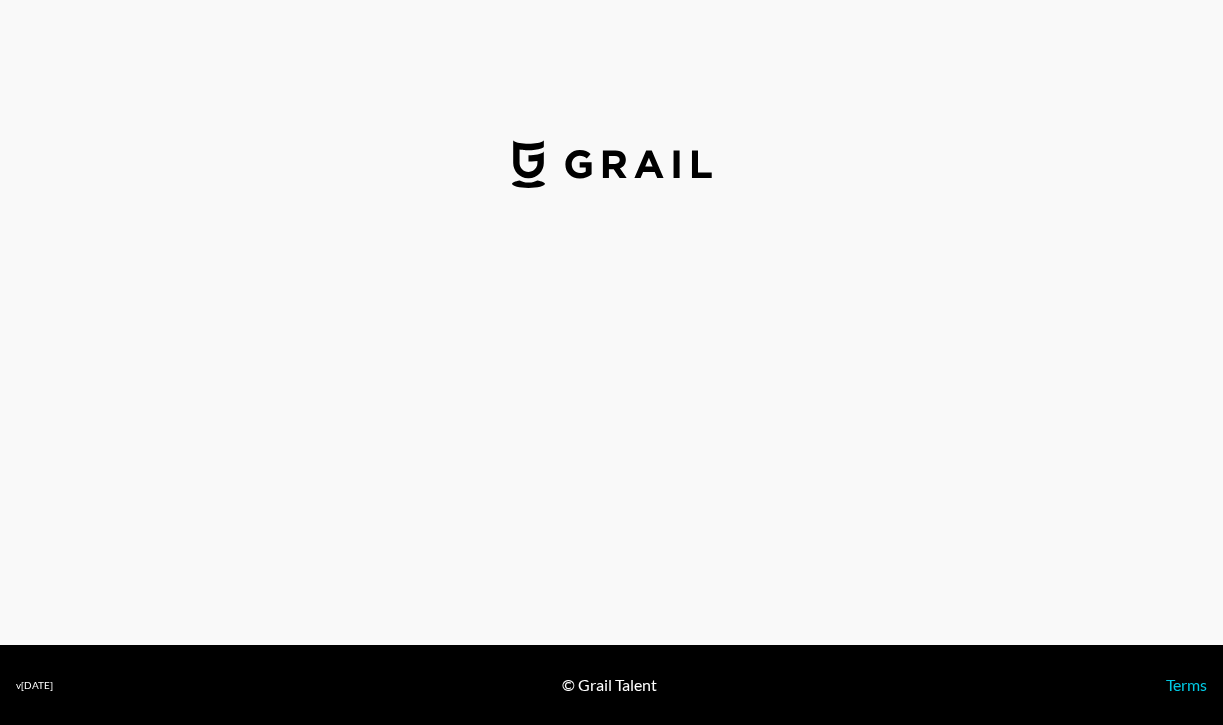 select on "USD" 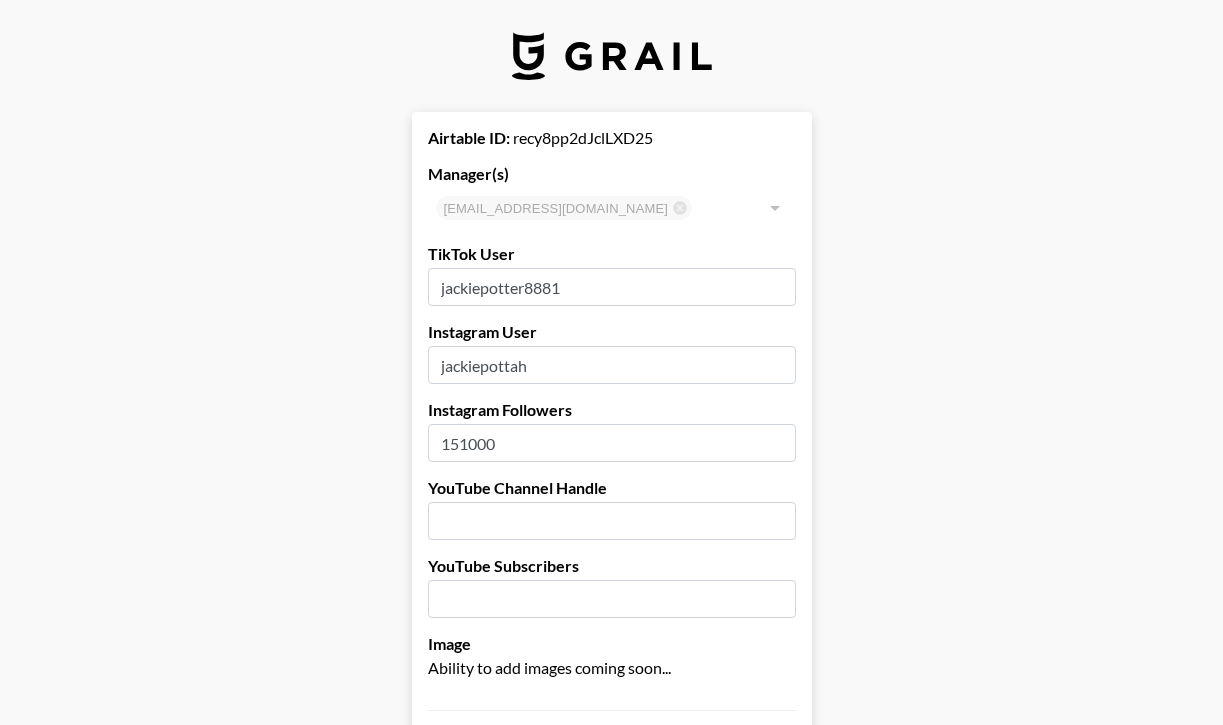 click on "Airtable ID:   recy8pp2dJclLXD25 Manager(s) [EMAIL_ADDRESS][DOMAIN_NAME] ​ TikTok User jackiepotter8881 Instagram User jackiepottah Instagram Followers 151000 YouTube Channel Handle YouTube Subscribers Image Ability to add images coming soon... TikTok Prices TikTok Brand Price 50 TikTok Song Price 20 Instagram Prices Brand Prices Reel  - (Default Brand Price) 200 Grid Post 250 3-Frame Story 100 Song Price IG Song Price 150 YouTube Prices Brand Prices 60-90s Integration  - (Default Brand Price) Pre-Roll YouTube Short Song Price YT Song Price Hide on Booking Platform If checked, creator will be hidden from  clients  but not from managers. Delete from Booking Platform If checked, creator will be hidden from both clients   and managers . USE CAREFULLY. Show on Marketing Site? Show on  [URL][DOMAIN_NAME] Name [PERSON_NAME] Country [GEOGRAPHIC_DATA] ​ Birthday [DEMOGRAPHIC_DATA] Creator's Currency Select a Currency USD GBP Save Creator" at bounding box center (612, 1356) 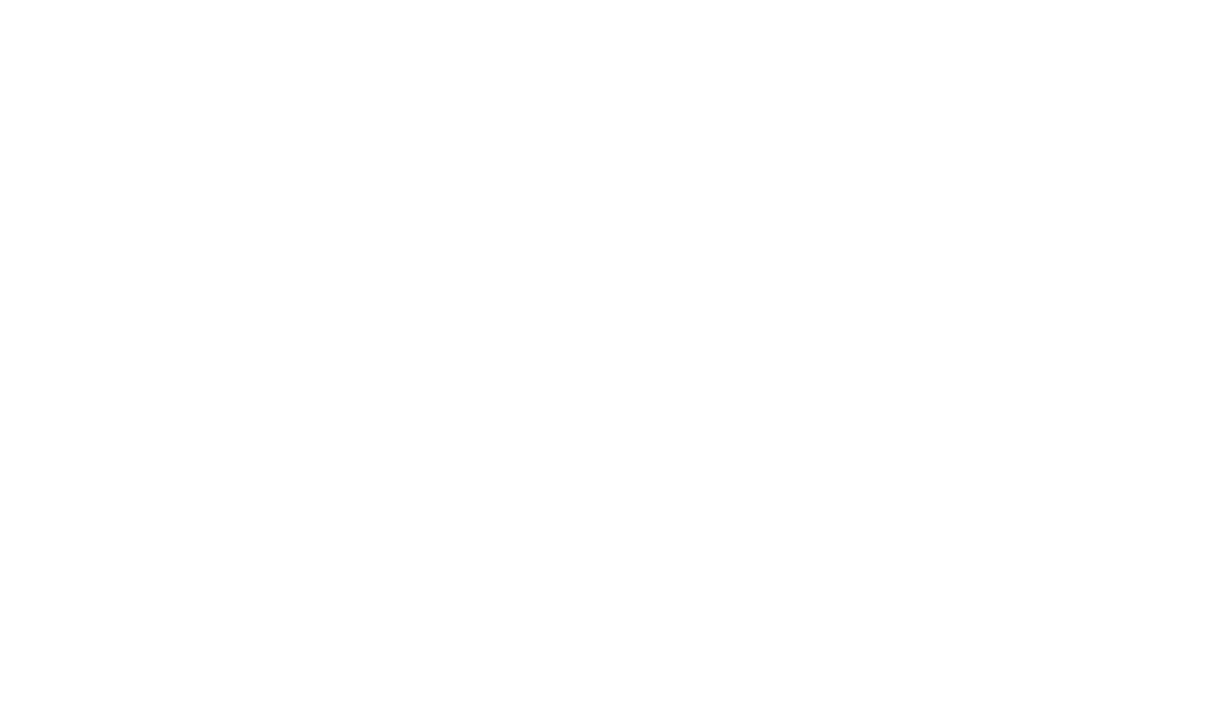 scroll, scrollTop: 0, scrollLeft: 0, axis: both 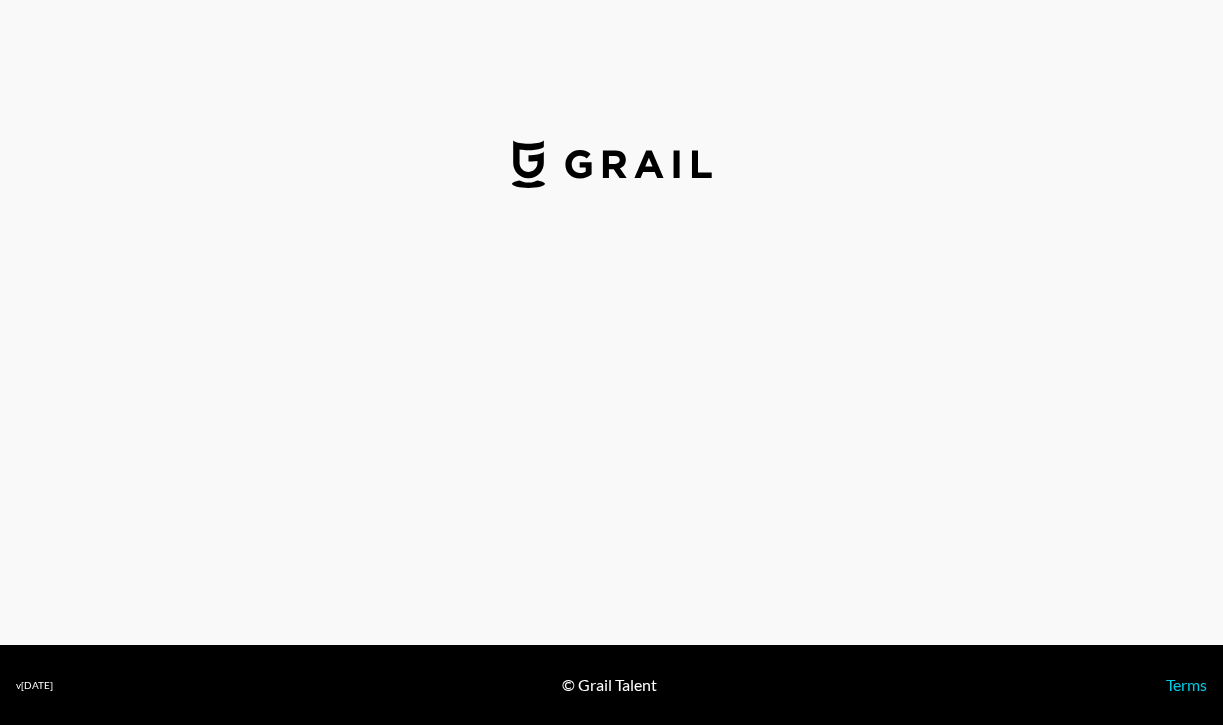 select on "USD" 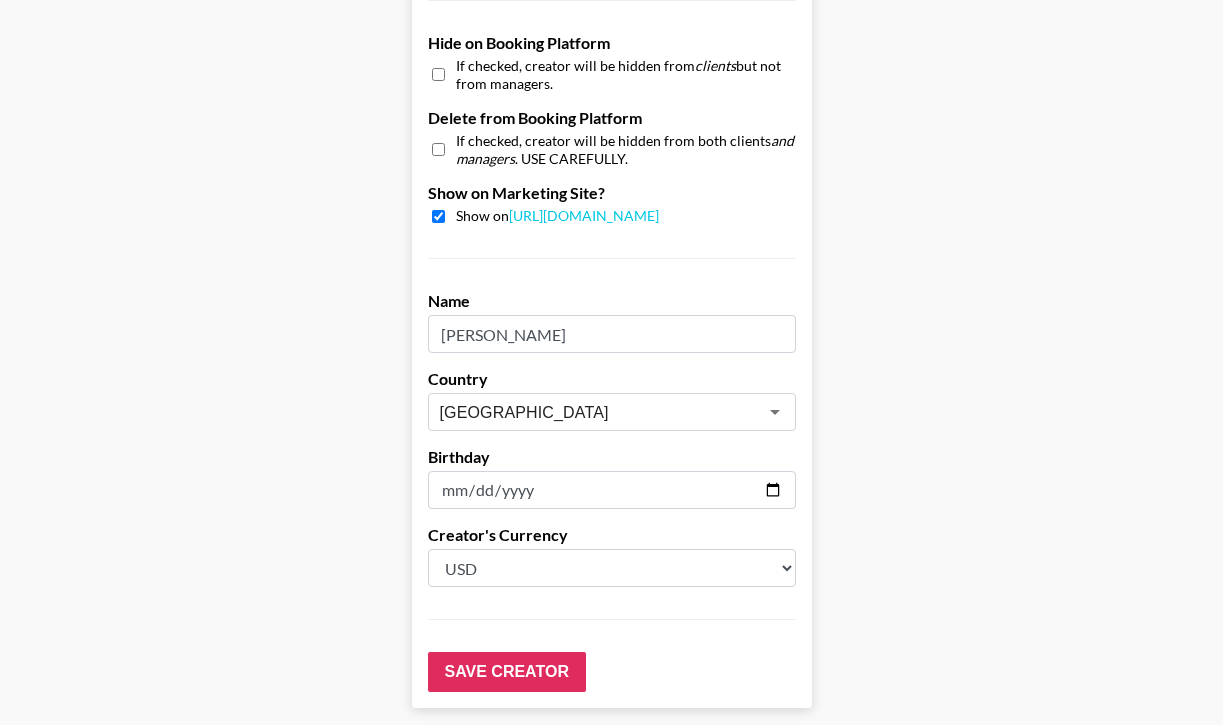 scroll, scrollTop: 1933, scrollLeft: 0, axis: vertical 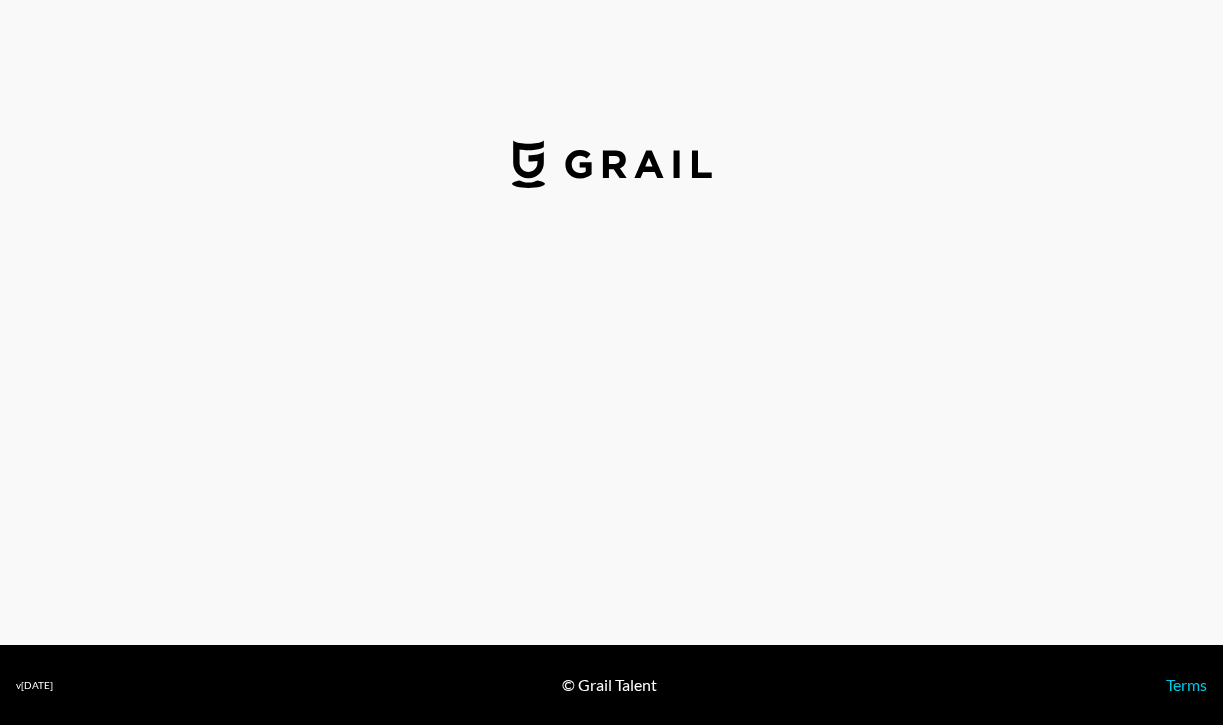 select on "USD" 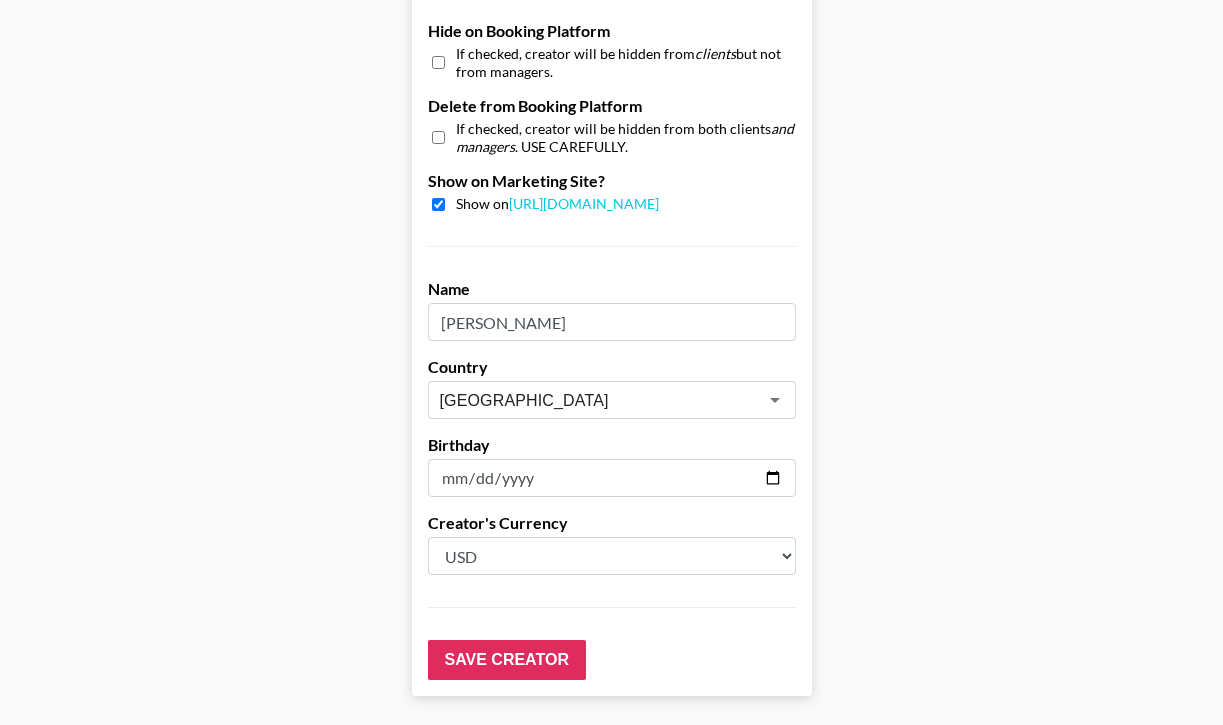 scroll, scrollTop: 1906, scrollLeft: 0, axis: vertical 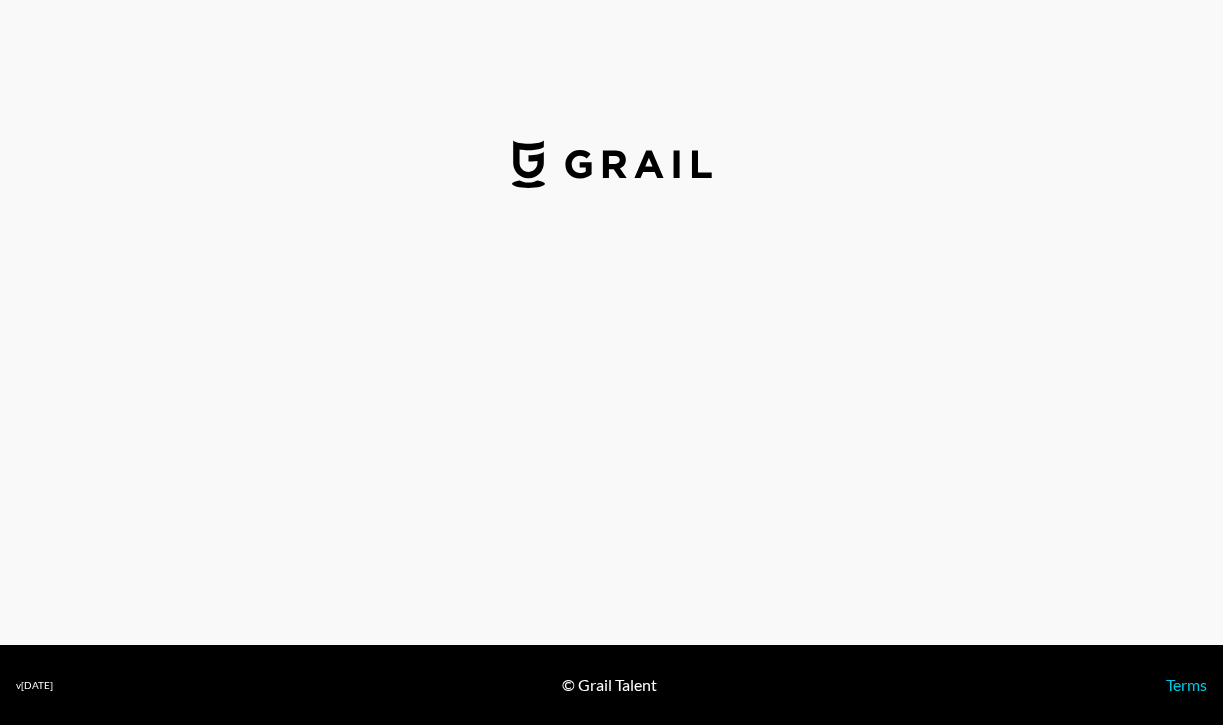 select on "USD" 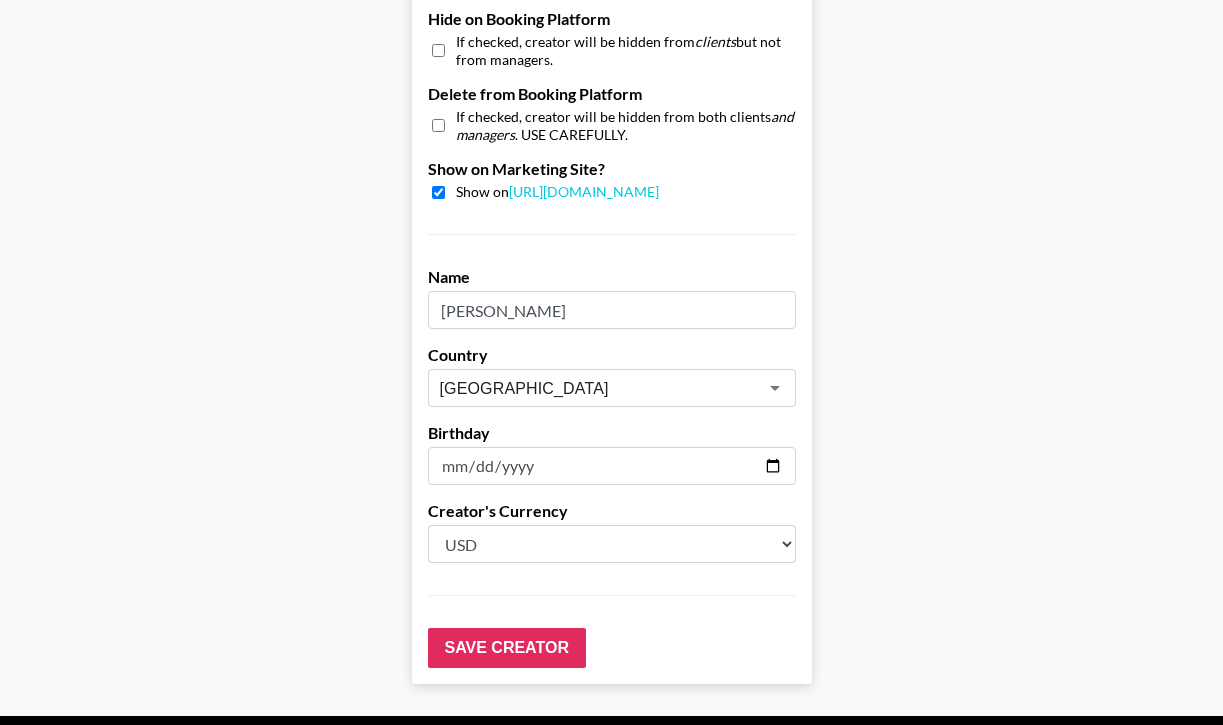 scroll, scrollTop: 1929, scrollLeft: 0, axis: vertical 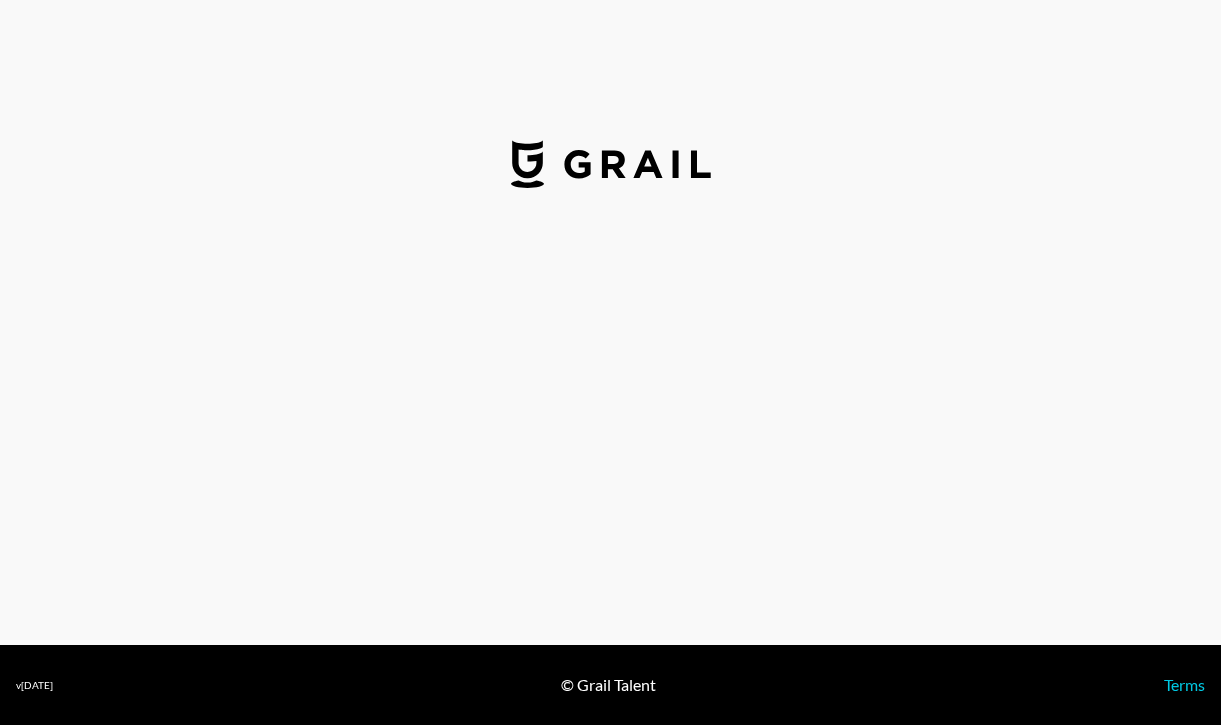 select on "USD" 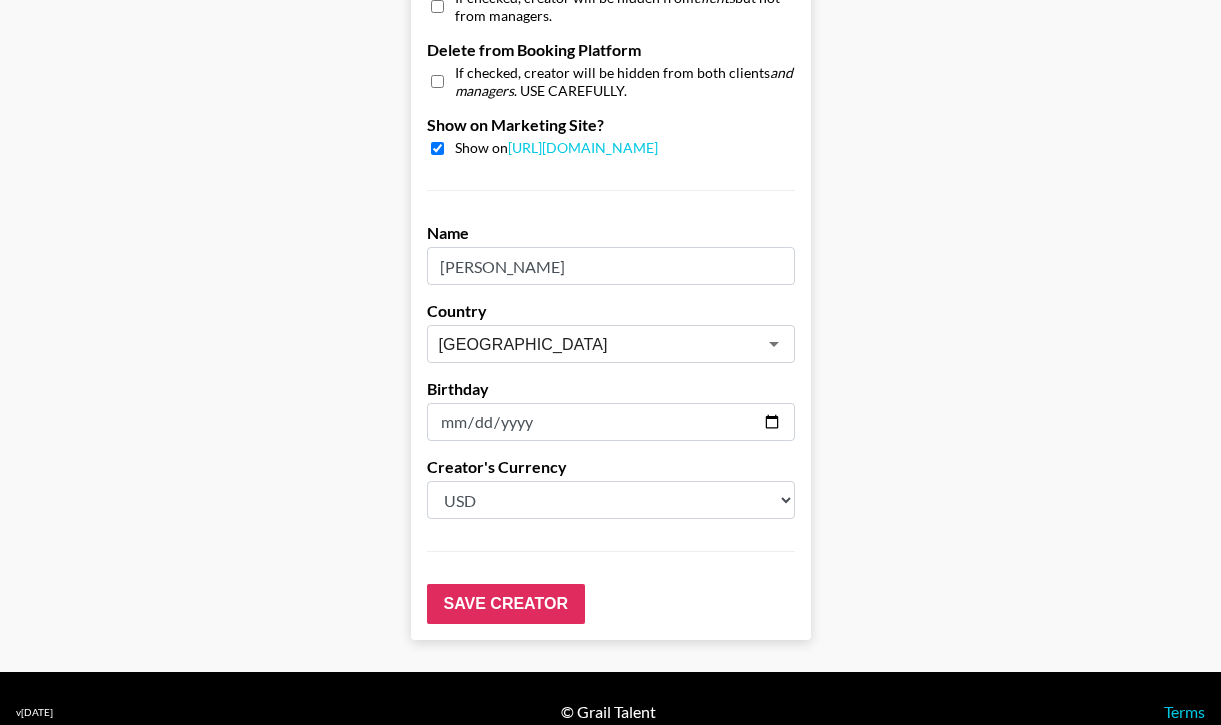 scroll, scrollTop: 1988, scrollLeft: 0, axis: vertical 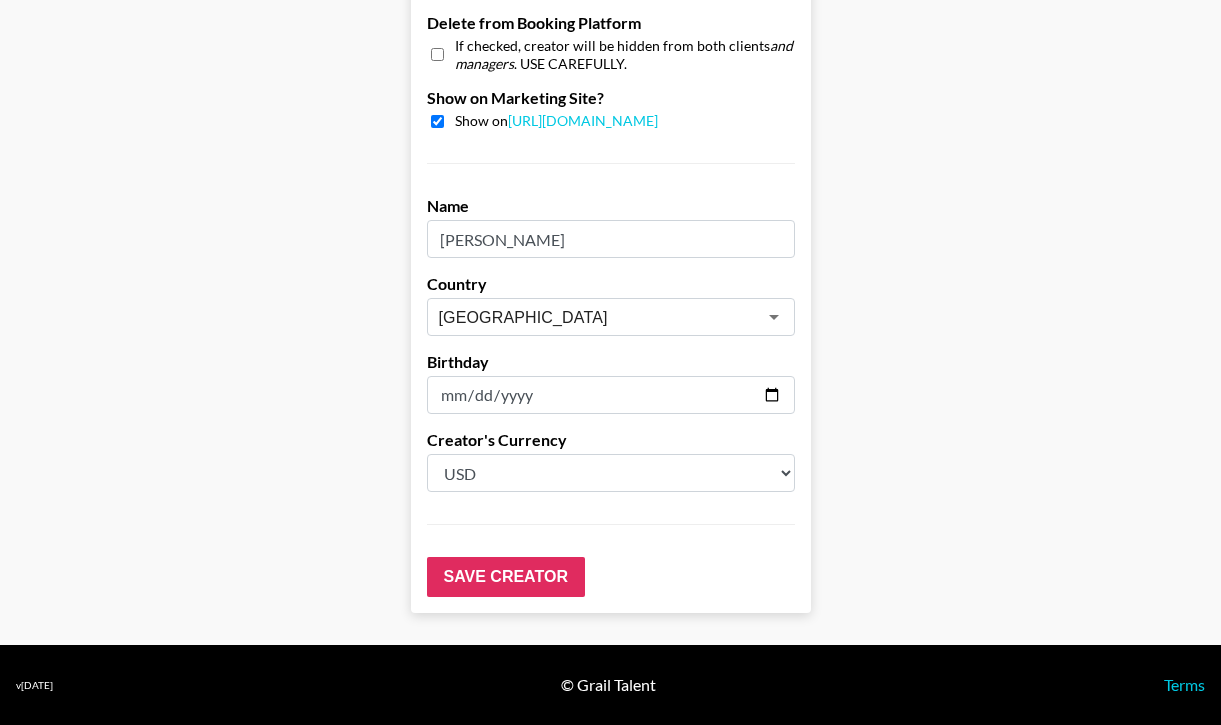 click on "[DATE]" at bounding box center (611, 395) 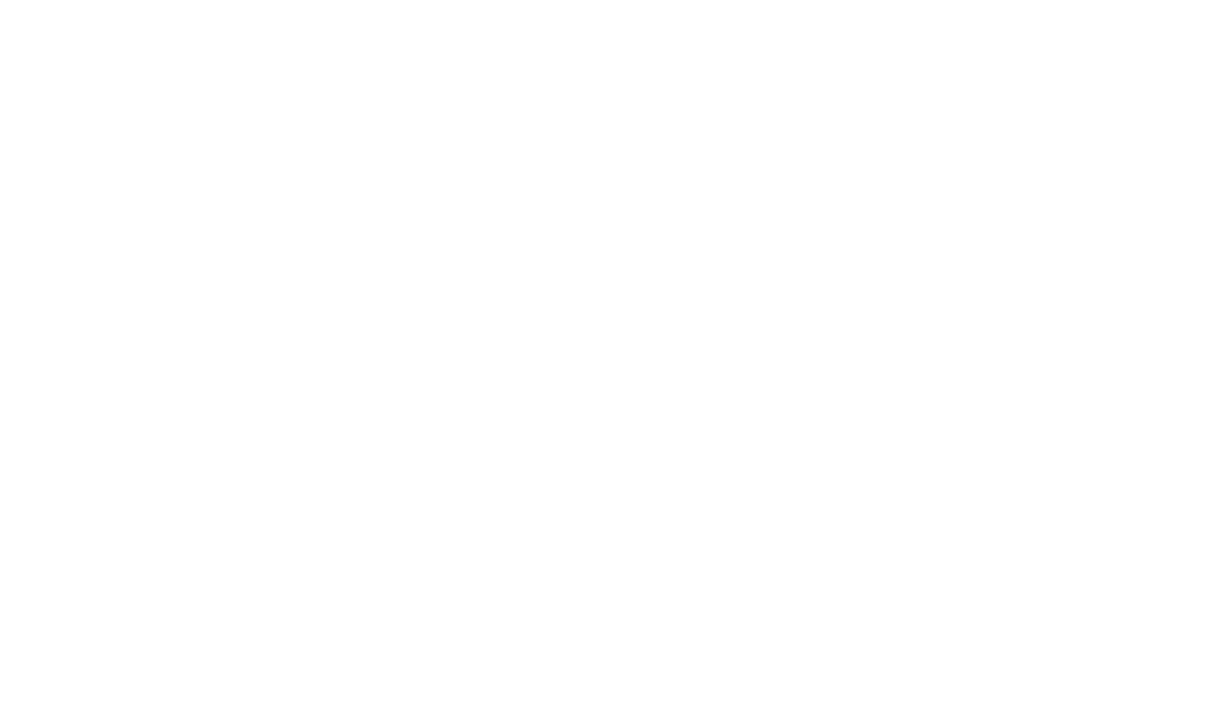 scroll, scrollTop: 0, scrollLeft: 0, axis: both 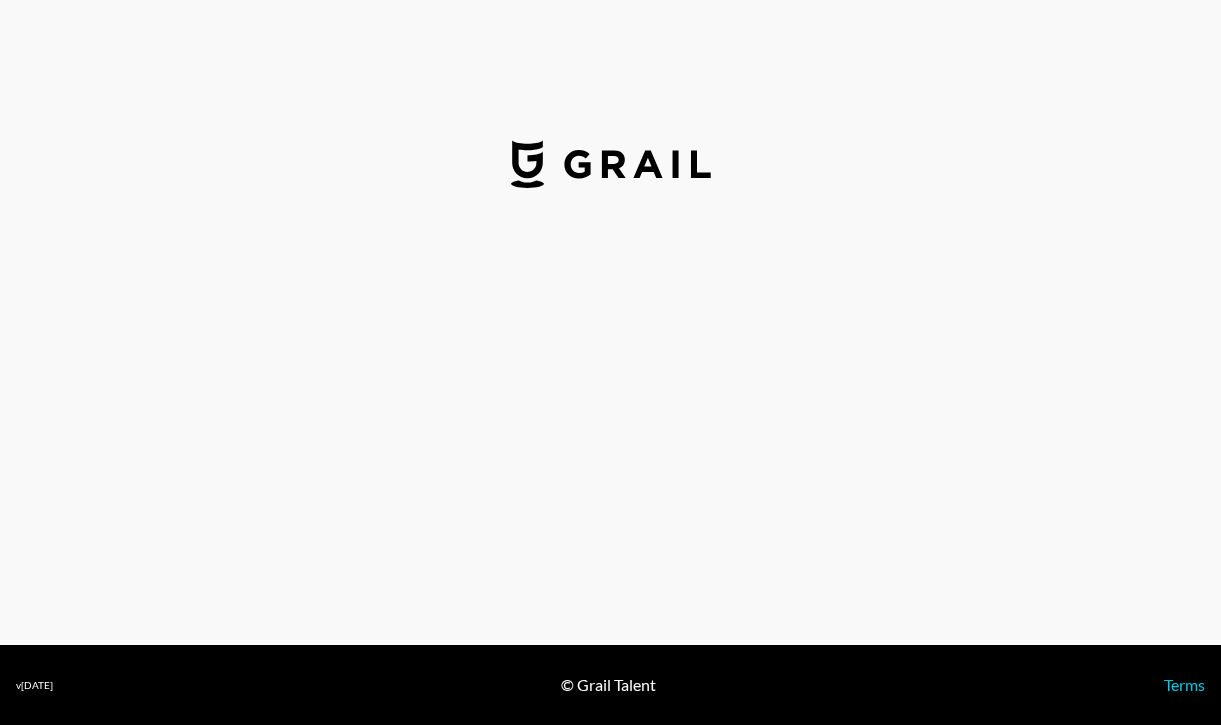 select on "USD" 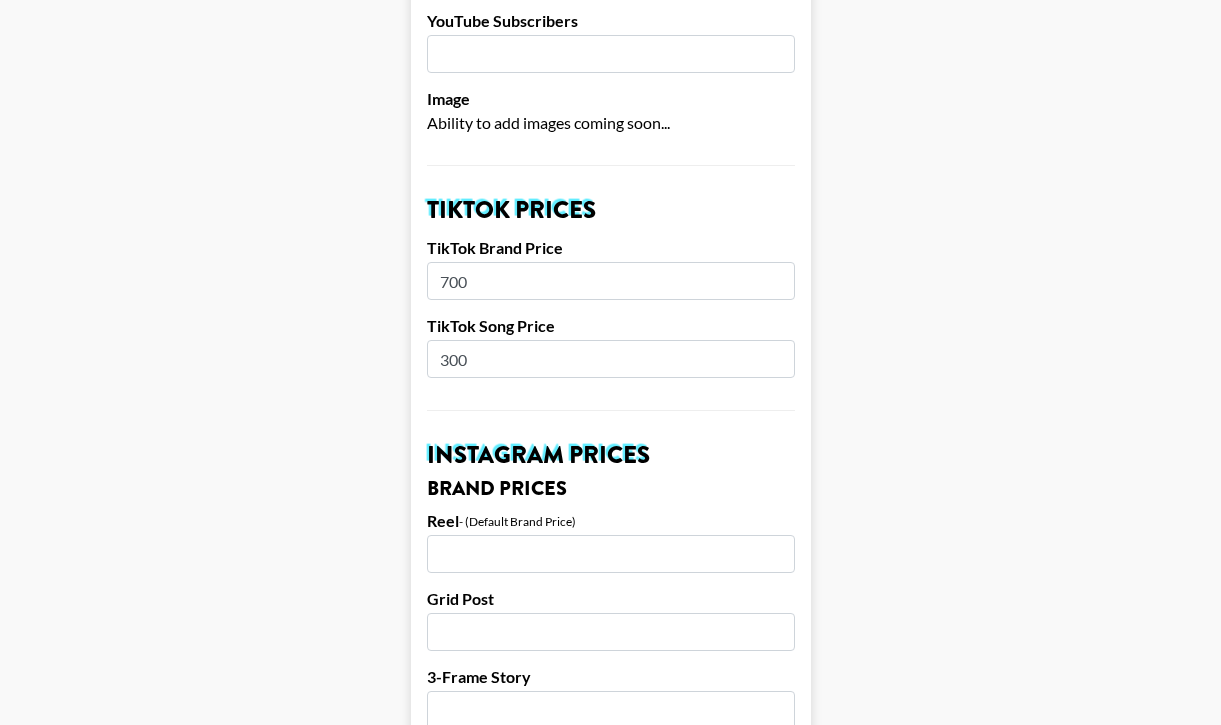 scroll, scrollTop: 542, scrollLeft: 0, axis: vertical 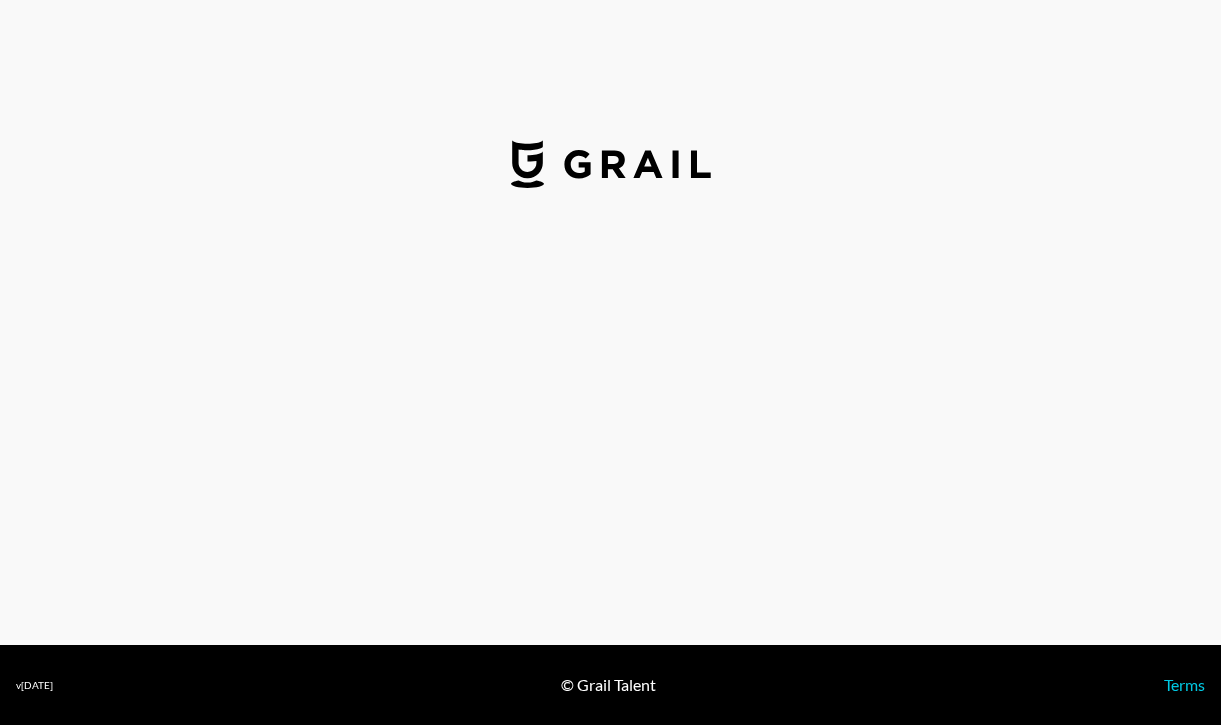 select on "USD" 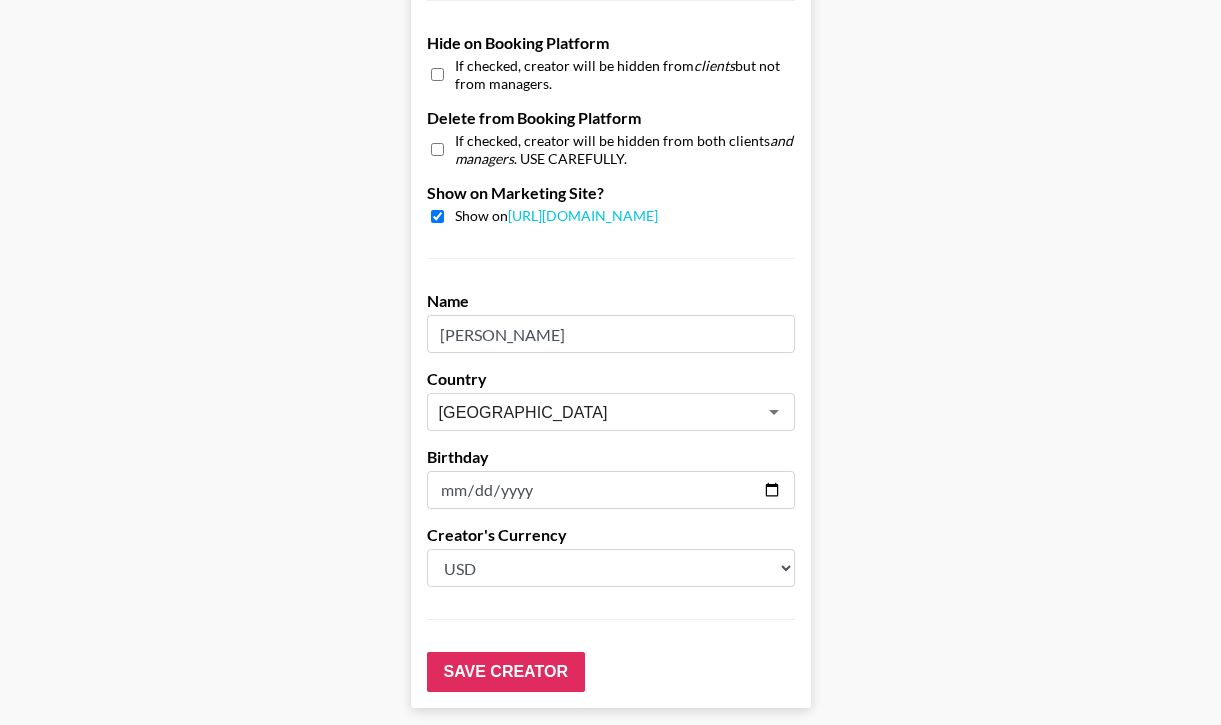 scroll, scrollTop: 1915, scrollLeft: 0, axis: vertical 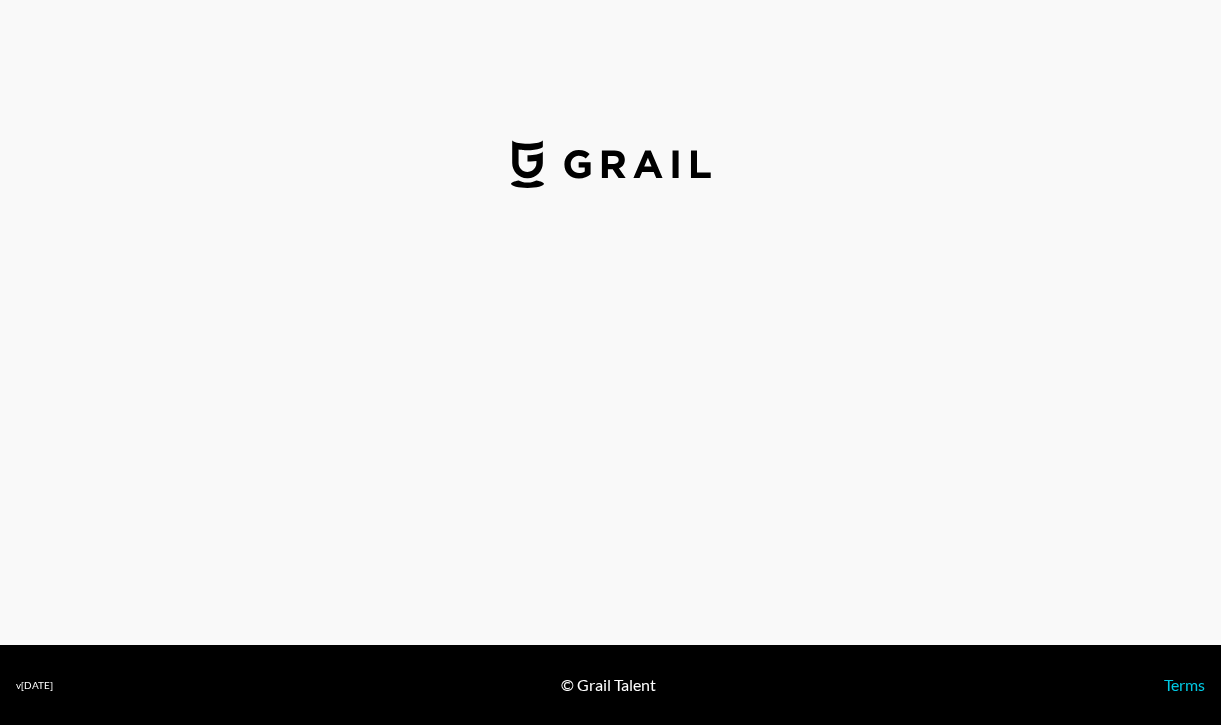 select on "USD" 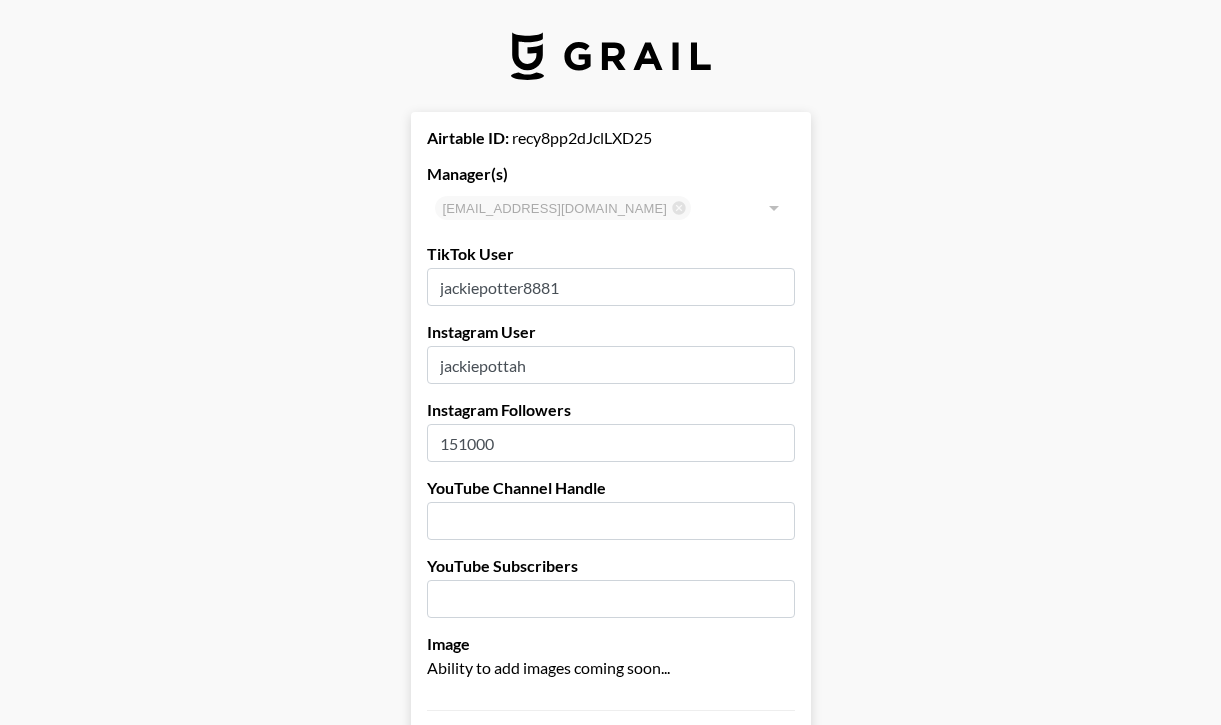 click at bounding box center (773, 208) 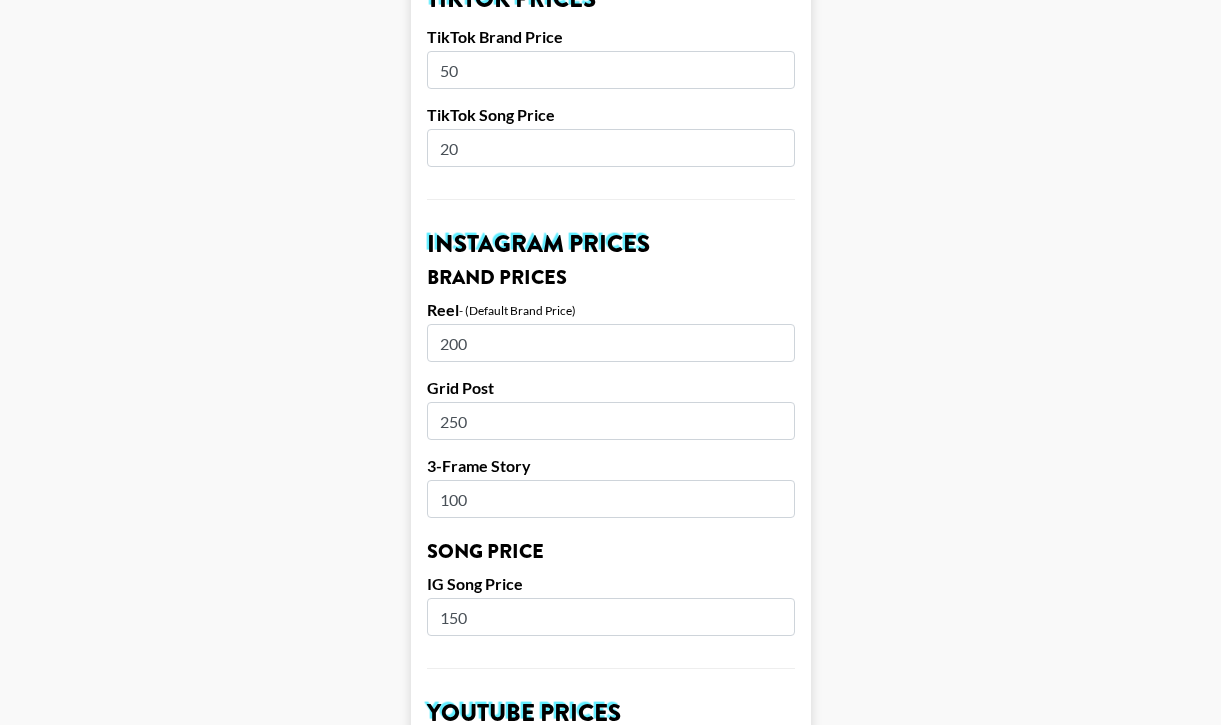 scroll, scrollTop: 0, scrollLeft: 0, axis: both 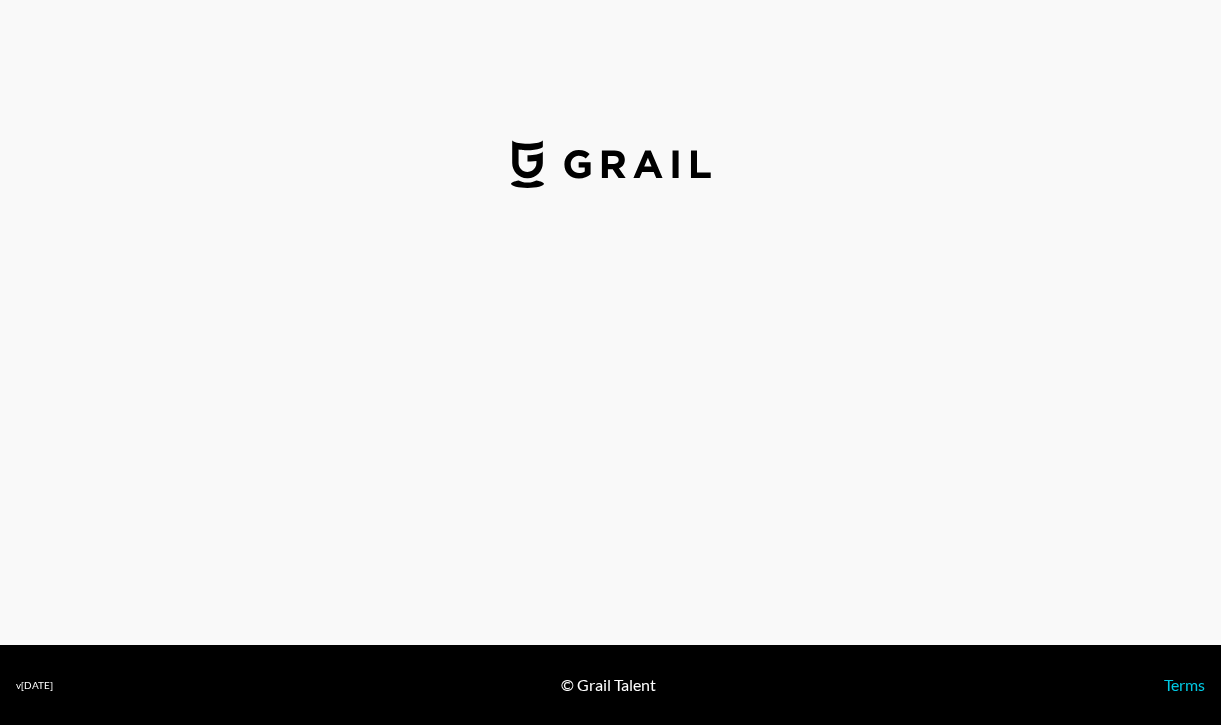 select on "GBP" 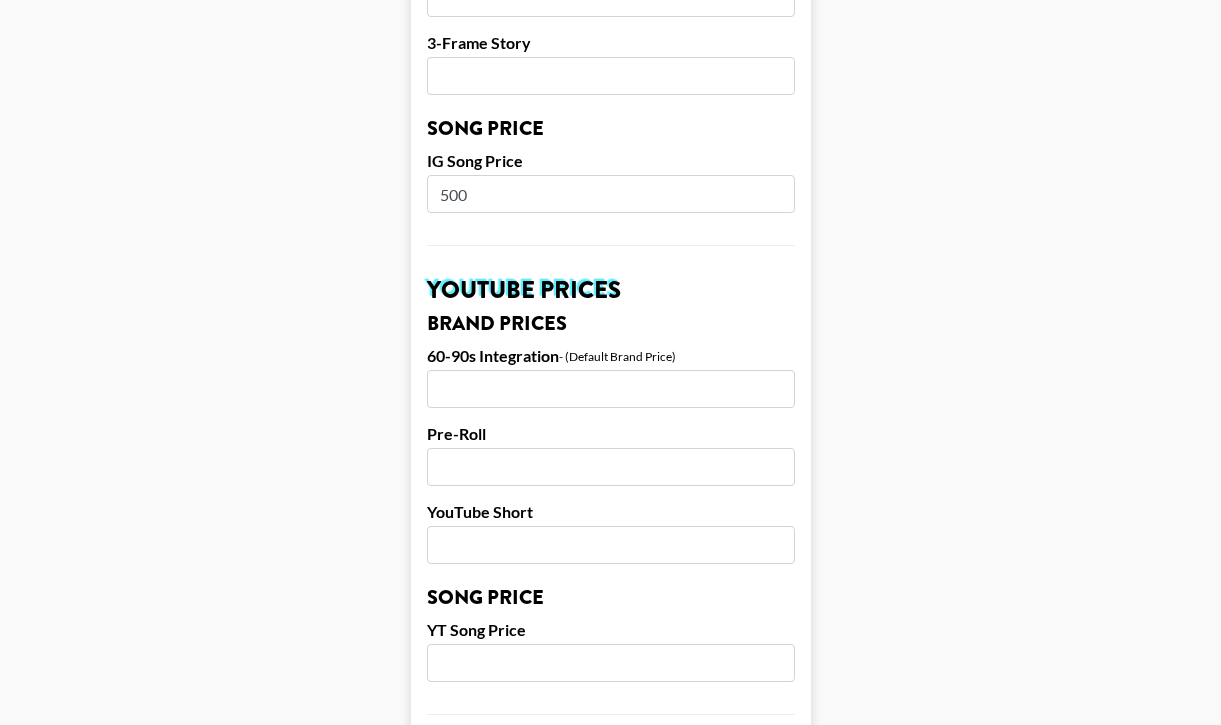 scroll, scrollTop: 1183, scrollLeft: 0, axis: vertical 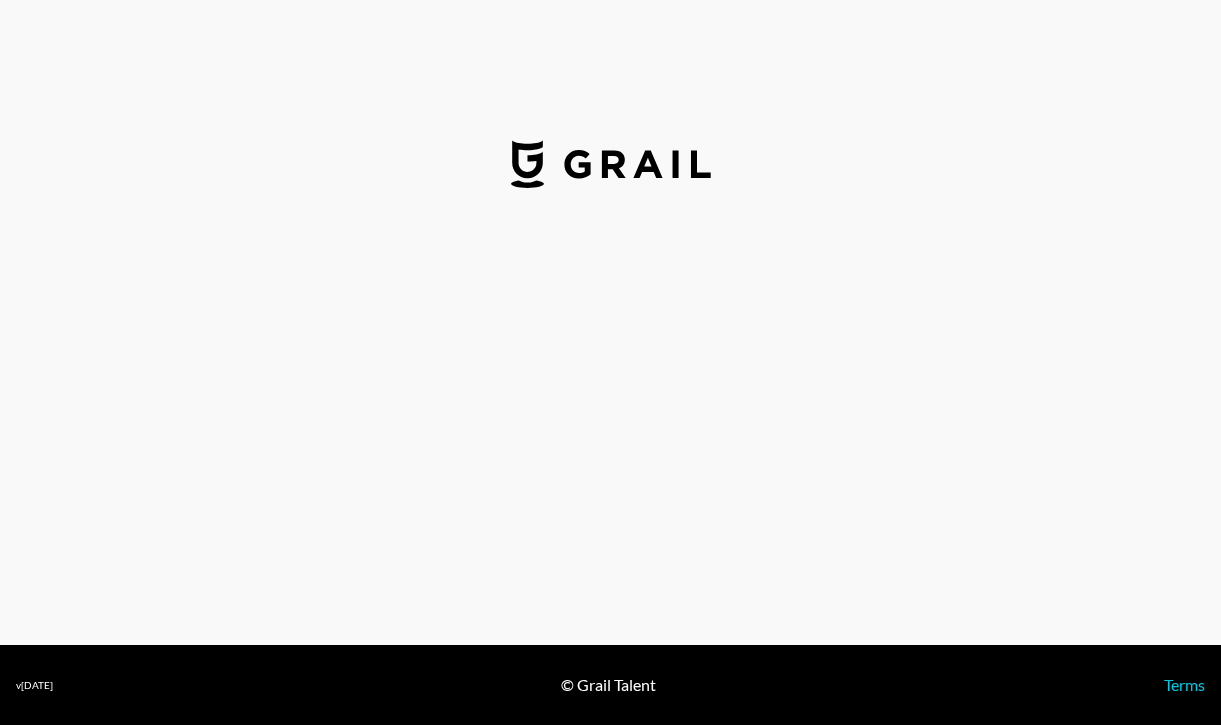 select on "GBP" 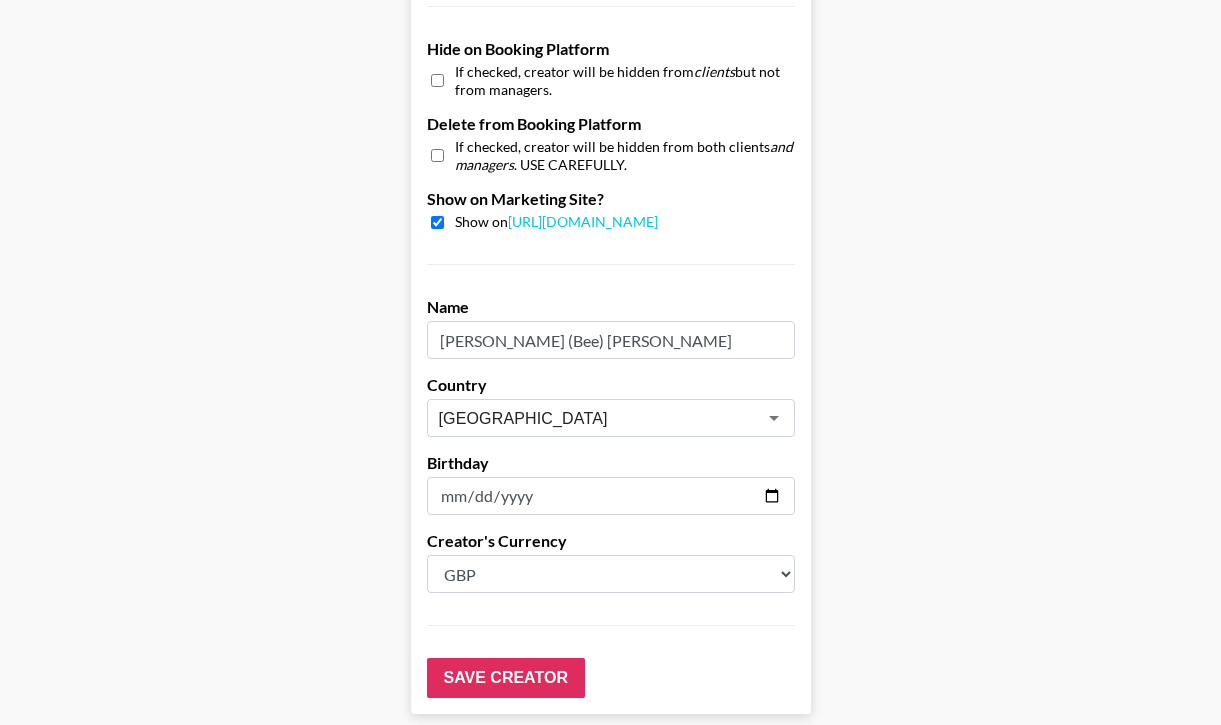 scroll, scrollTop: 1988, scrollLeft: 0, axis: vertical 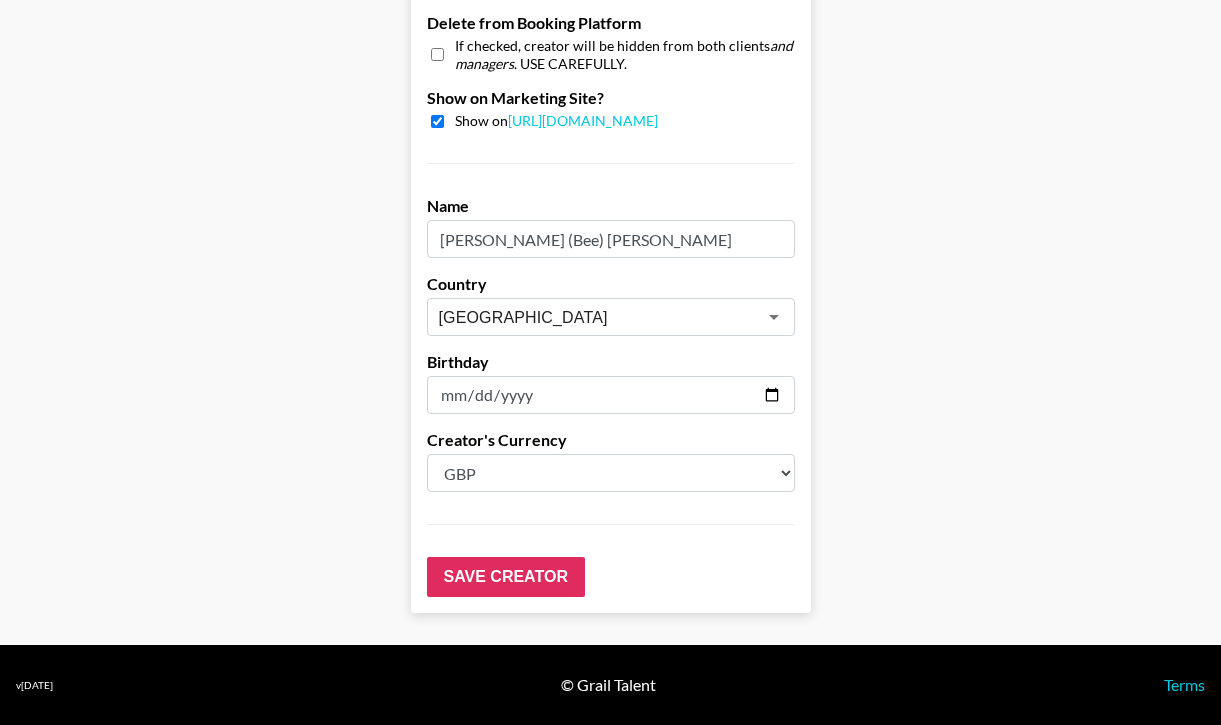 drag, startPoint x: 608, startPoint y: 243, endPoint x: 423, endPoint y: 244, distance: 185.0027 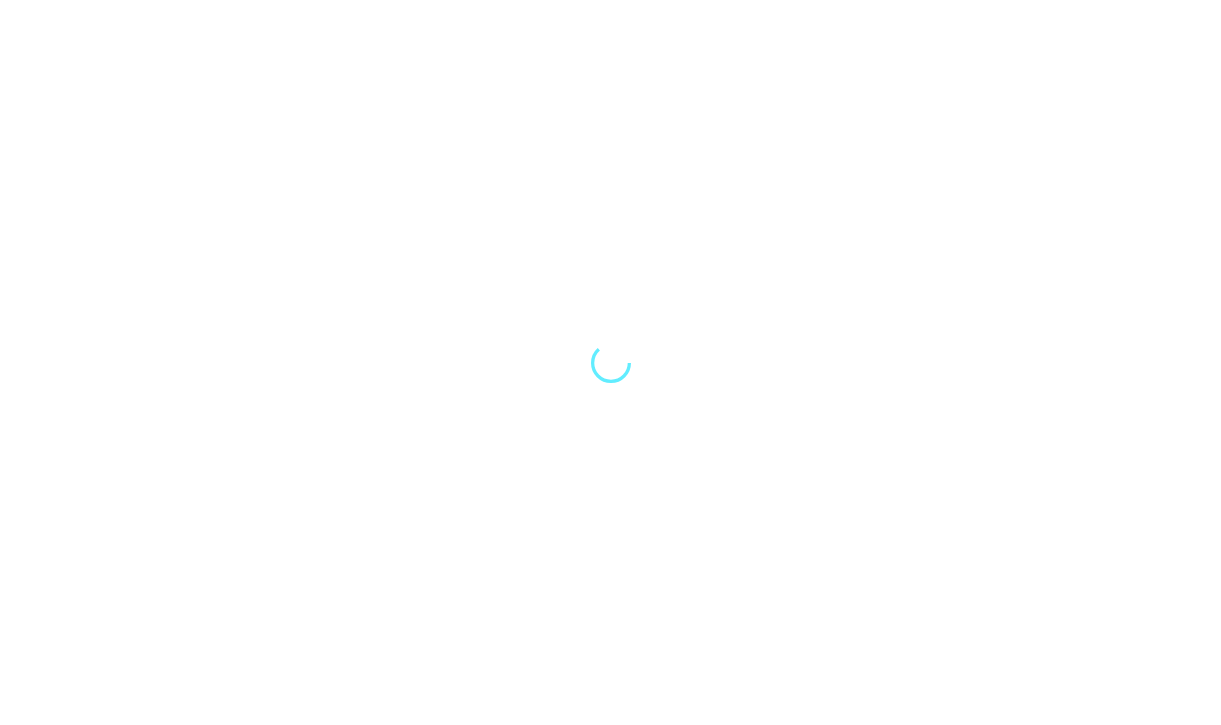 scroll, scrollTop: 0, scrollLeft: 0, axis: both 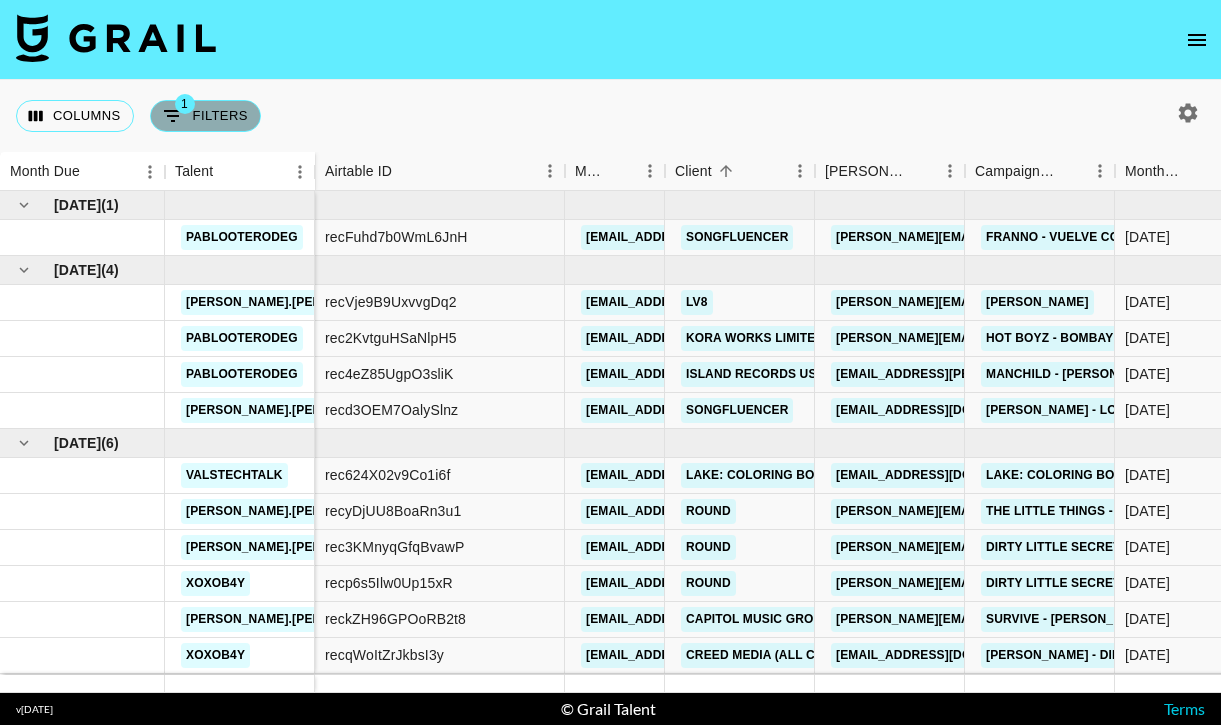 click on "1 Filters" at bounding box center (205, 116) 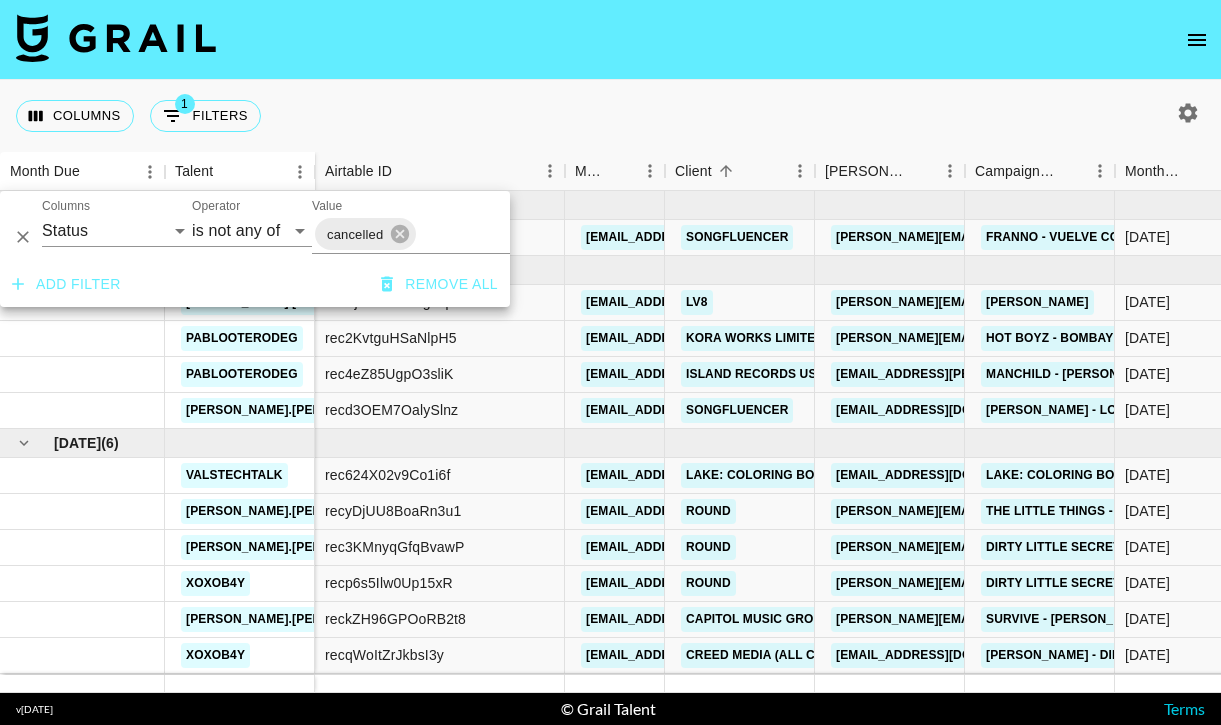 click on "Add filter" at bounding box center [66, 284] 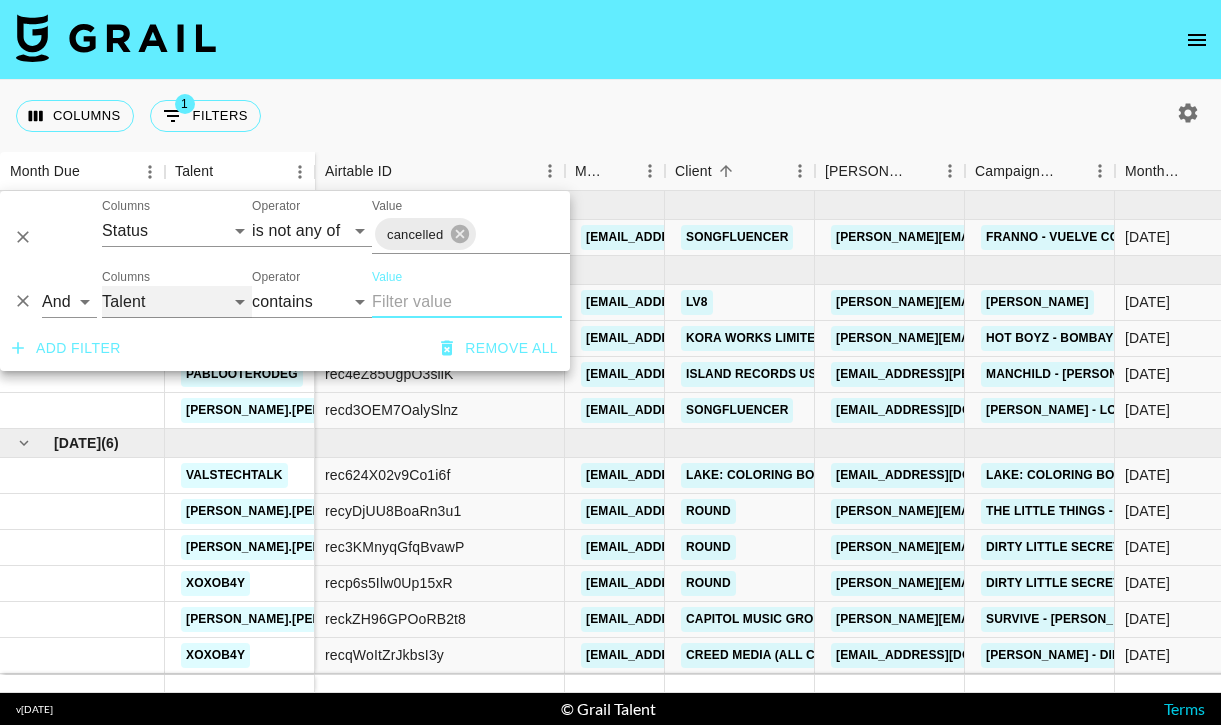 click on "Talent Grail Platform ID Airtable ID Manager Client [PERSON_NAME] Campaign (Type) Date Created Created by Grail Team Month Due Currency Booking Price Creator Commmission Override External Commission Expenses: Remove Commission? Commission Status Video Link Boost Code Special Booking Type PO Number Invoice Notes Uniport Contact Email Contract File Payment Sent Payment Sent Date Invoice Link" at bounding box center (177, 302) 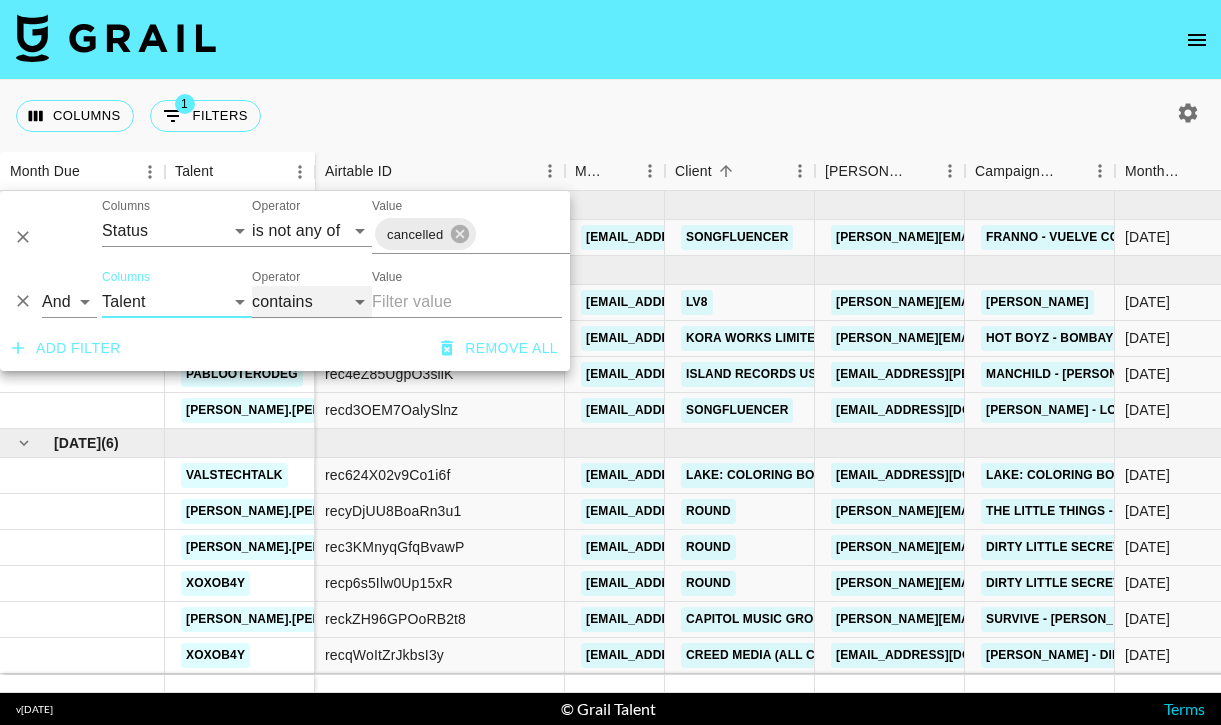click on "contains equals starts with ends with is empty is not empty is any of" at bounding box center (312, 302) 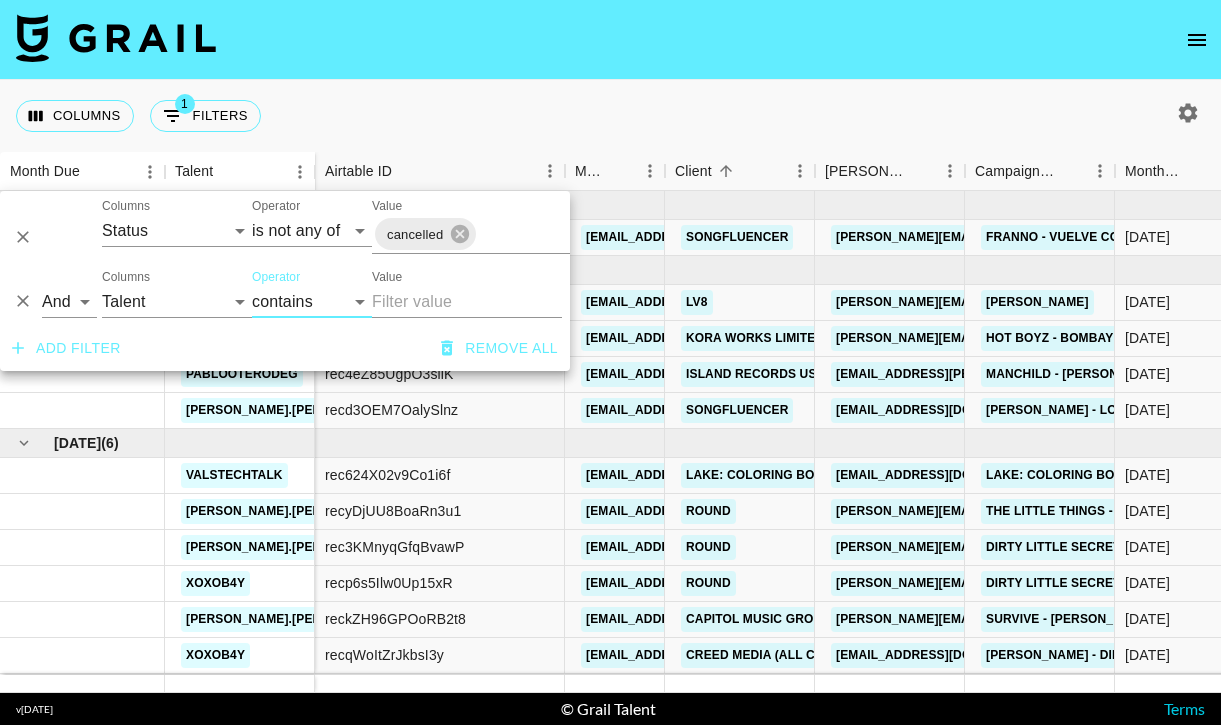 click on "Columns 1 Filters + Booking" at bounding box center [610, 116] 